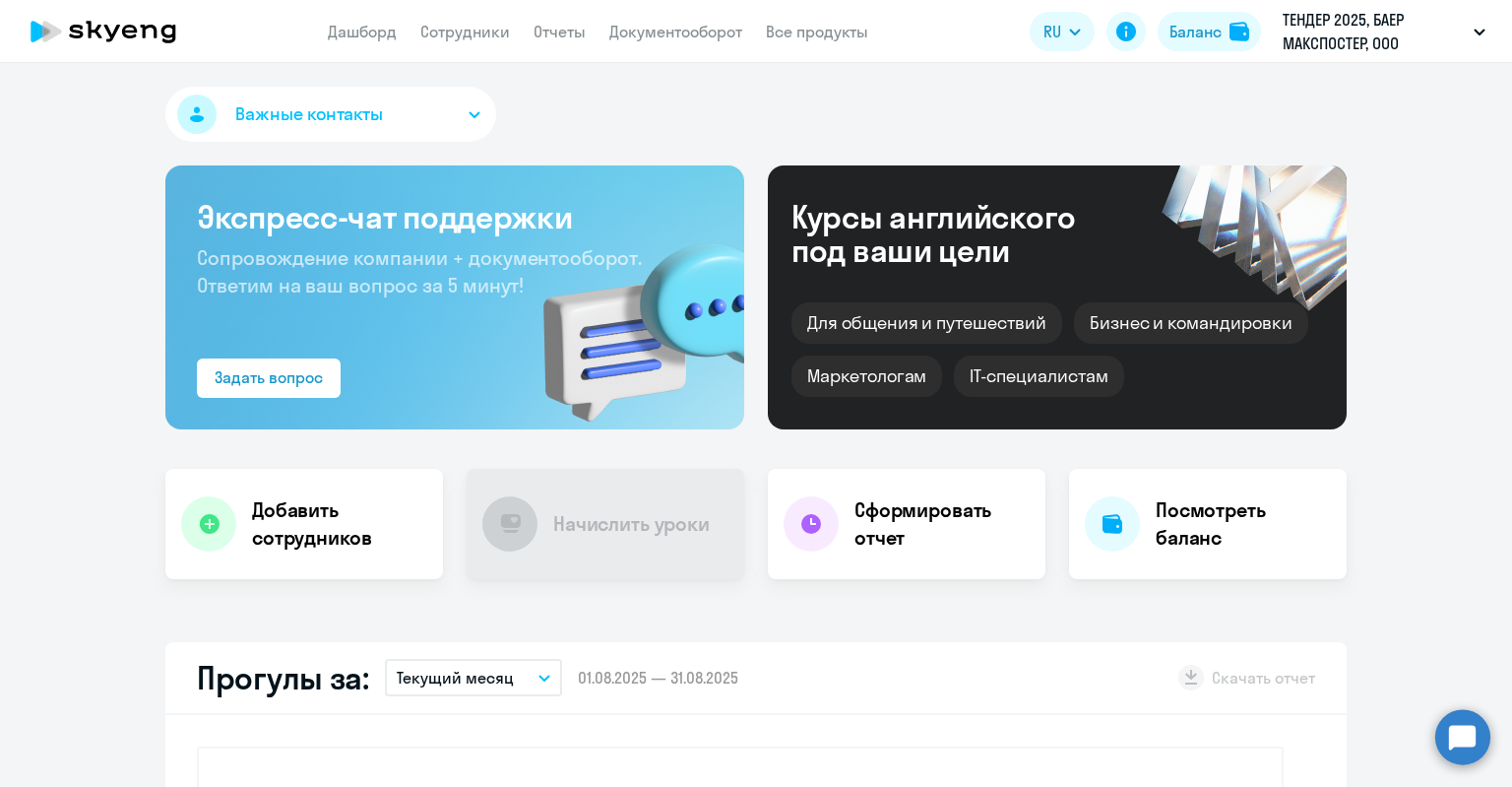 scroll, scrollTop: 0, scrollLeft: 0, axis: both 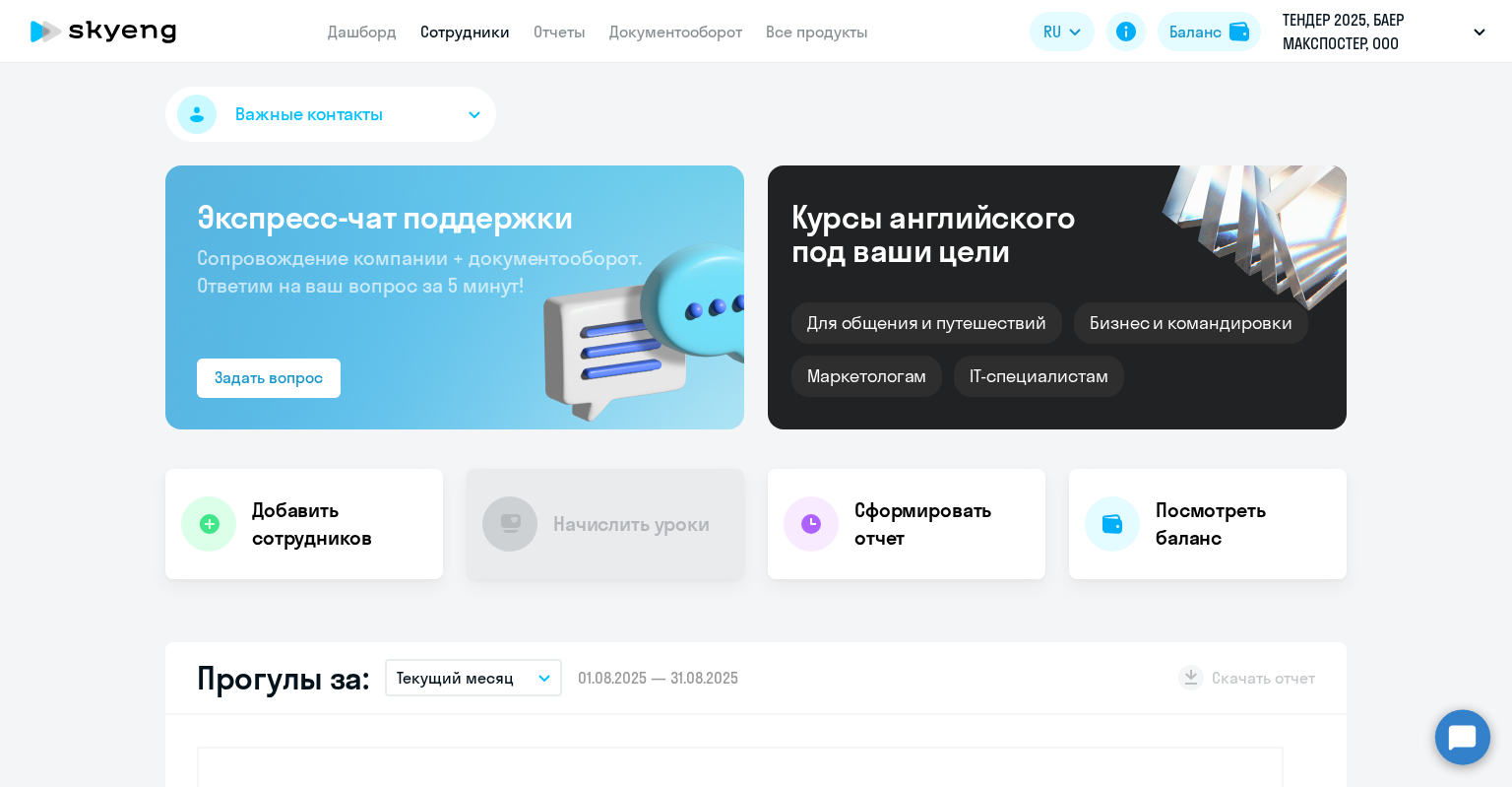 click on "Сотрудники" at bounding box center (465, 32) 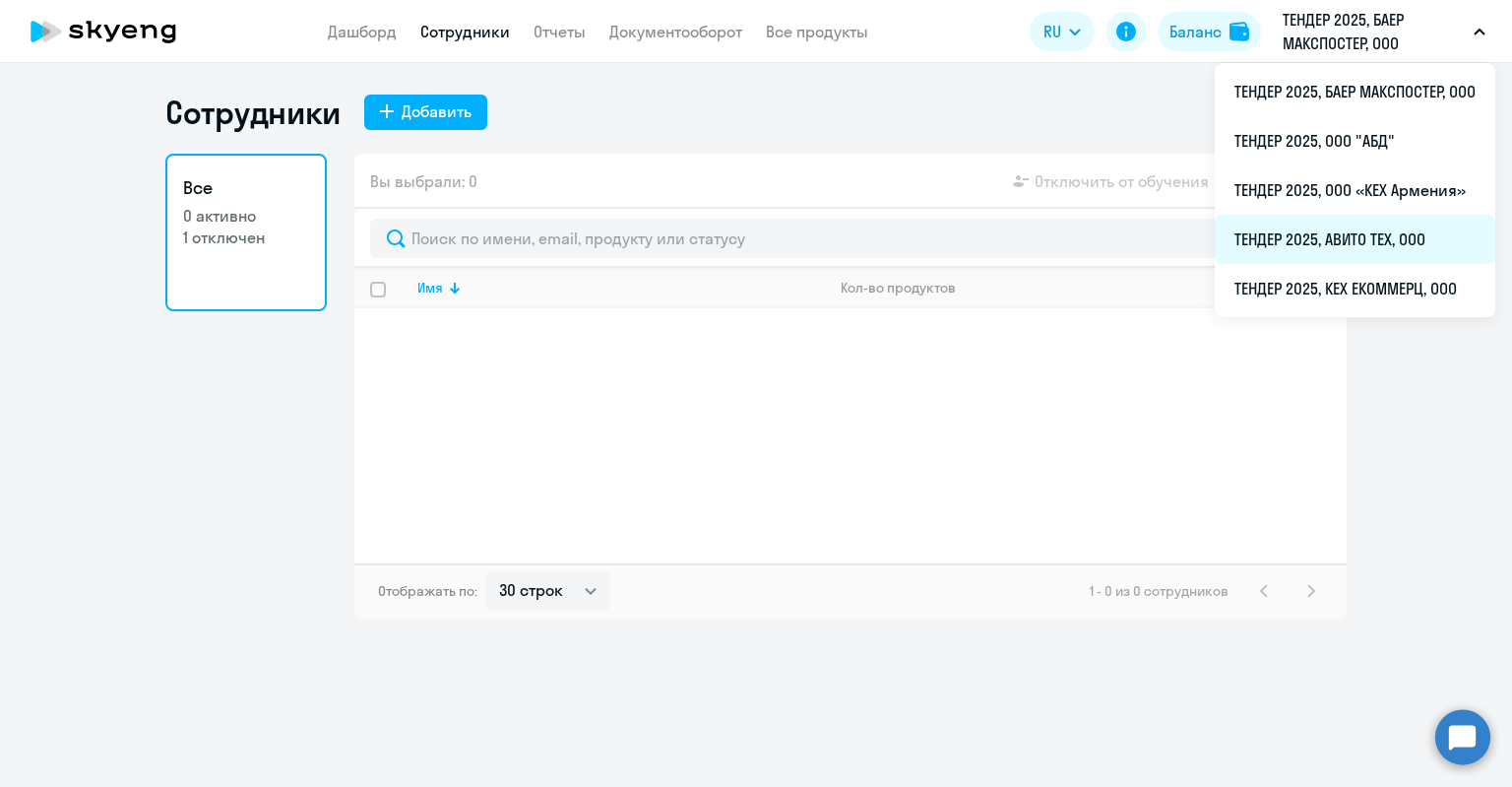 click on "ТЕНДЕР 2025, АВИТО ТЕХ, ООО" at bounding box center (1354, 239) 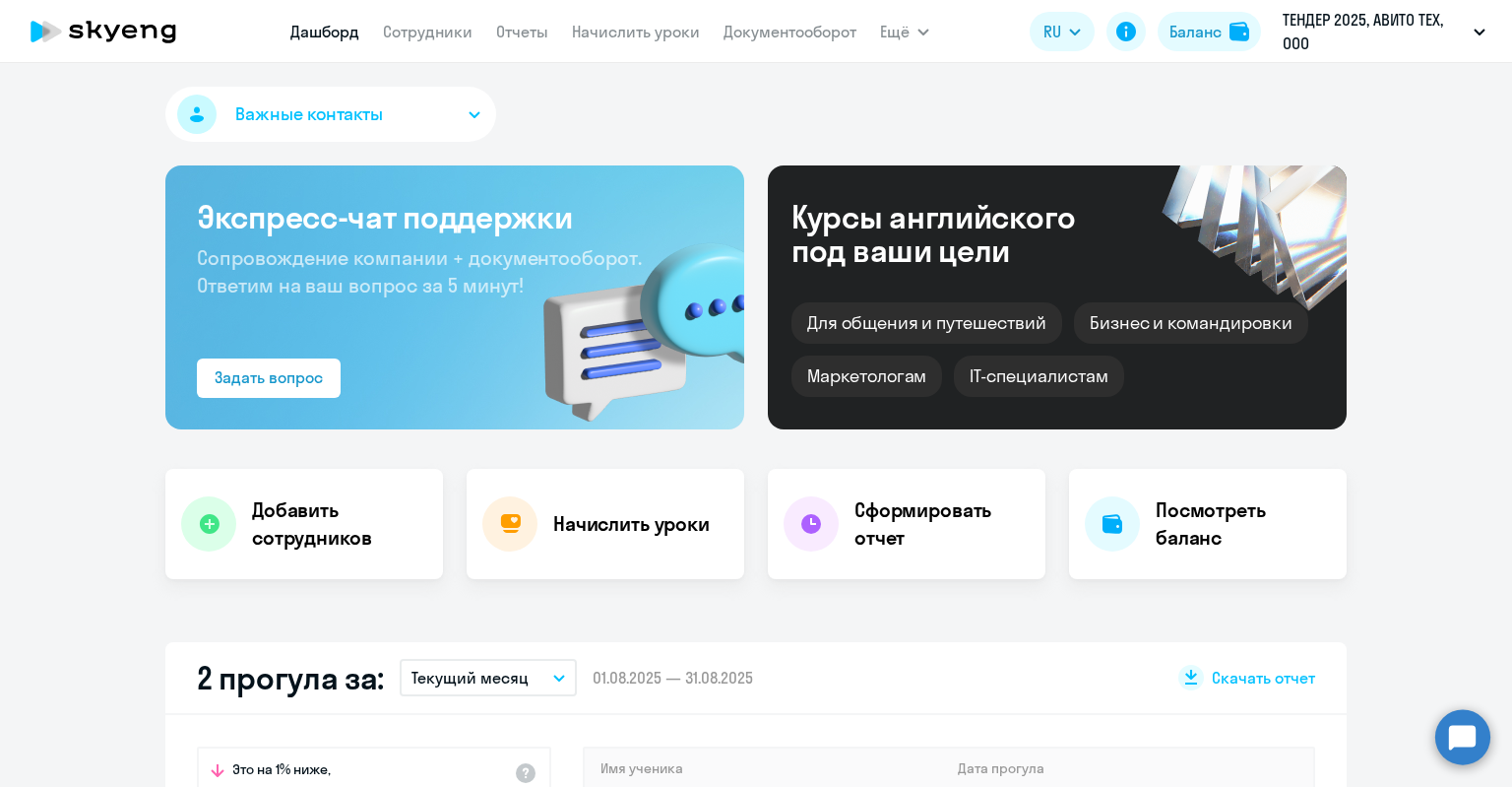 select on "30" 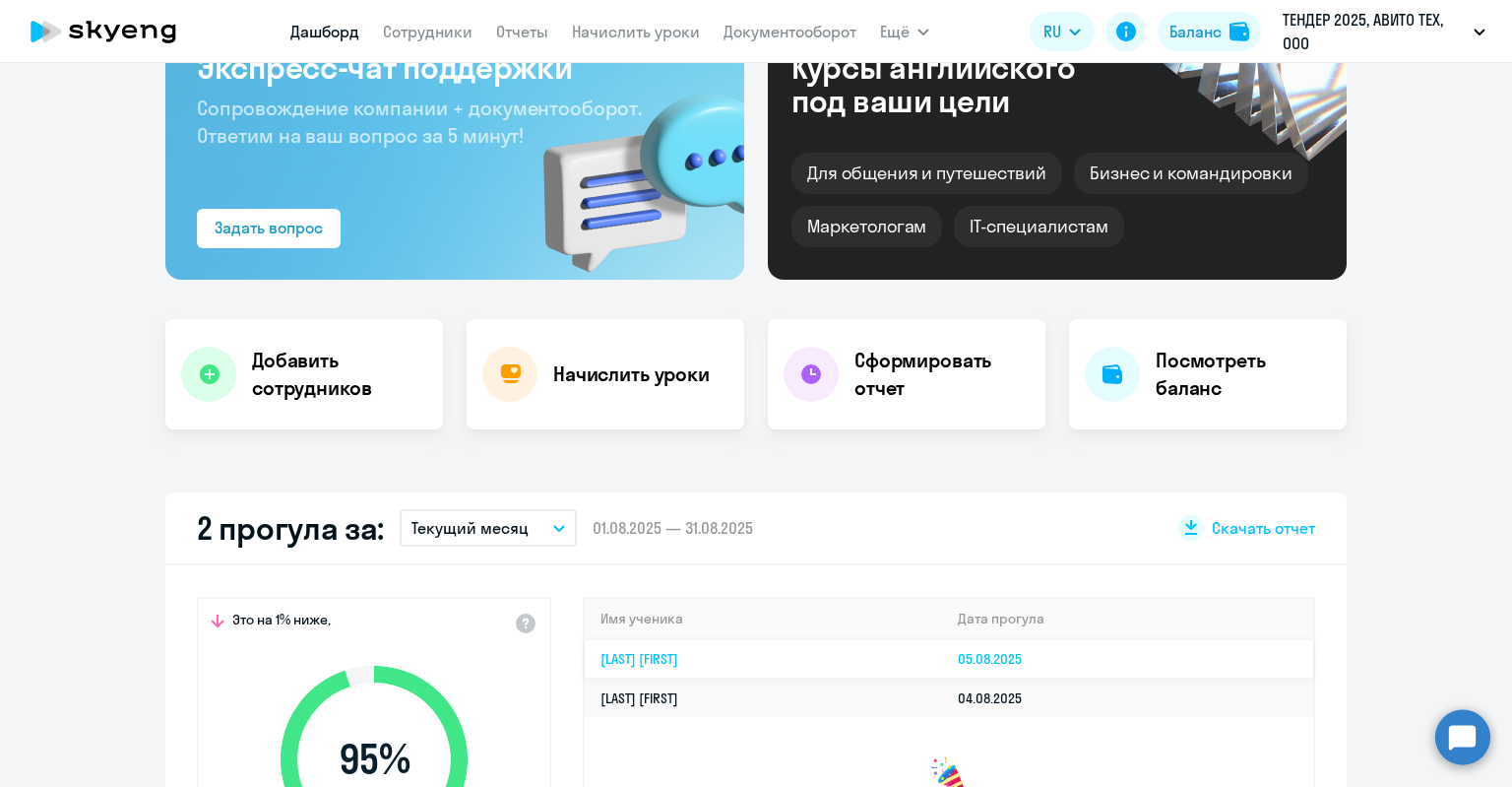 scroll, scrollTop: 0, scrollLeft: 0, axis: both 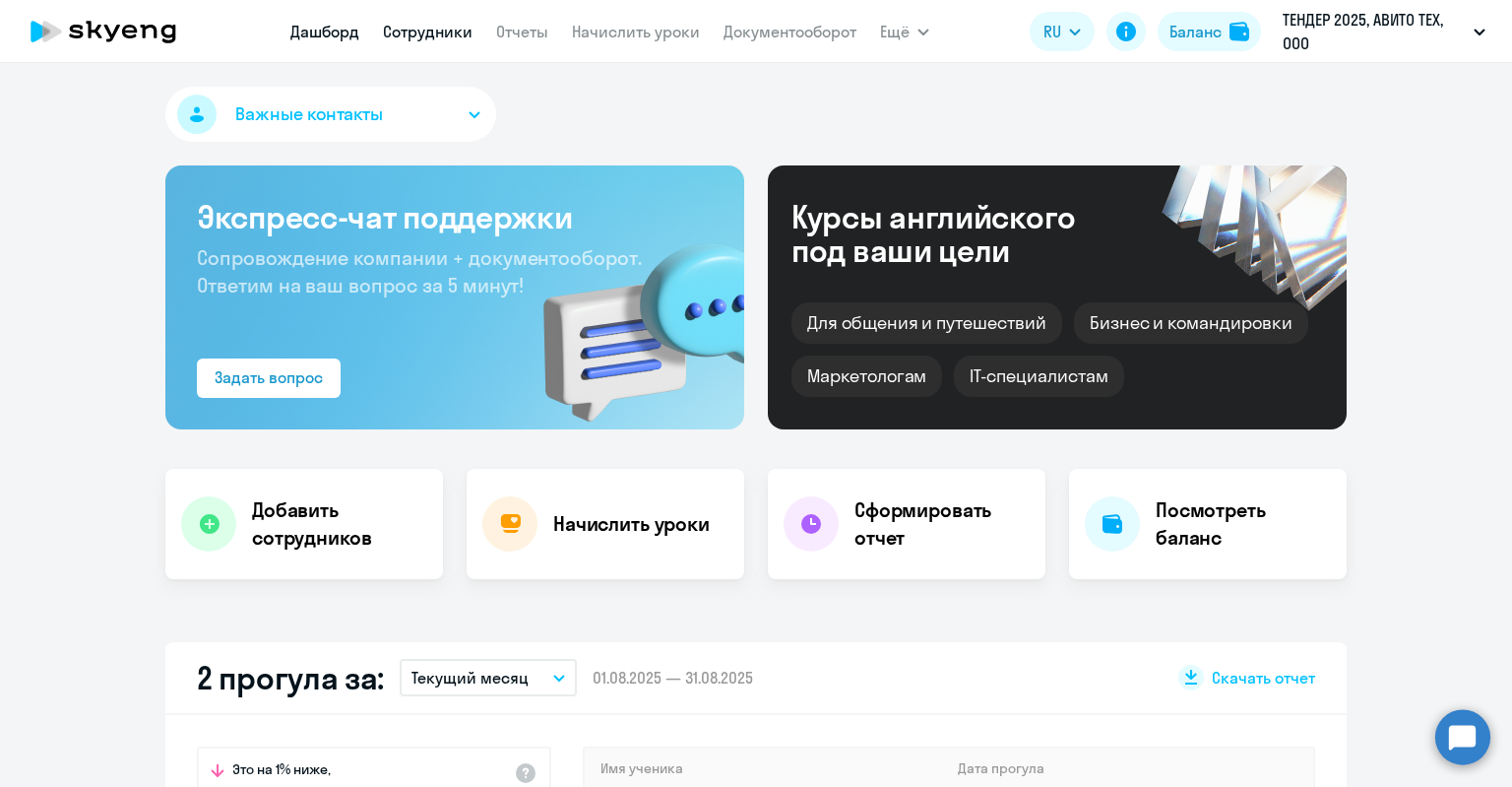 click on "Сотрудники" at bounding box center [427, 32] 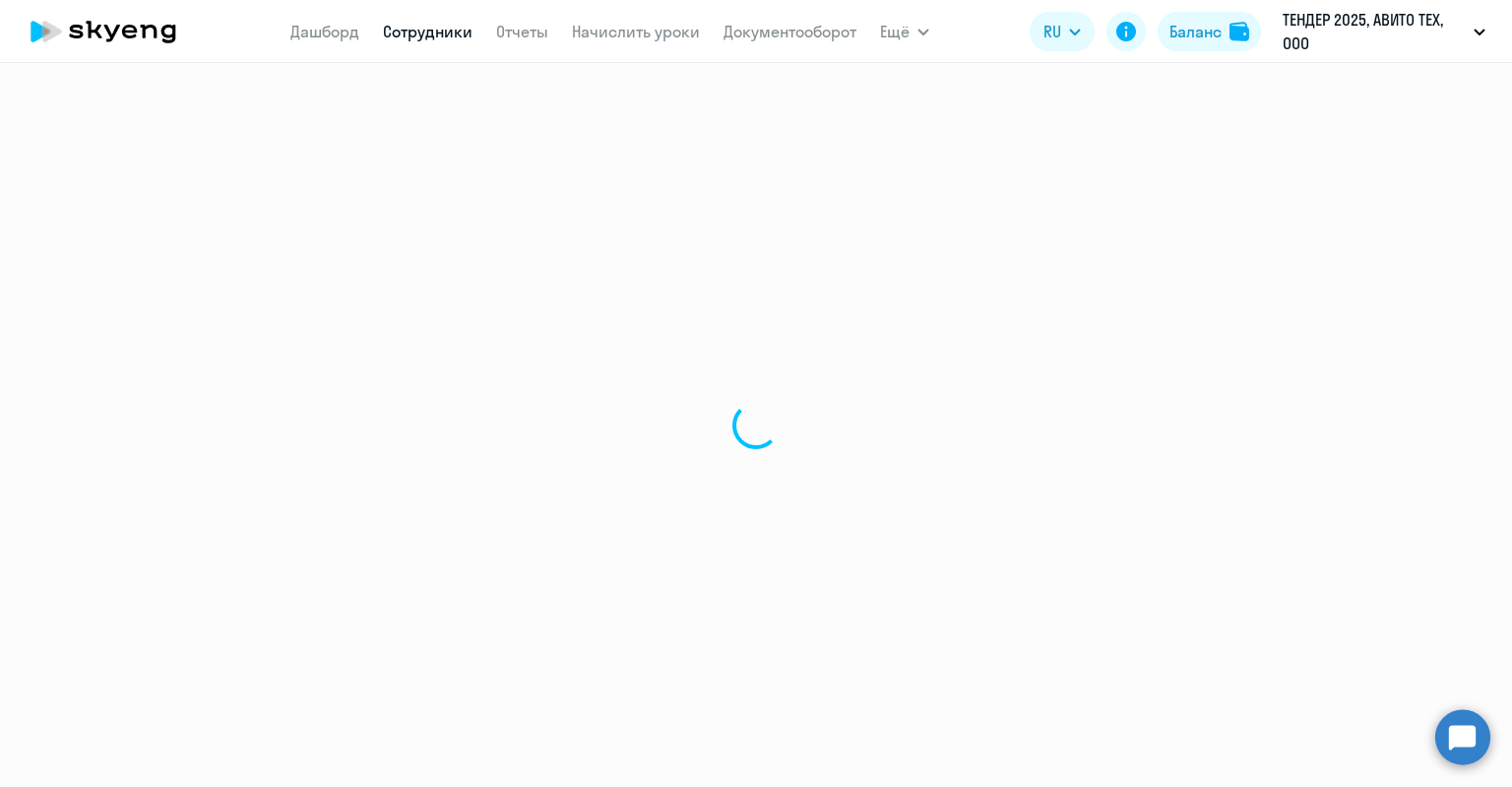 select on "30" 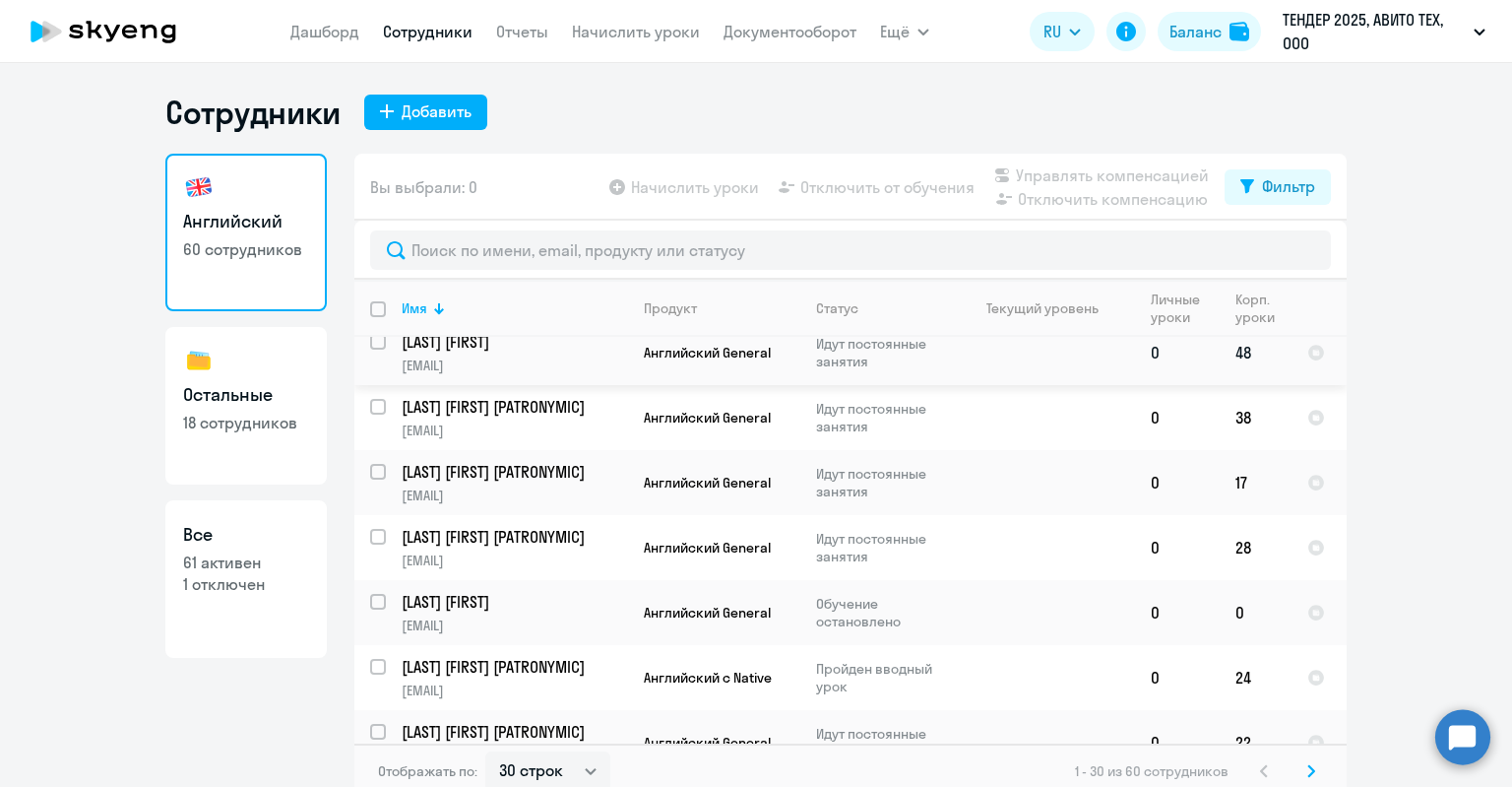 scroll, scrollTop: 98, scrollLeft: 0, axis: vertical 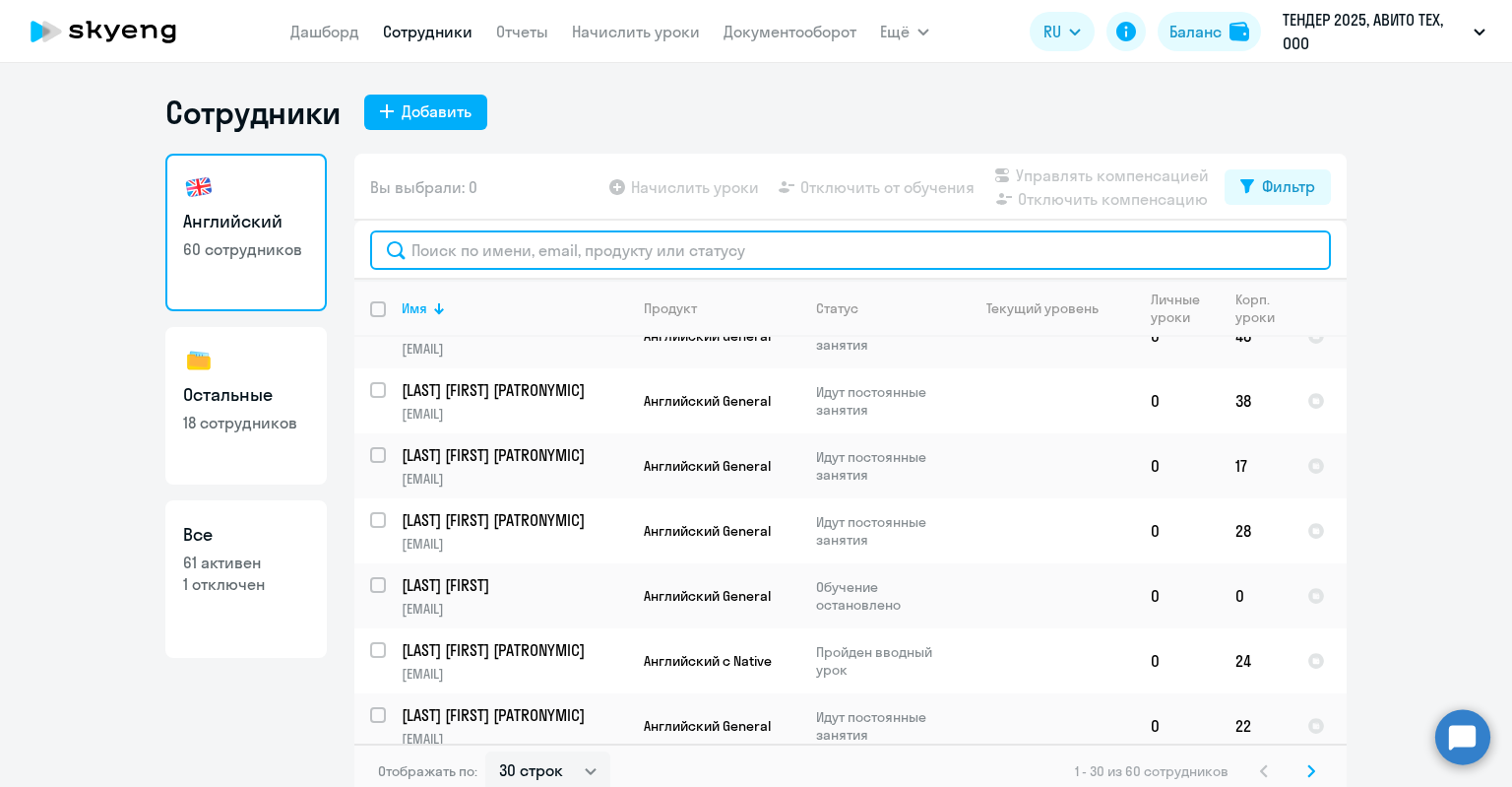 click 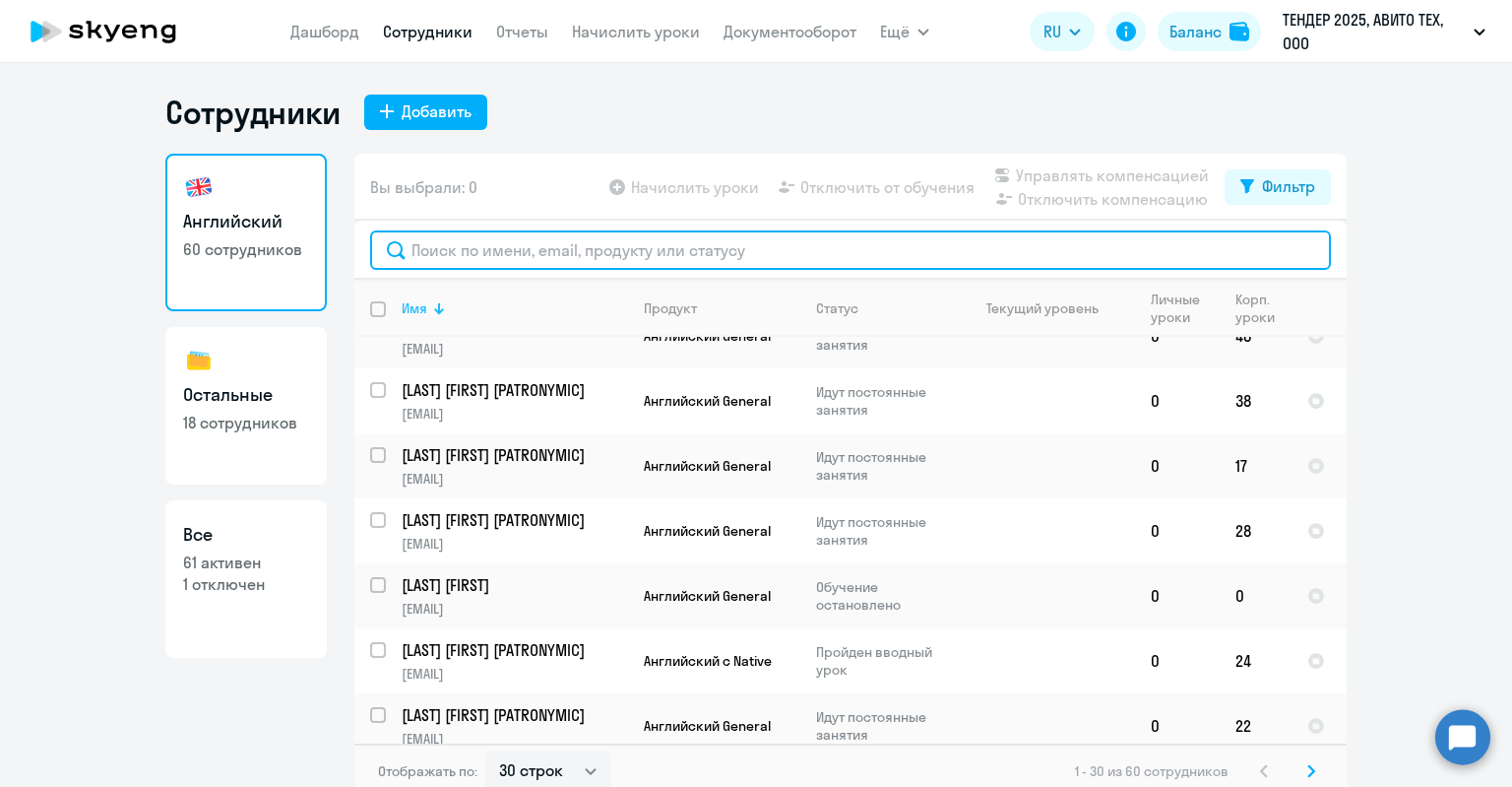 type on "r" 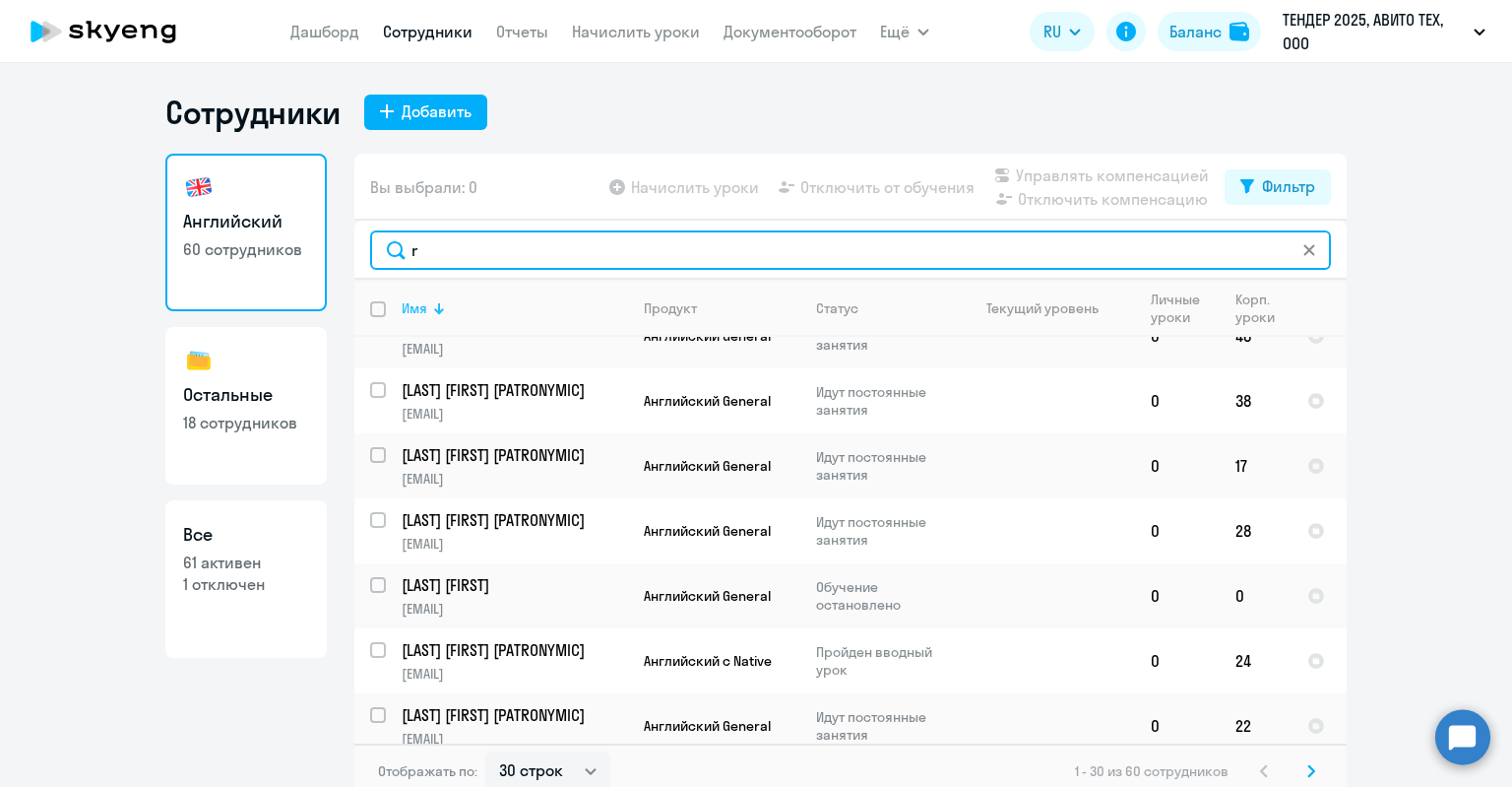 scroll, scrollTop: 0, scrollLeft: 0, axis: both 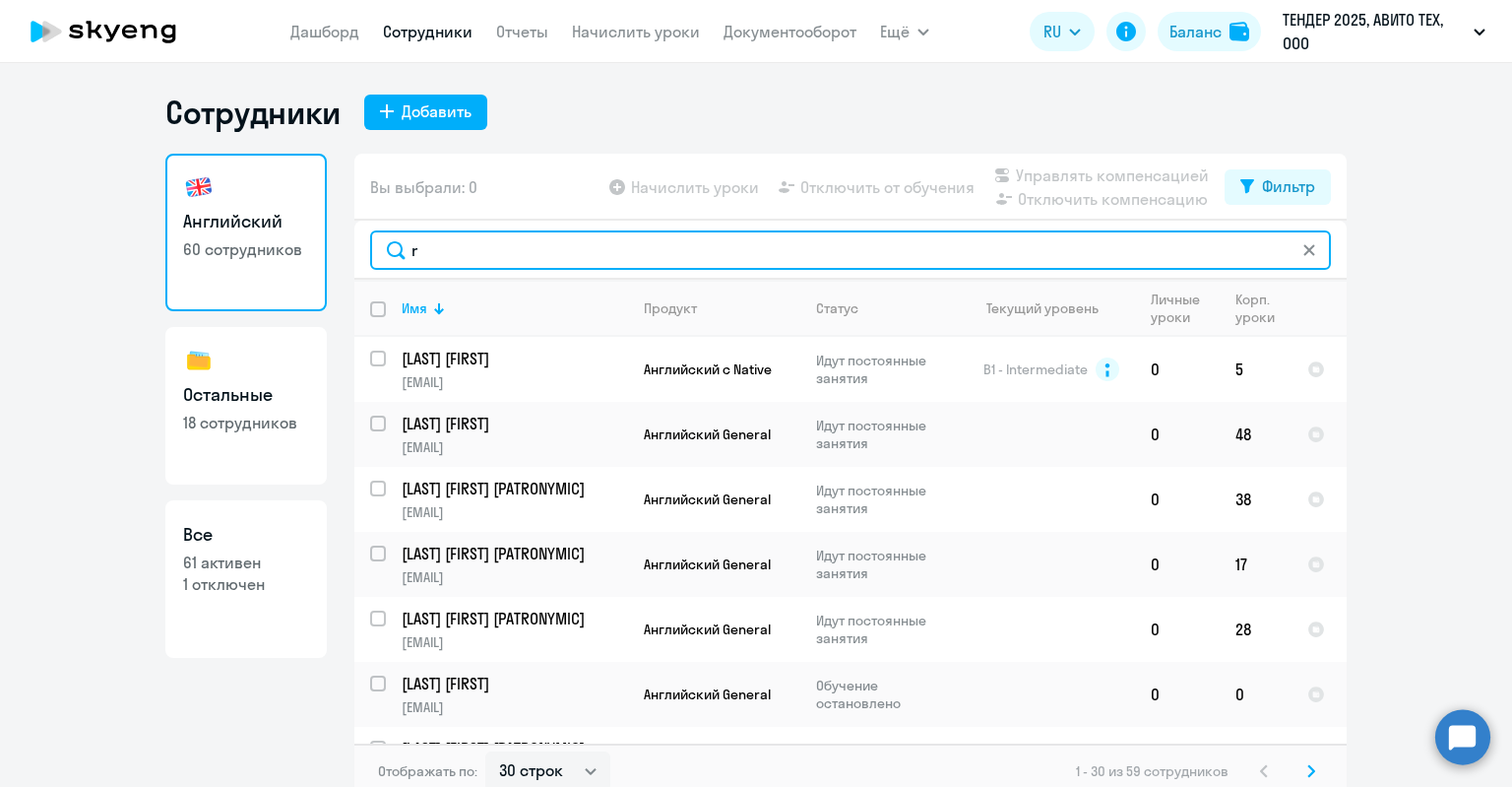 click on "r" 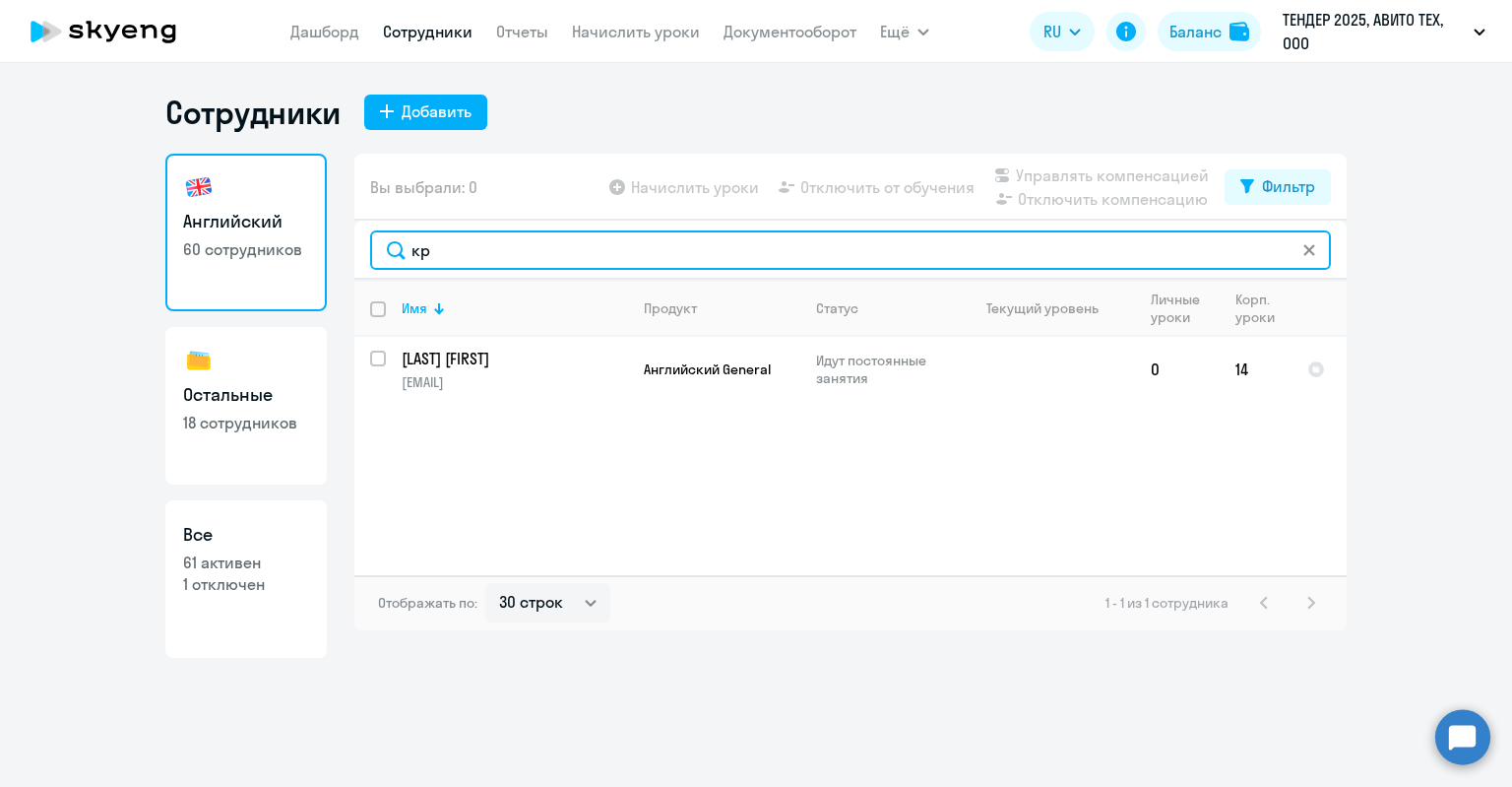 type on "кр" 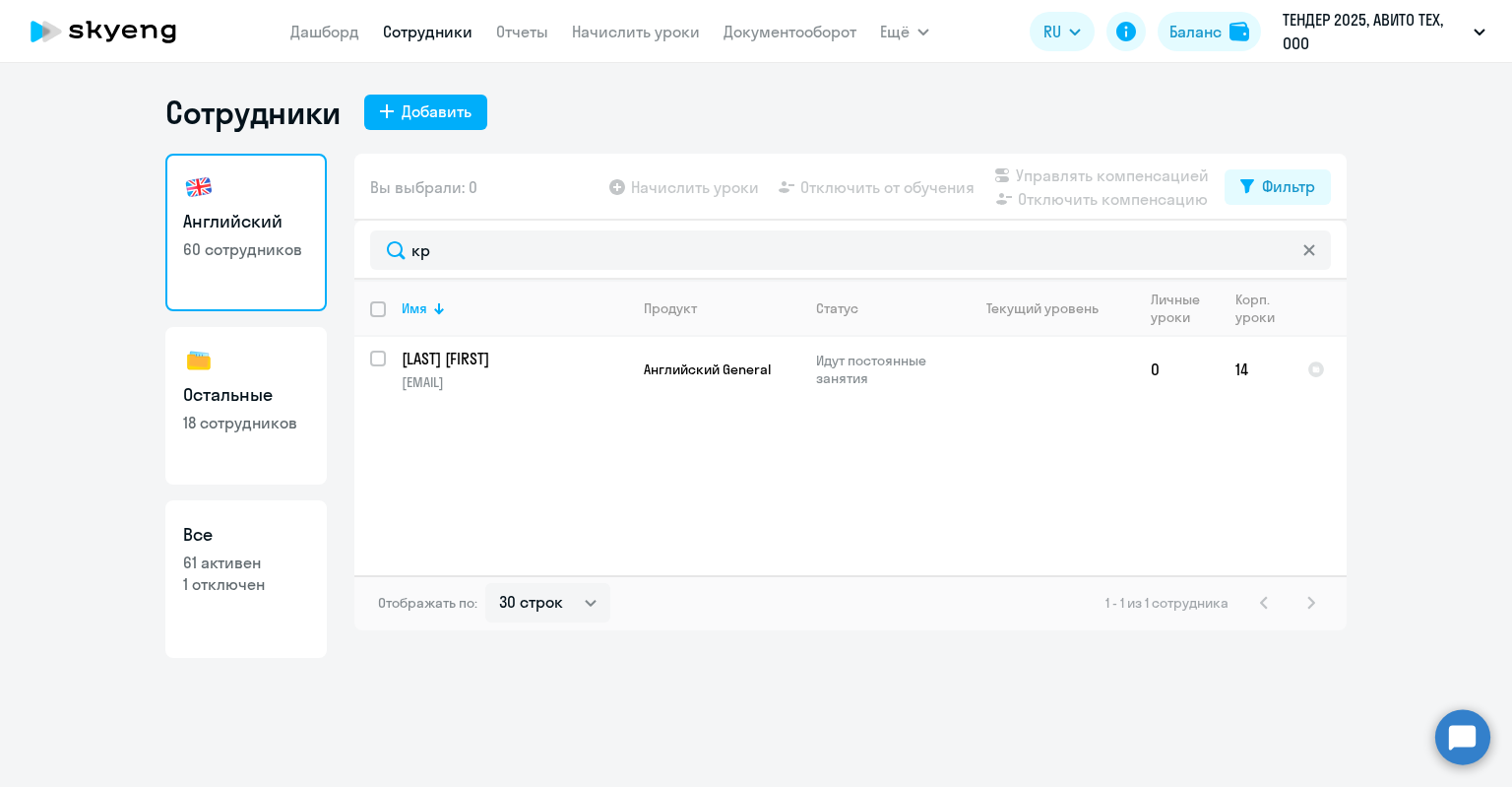 click on "Все" 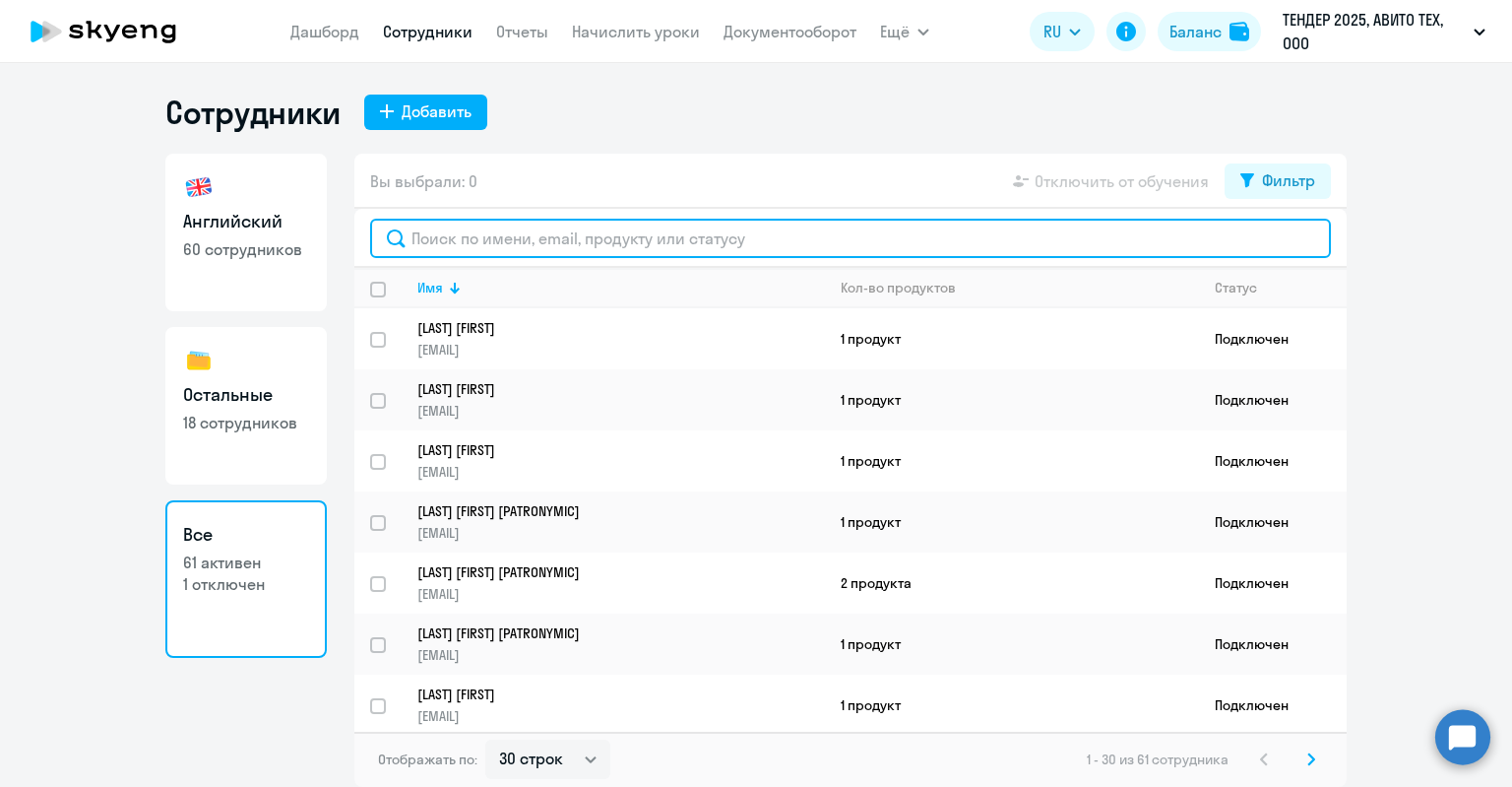 click 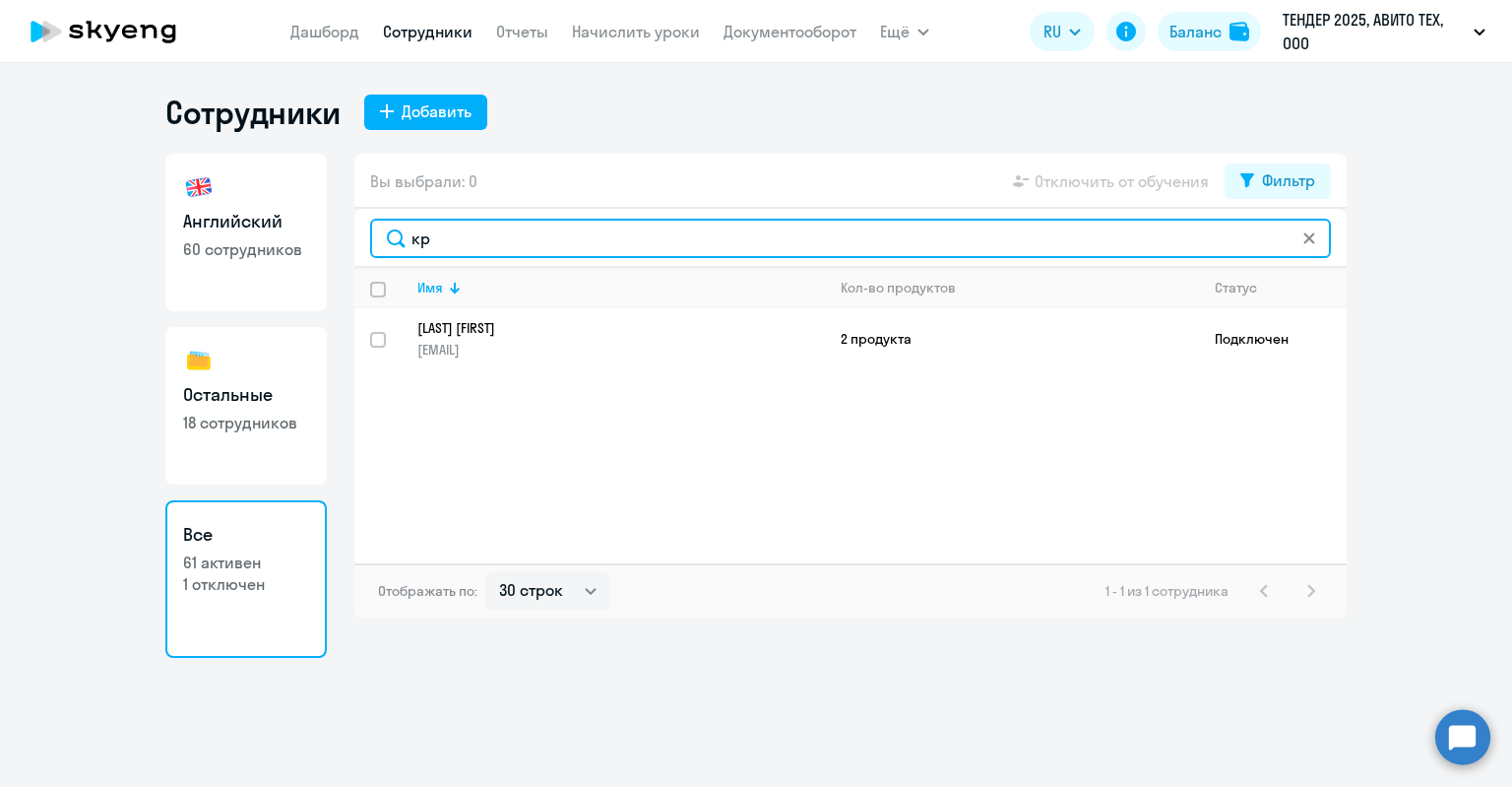 type on "кр" 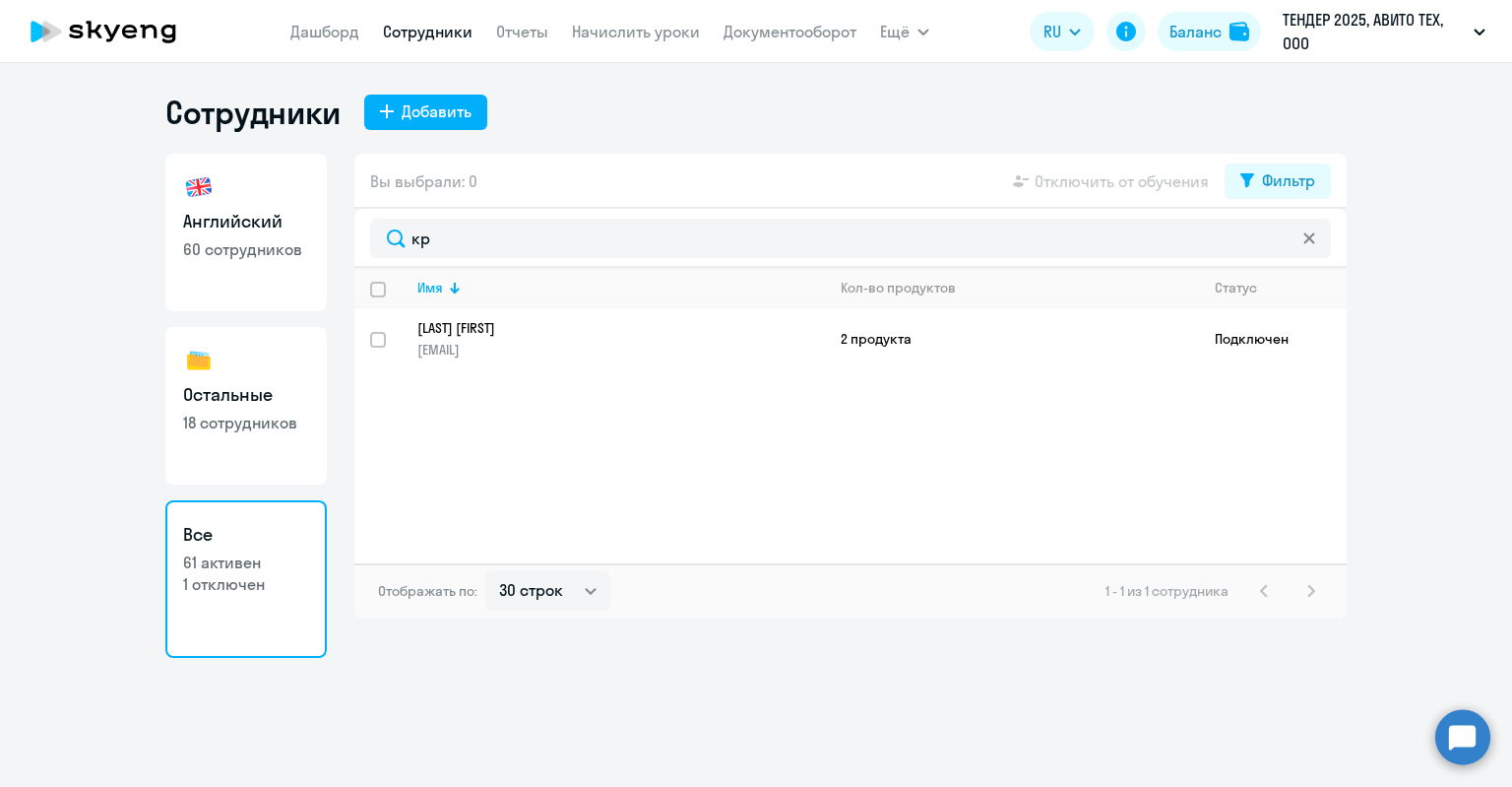 click on "60 сотрудников" 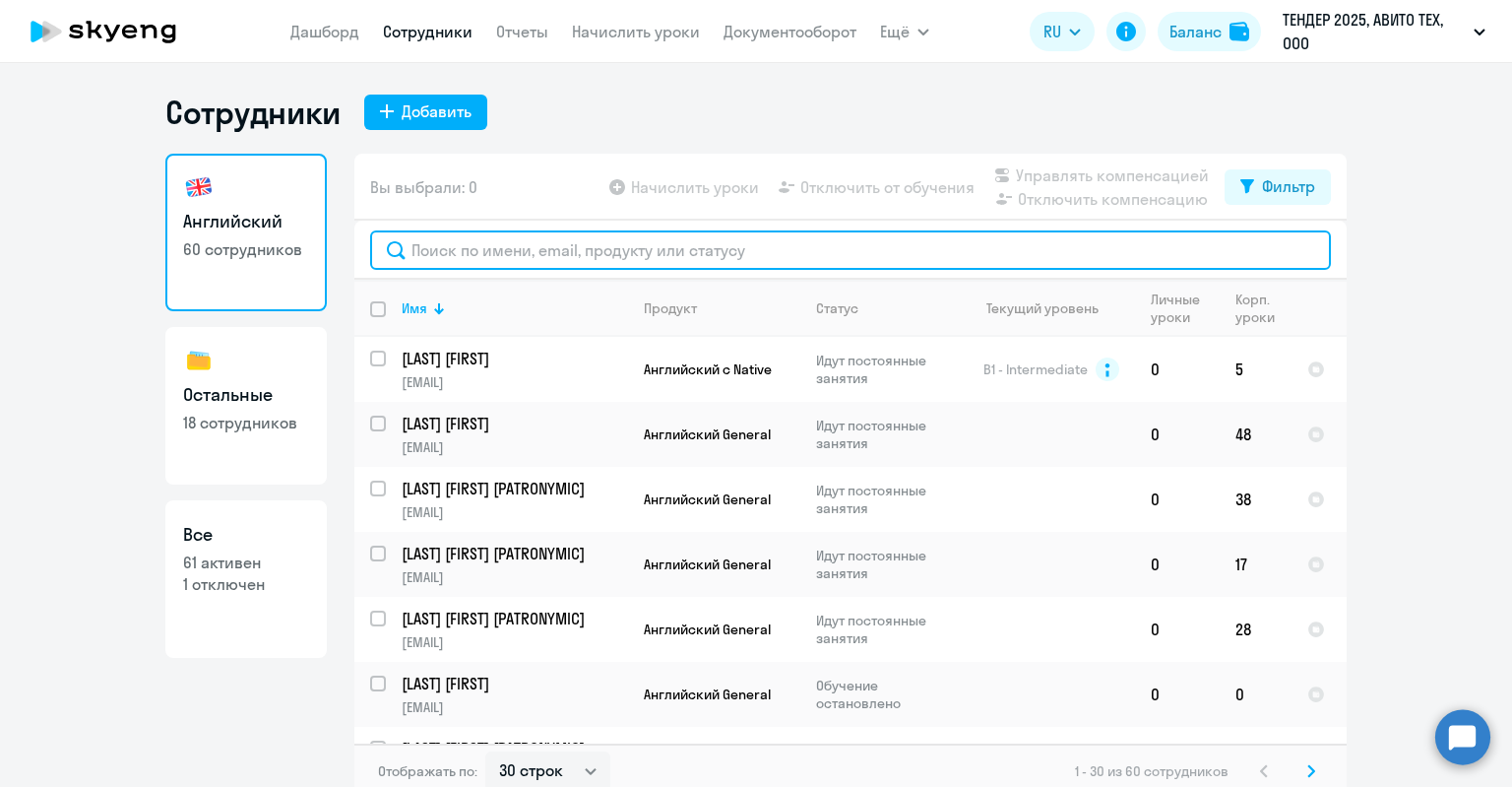 click 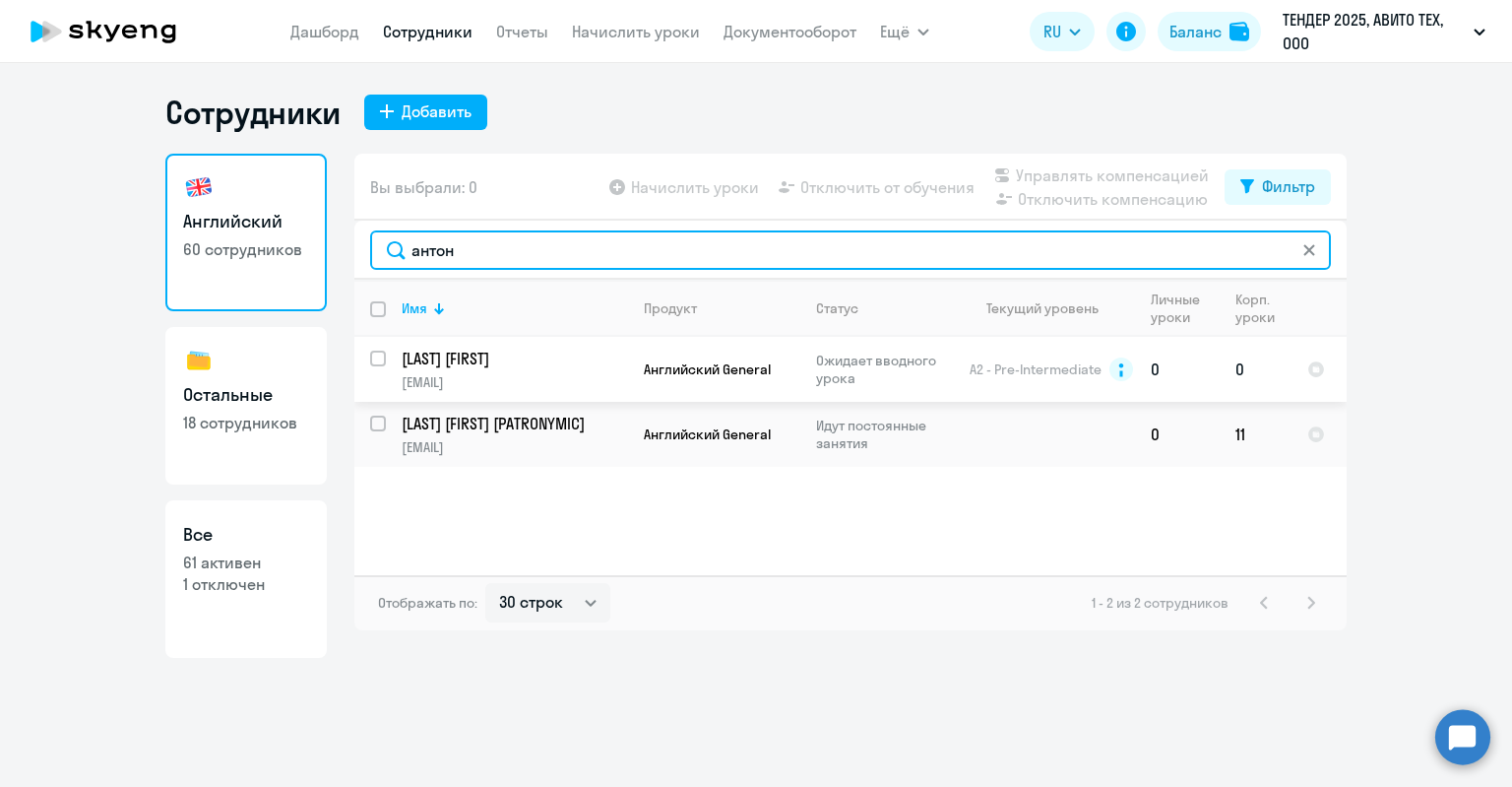 type on "антон" 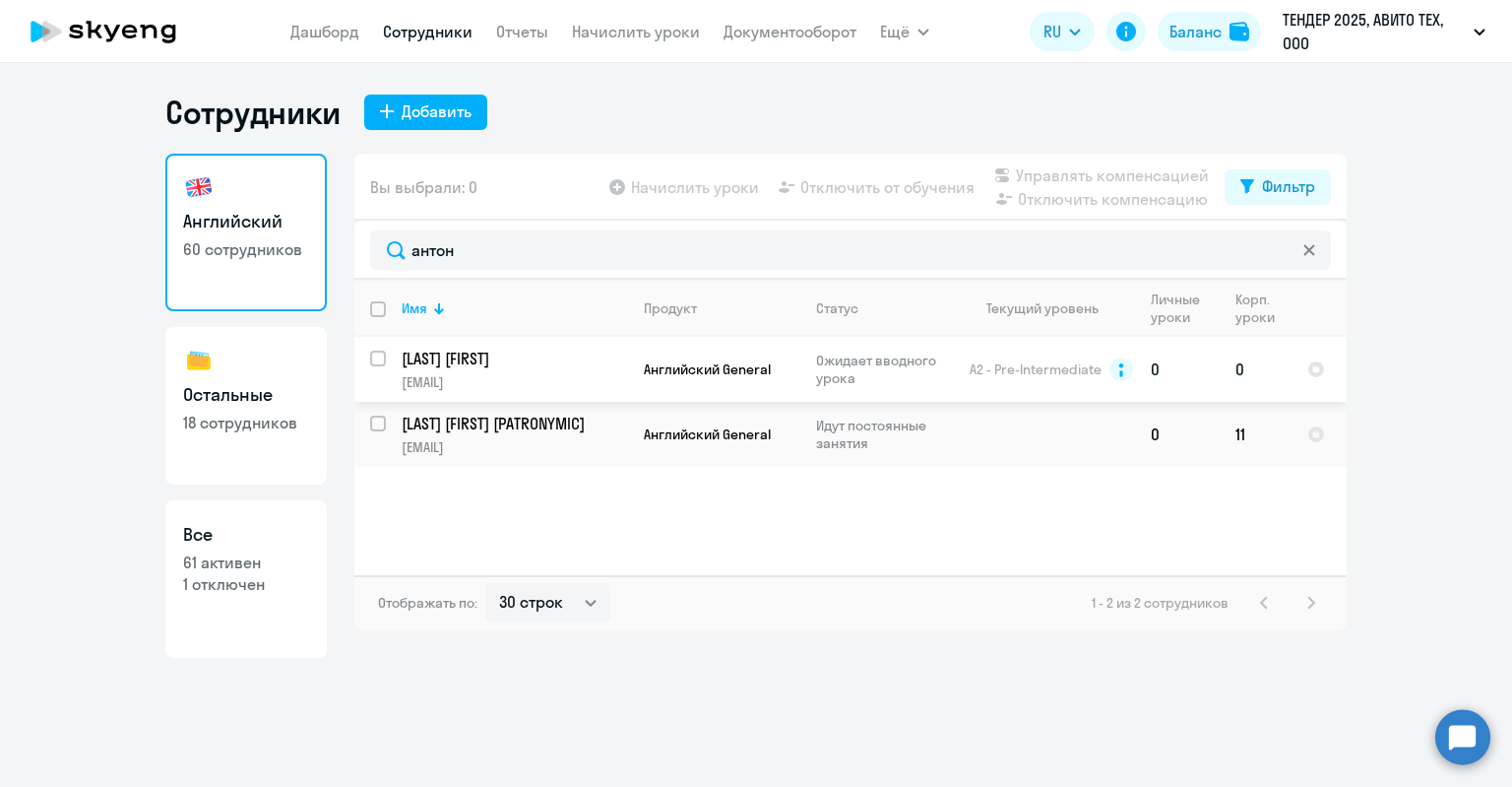 click on "[LAST] [FIRST]" 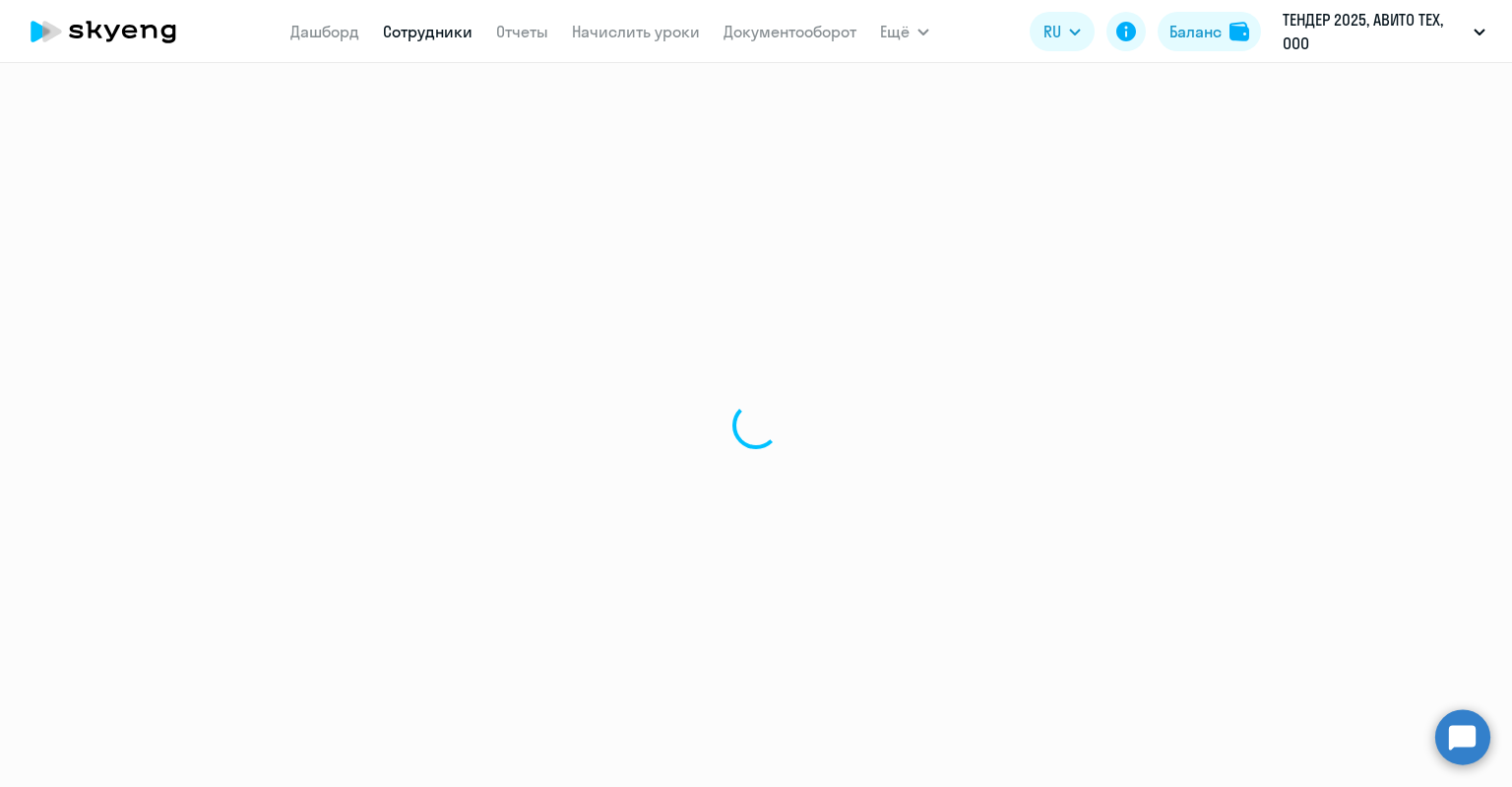 select on "english" 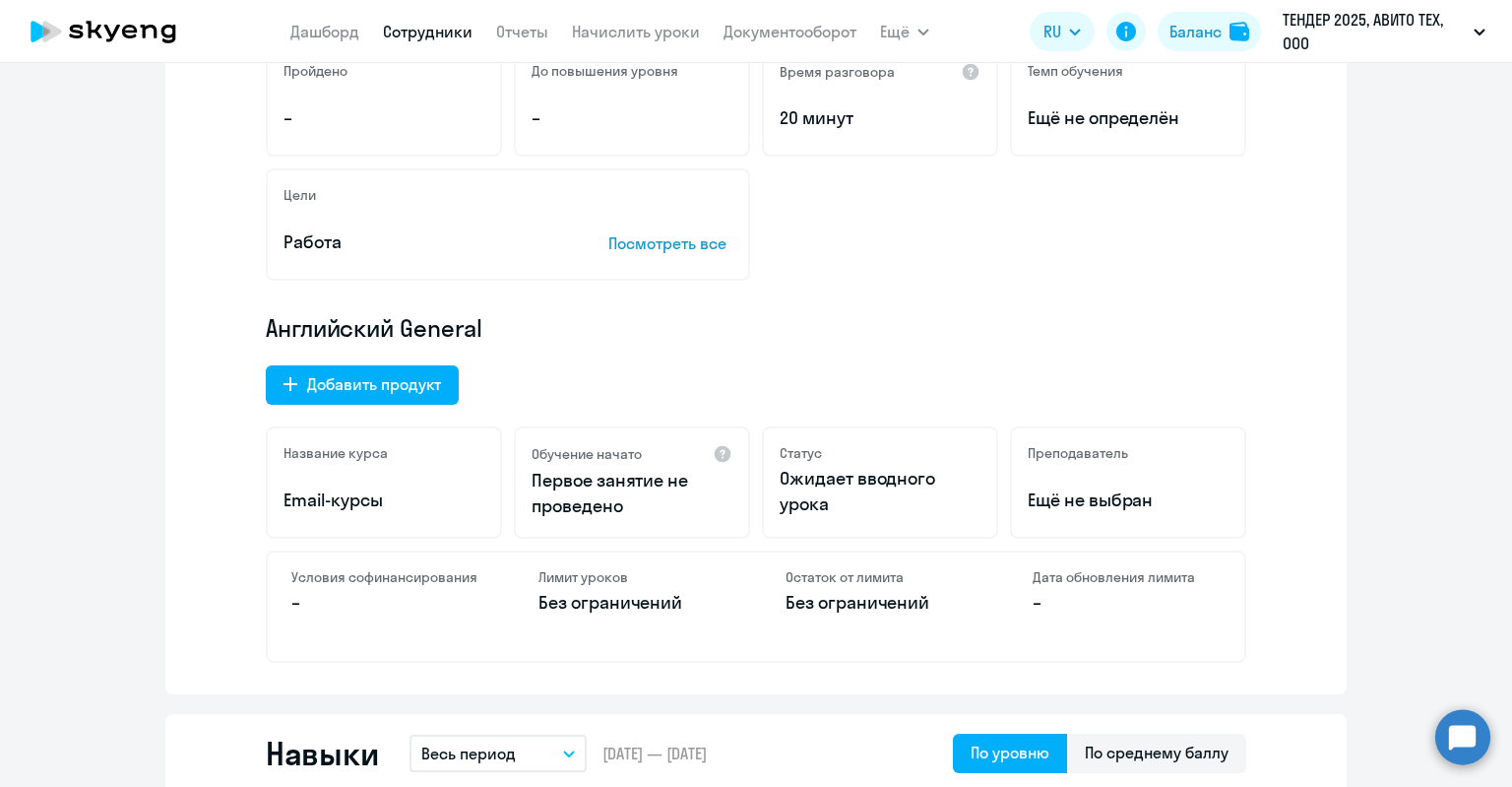 scroll, scrollTop: 0, scrollLeft: 0, axis: both 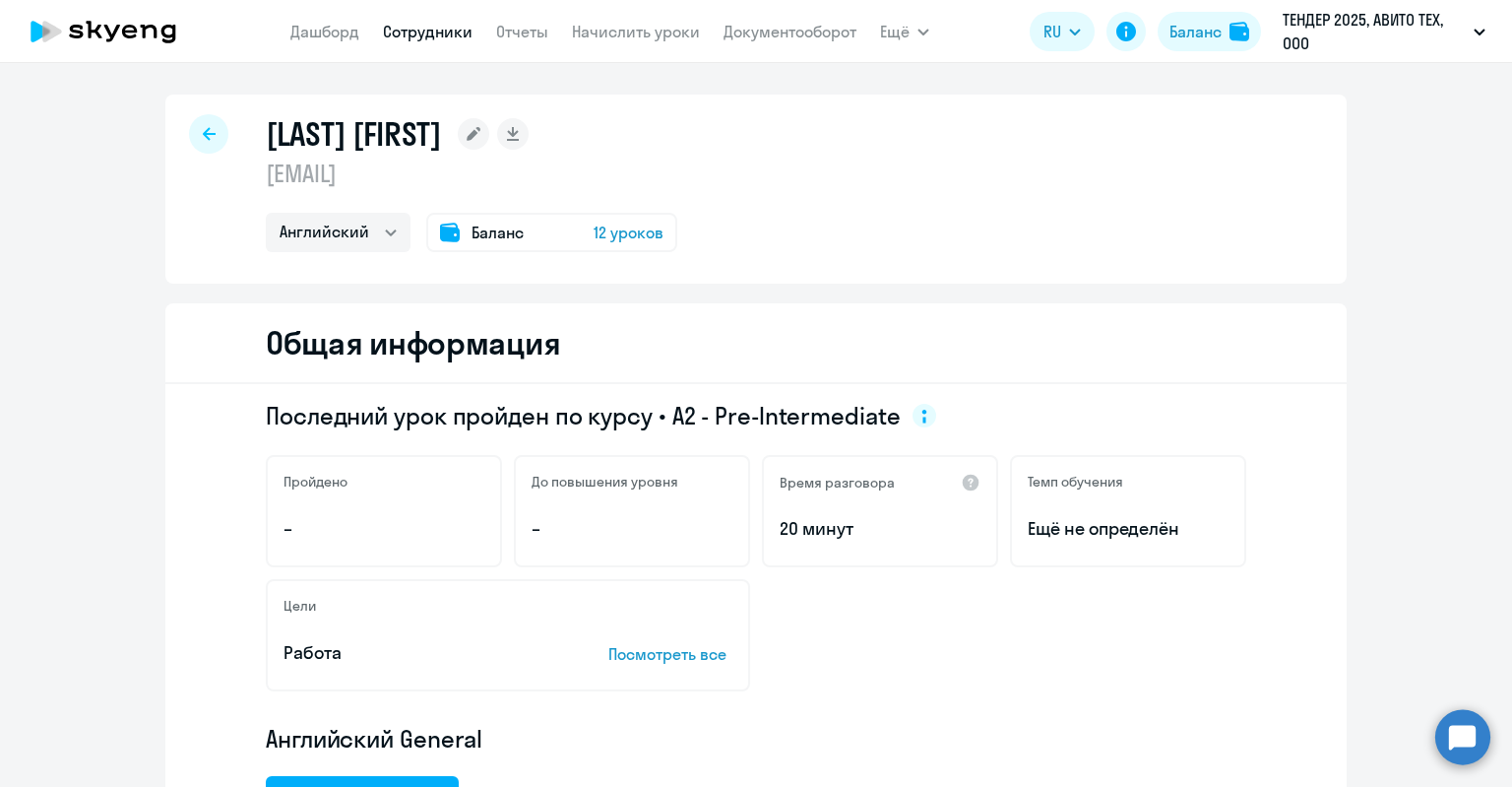 click 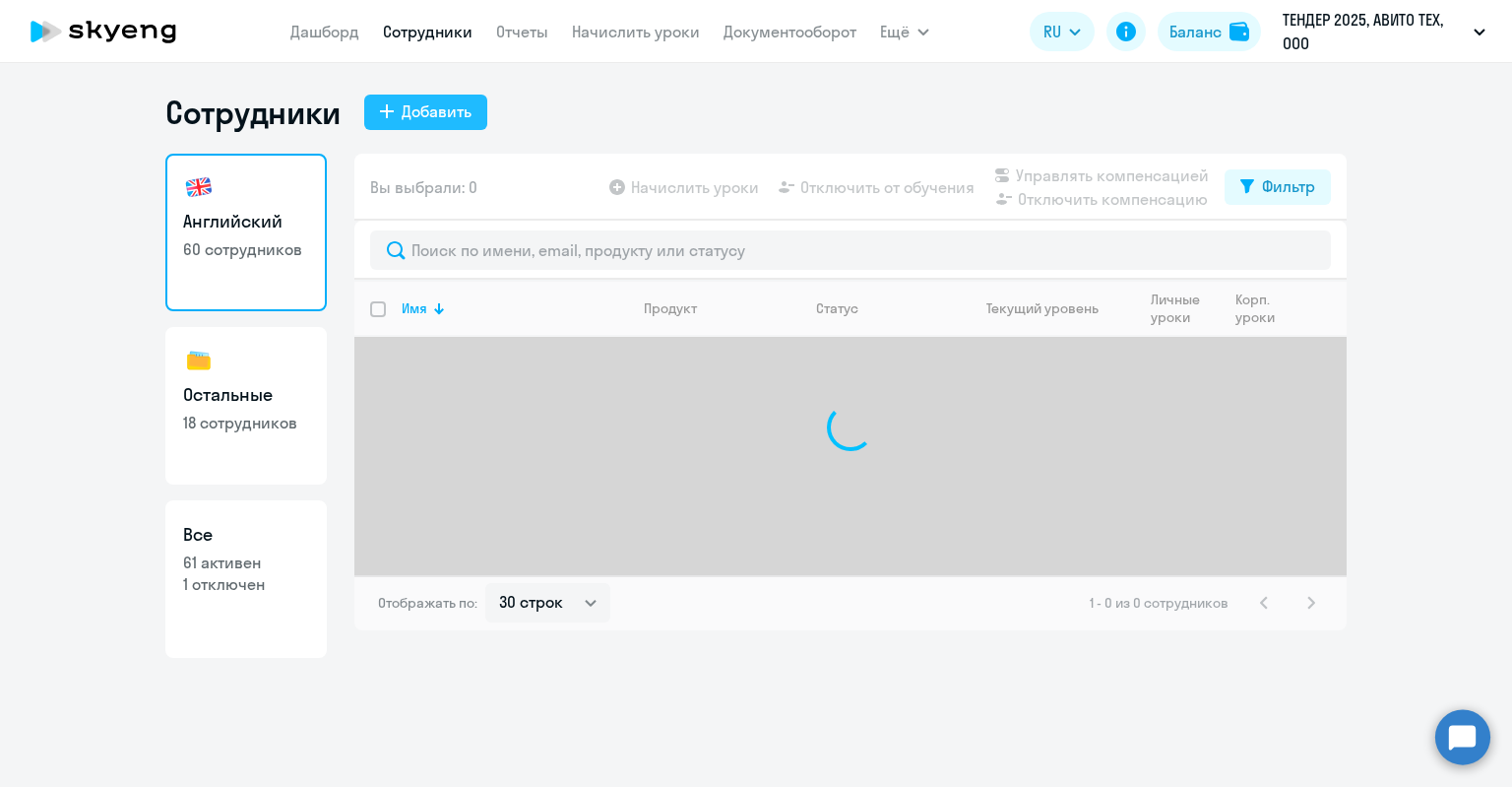 click on "Добавить" 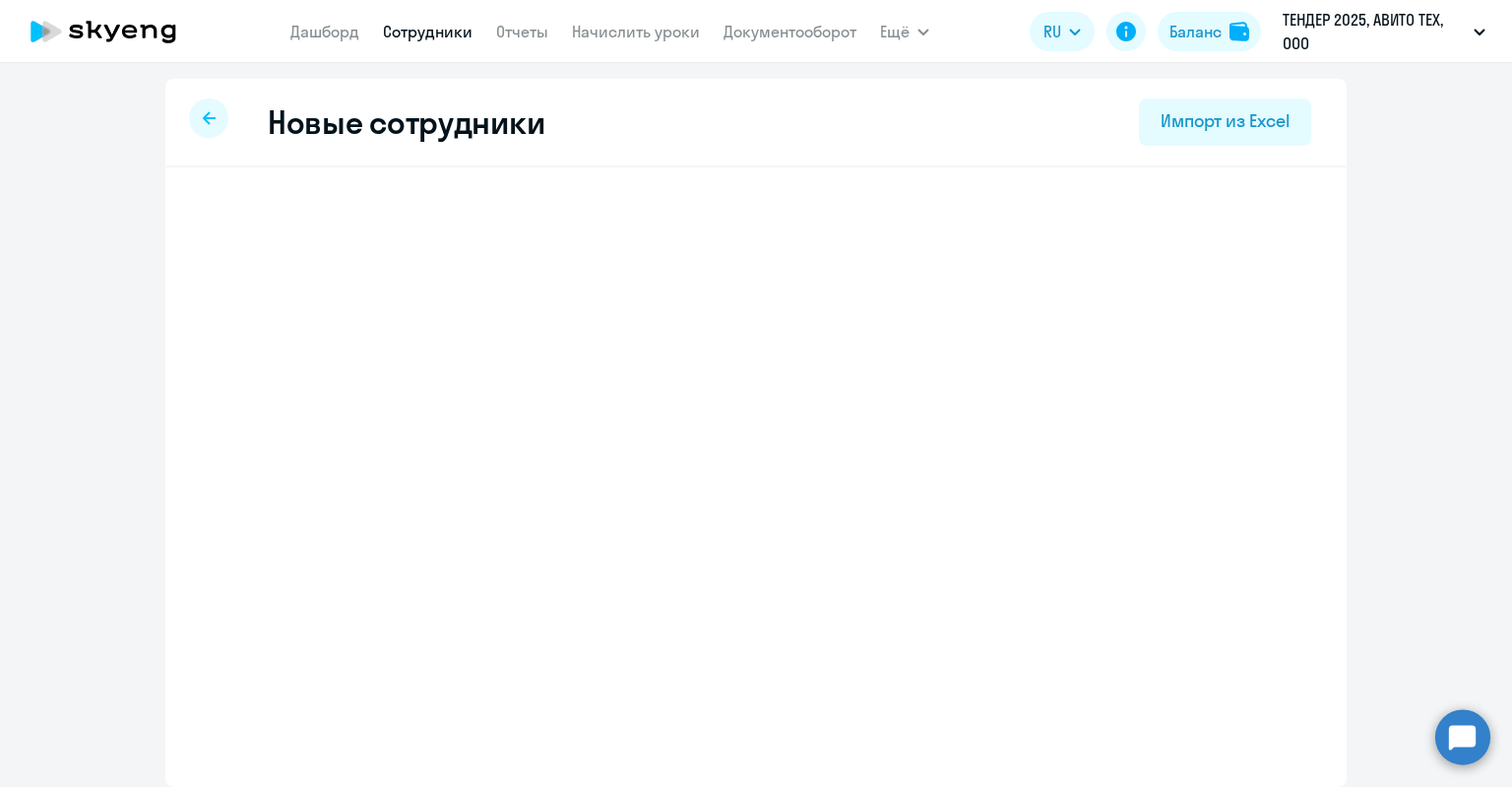 select on "english_adult_not_native_speaker" 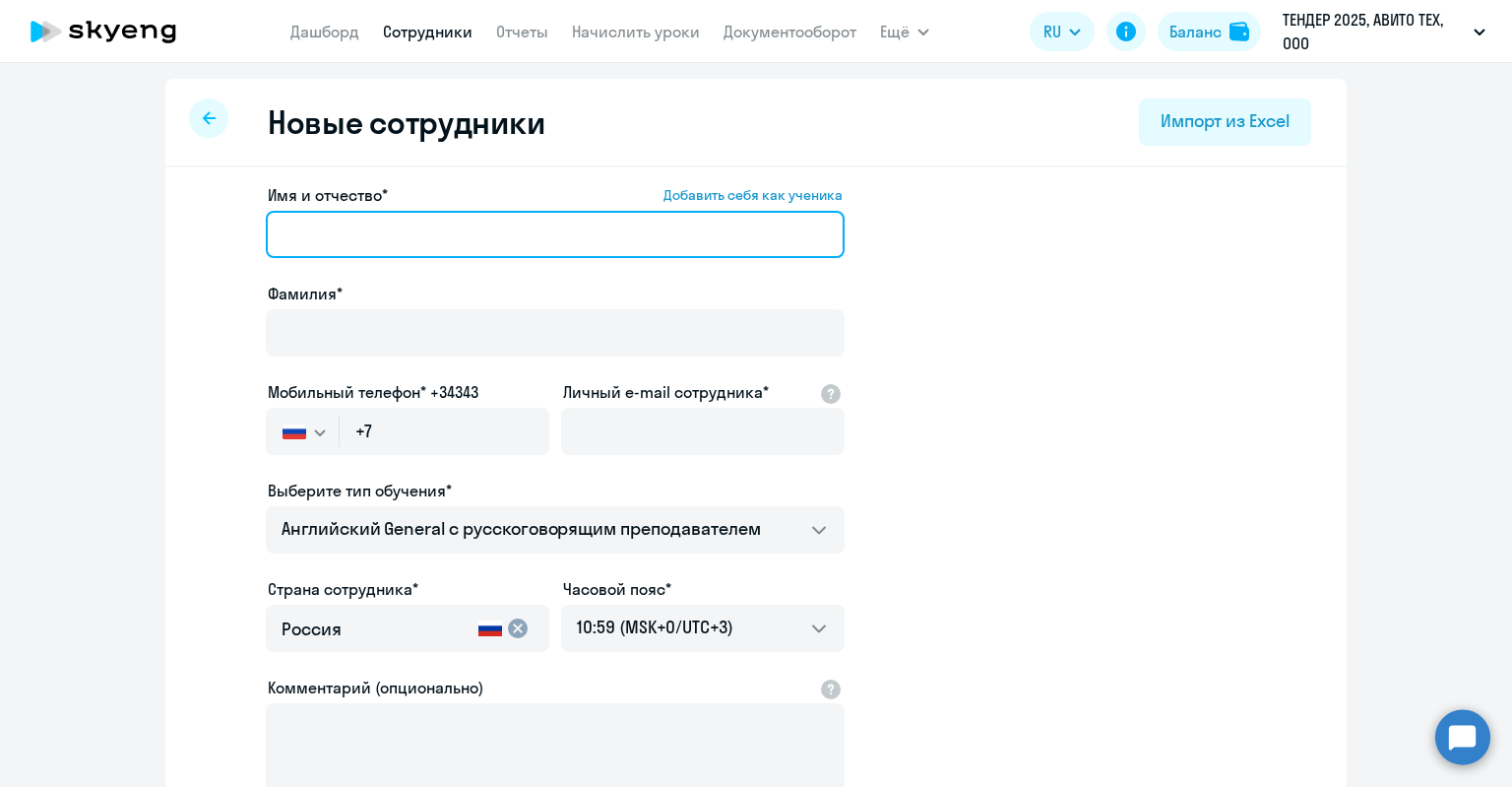 click on "Имя и отчество*  Добавить себя как ученика" at bounding box center [555, 234] 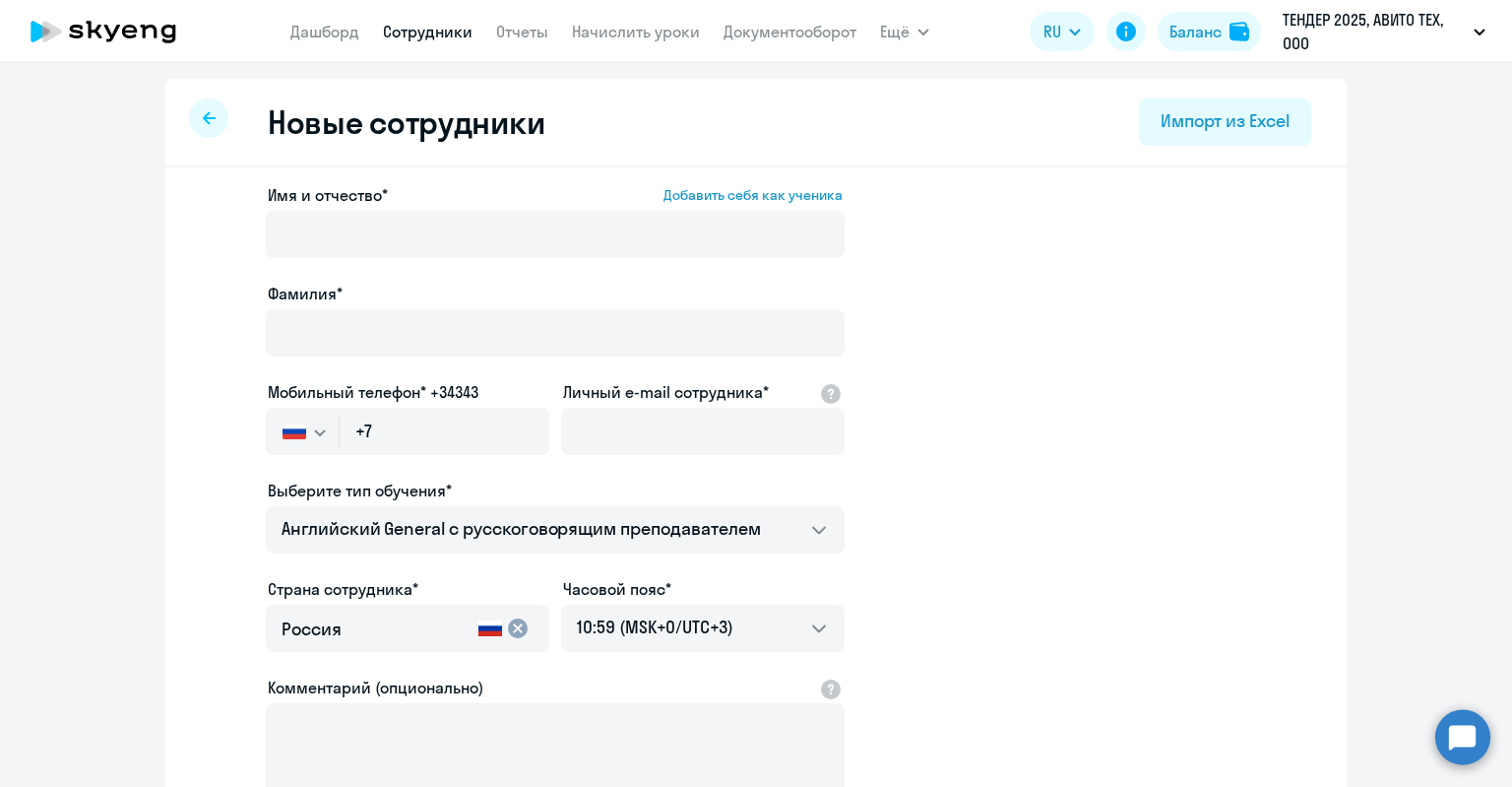 click 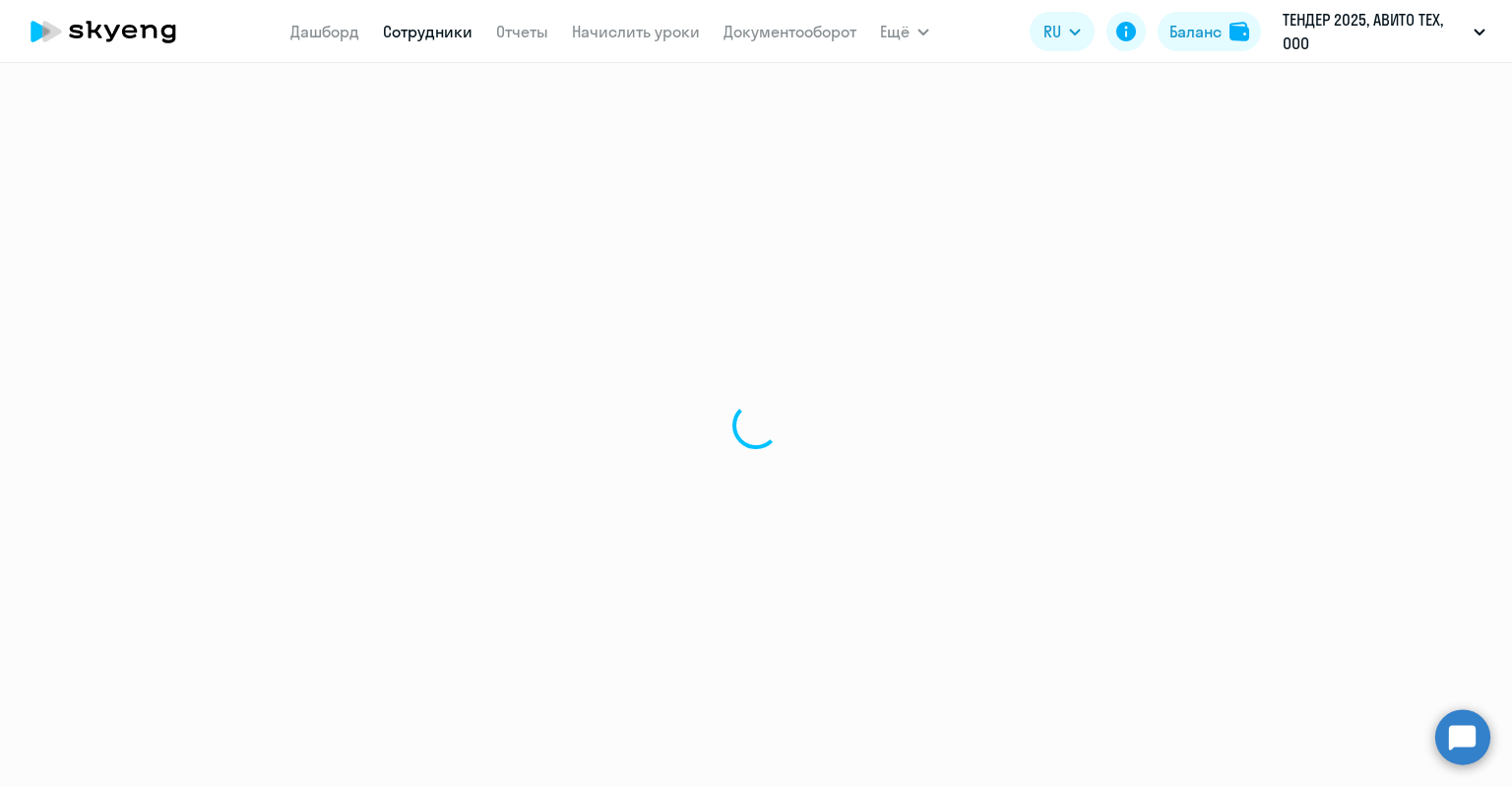 select on "30" 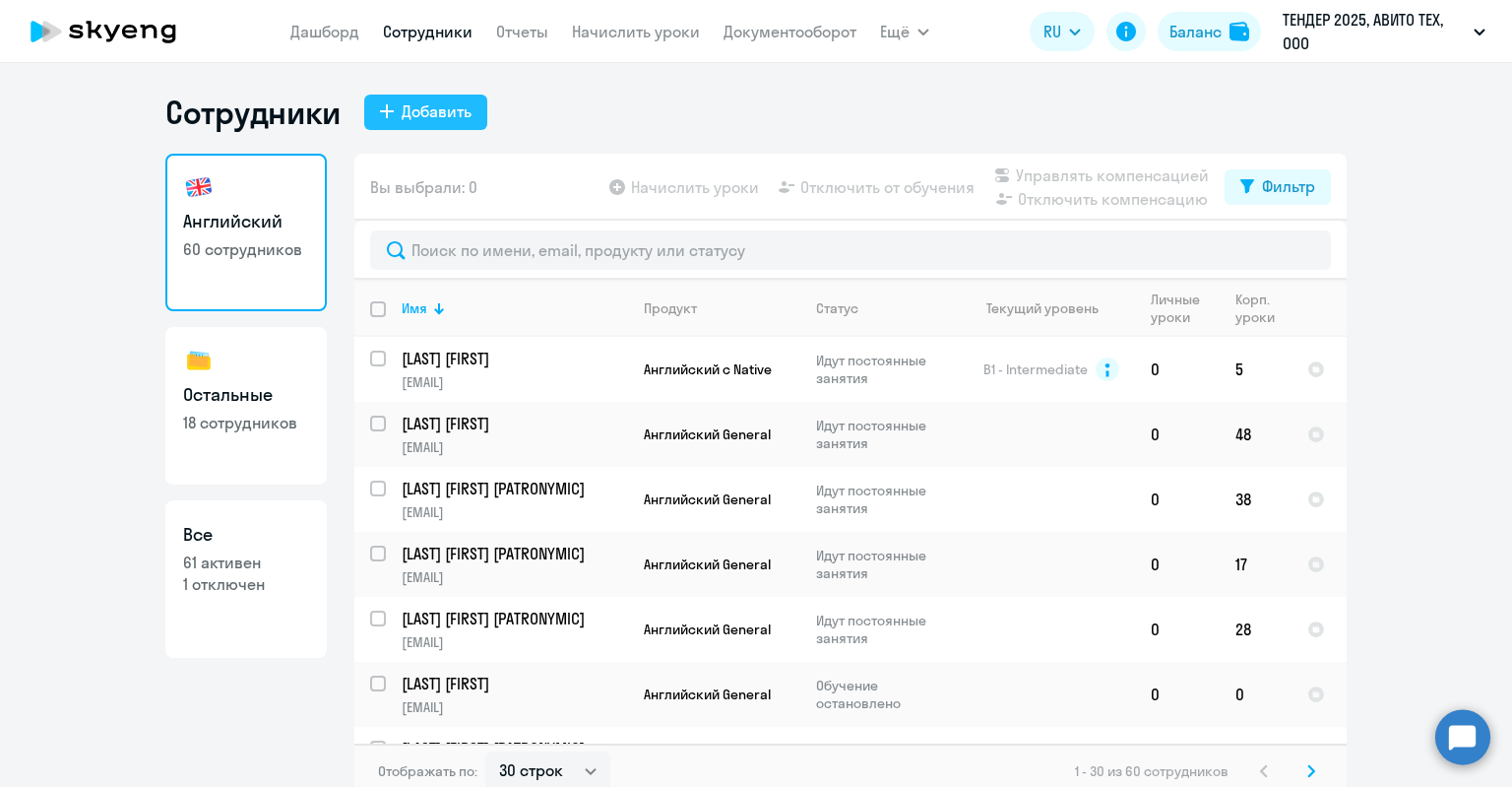 click on "Добавить" 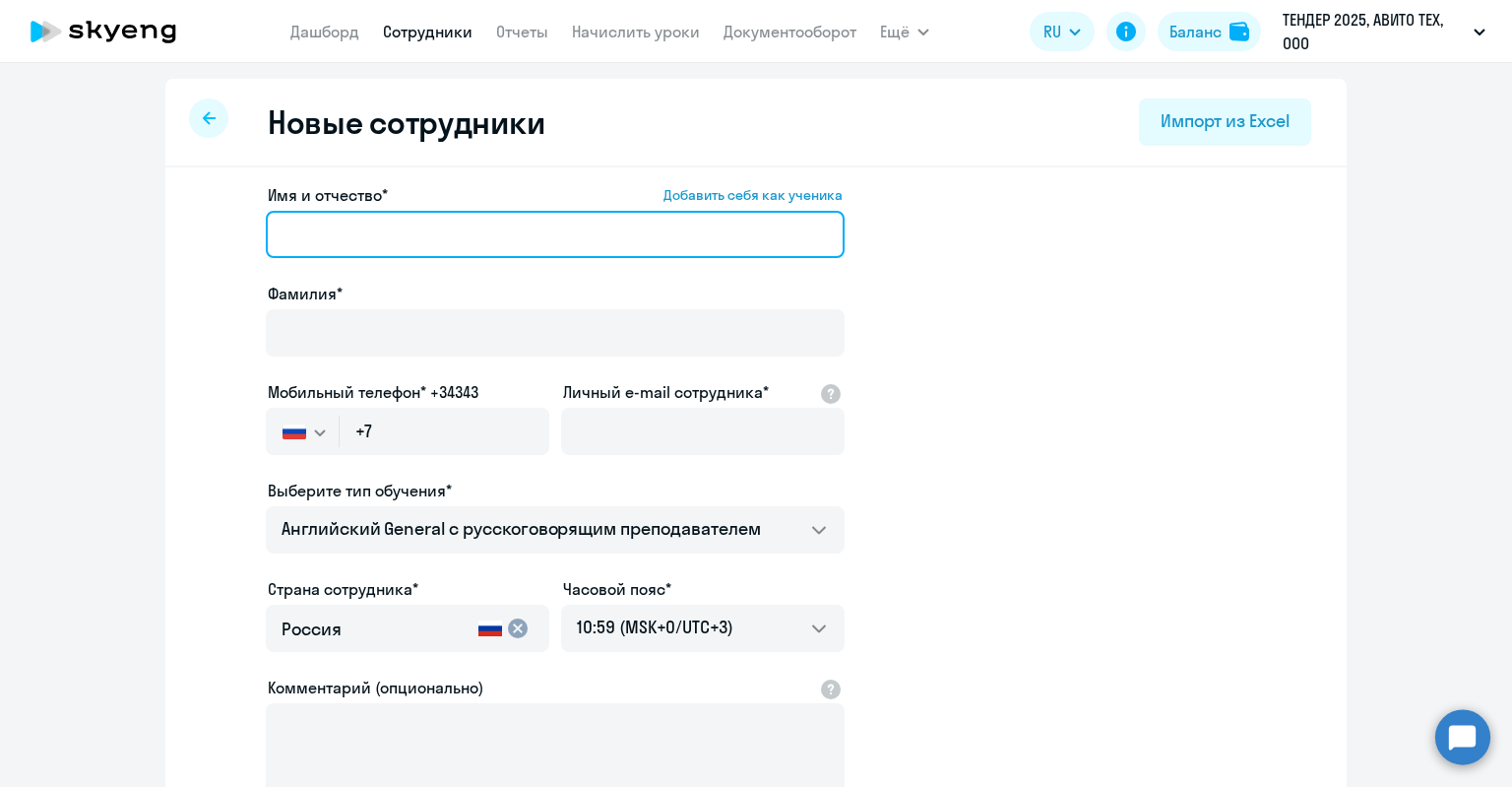 click on "Имя и отчество*  Добавить себя как ученика" at bounding box center [555, 234] 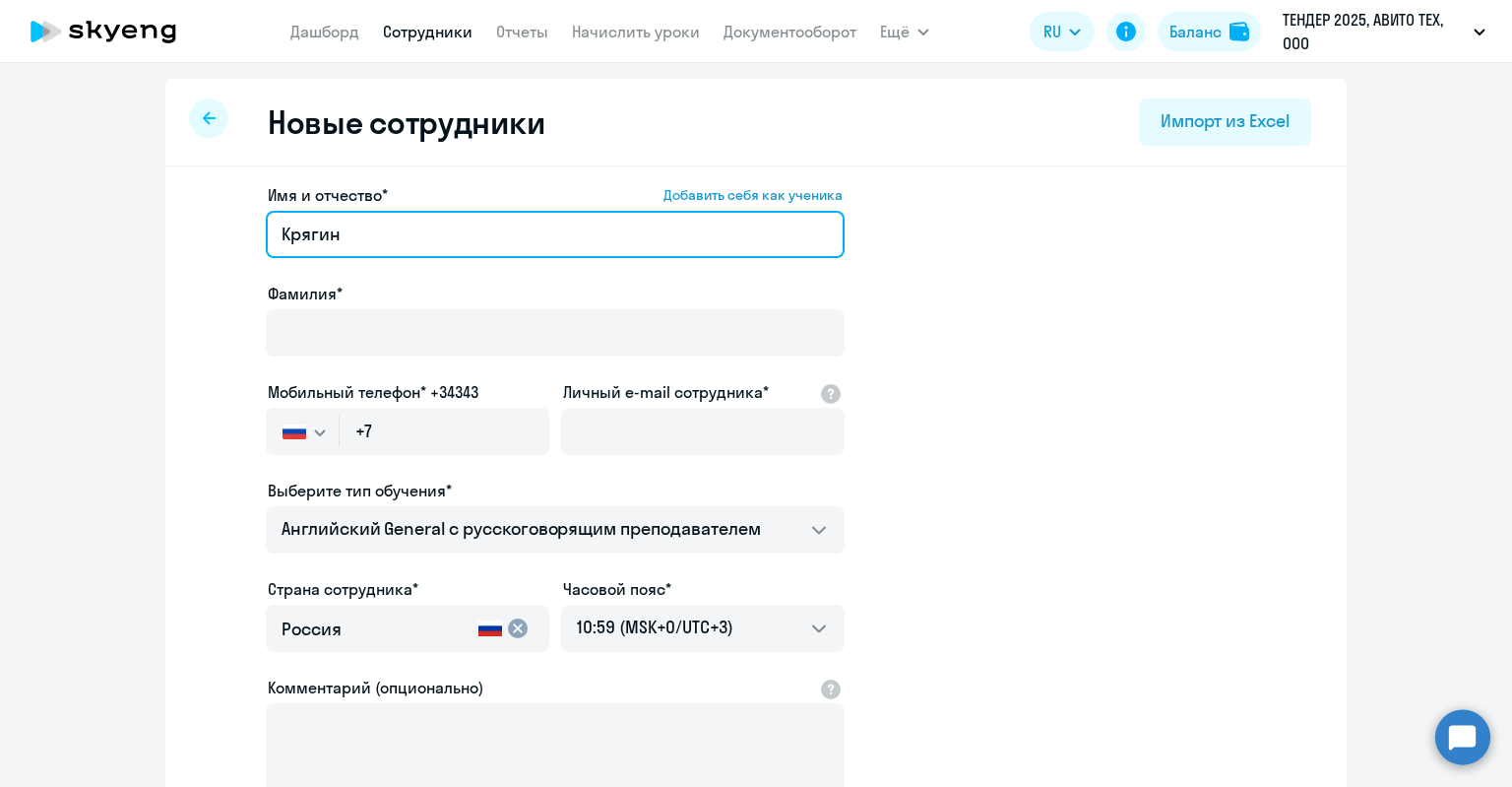 type on "Крягин" 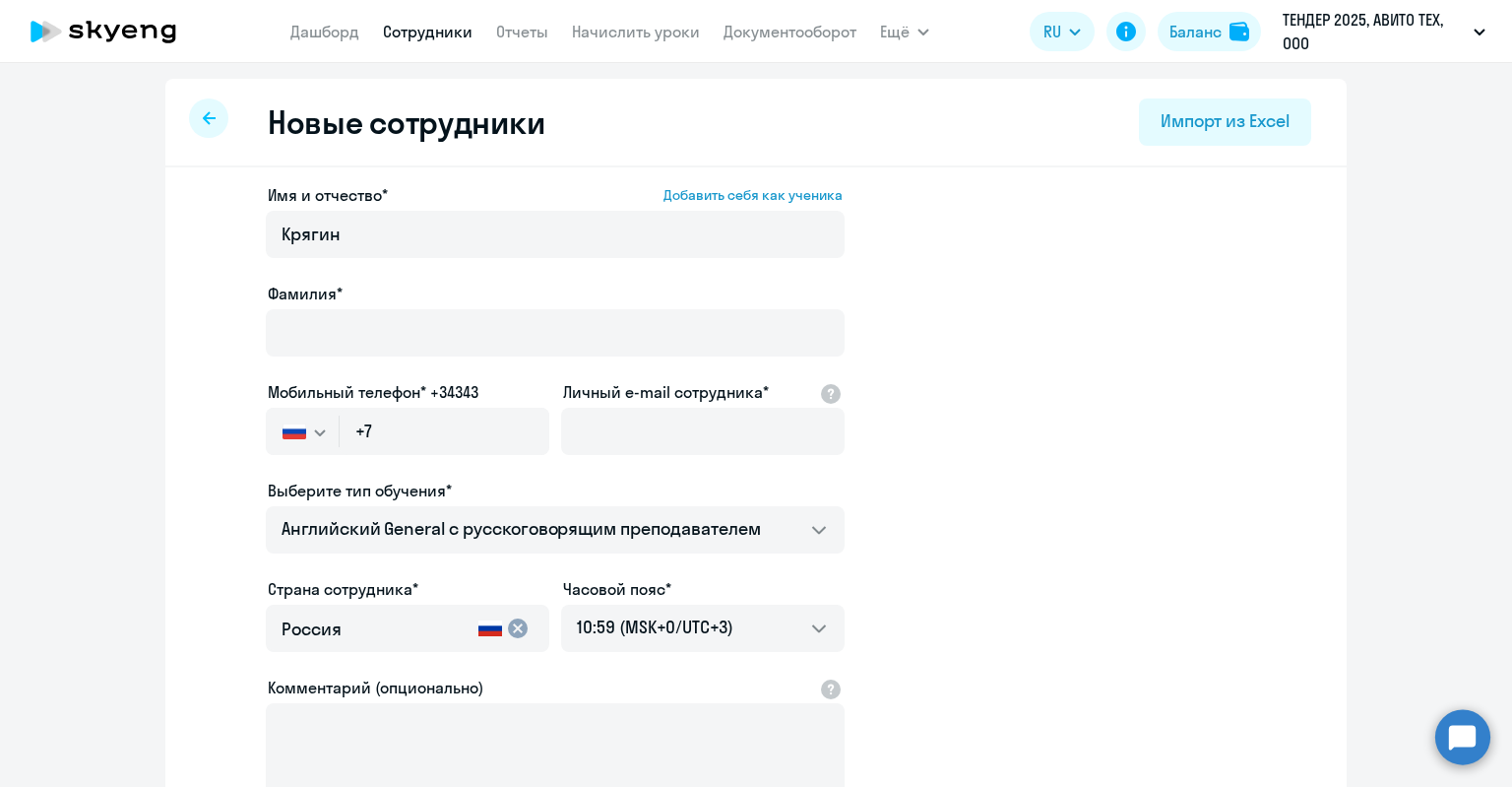 click on "Фамилия*" 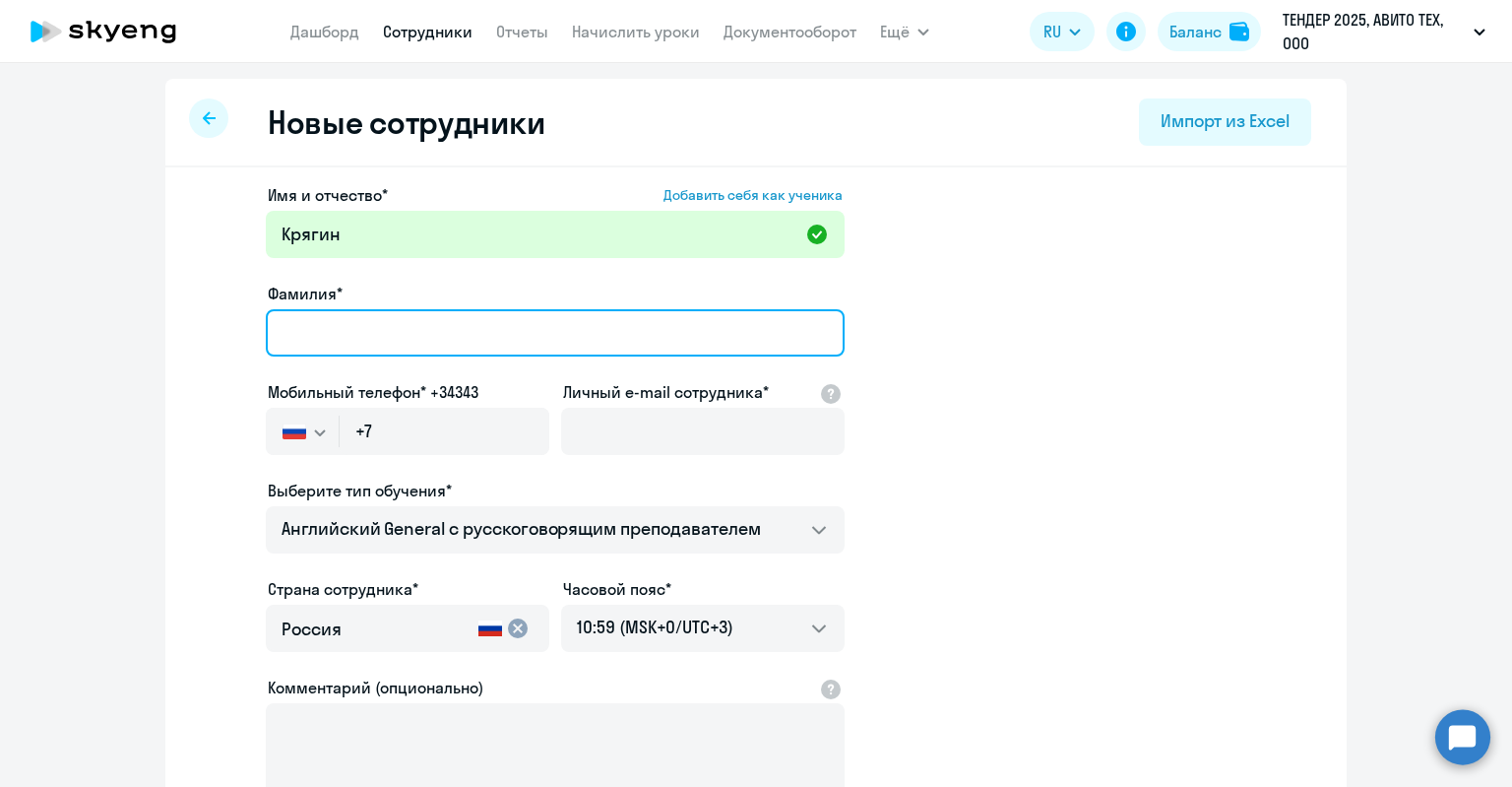 click on "Фамилия*" at bounding box center (555, 333) 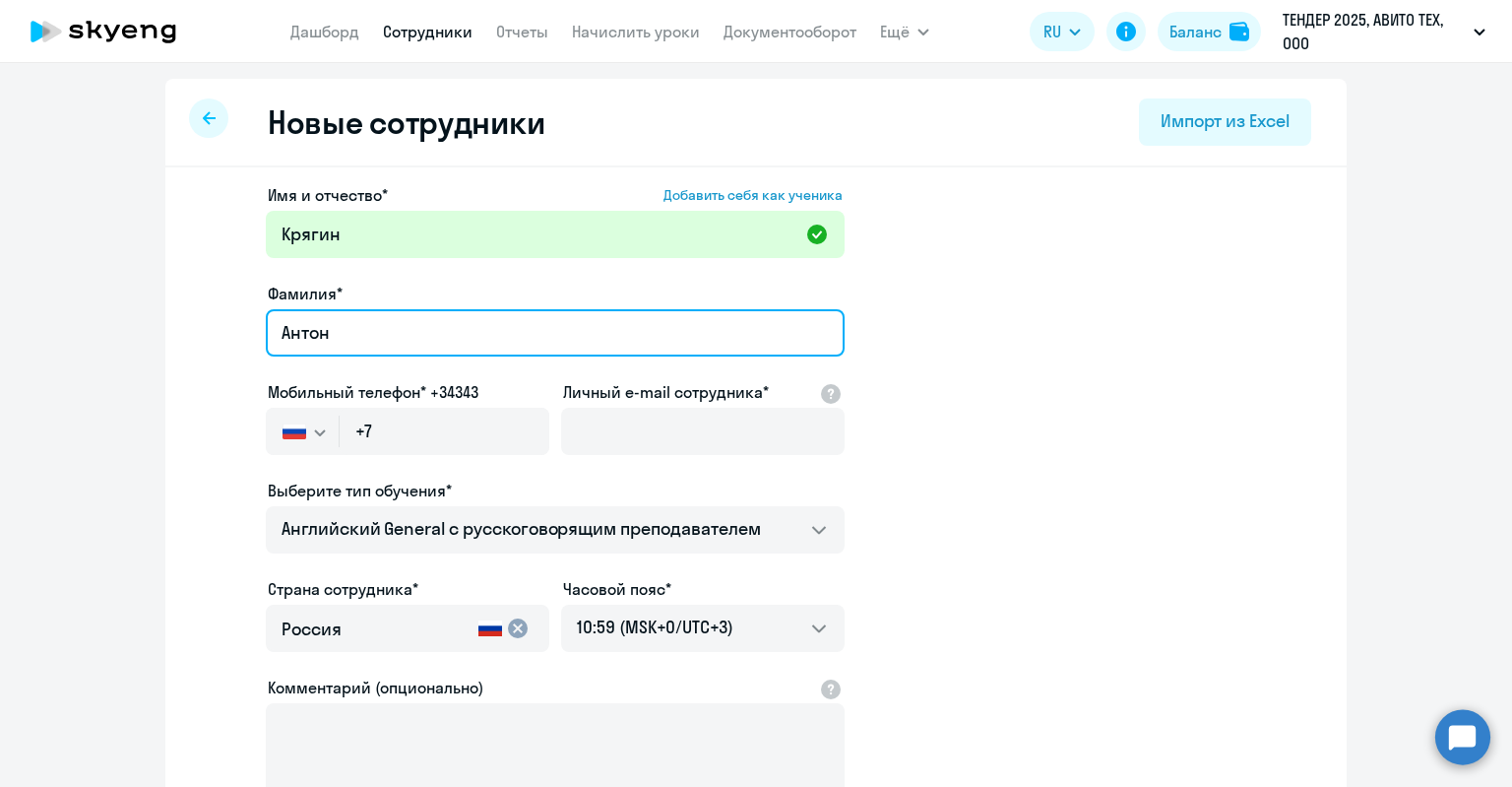 type on "Антон" 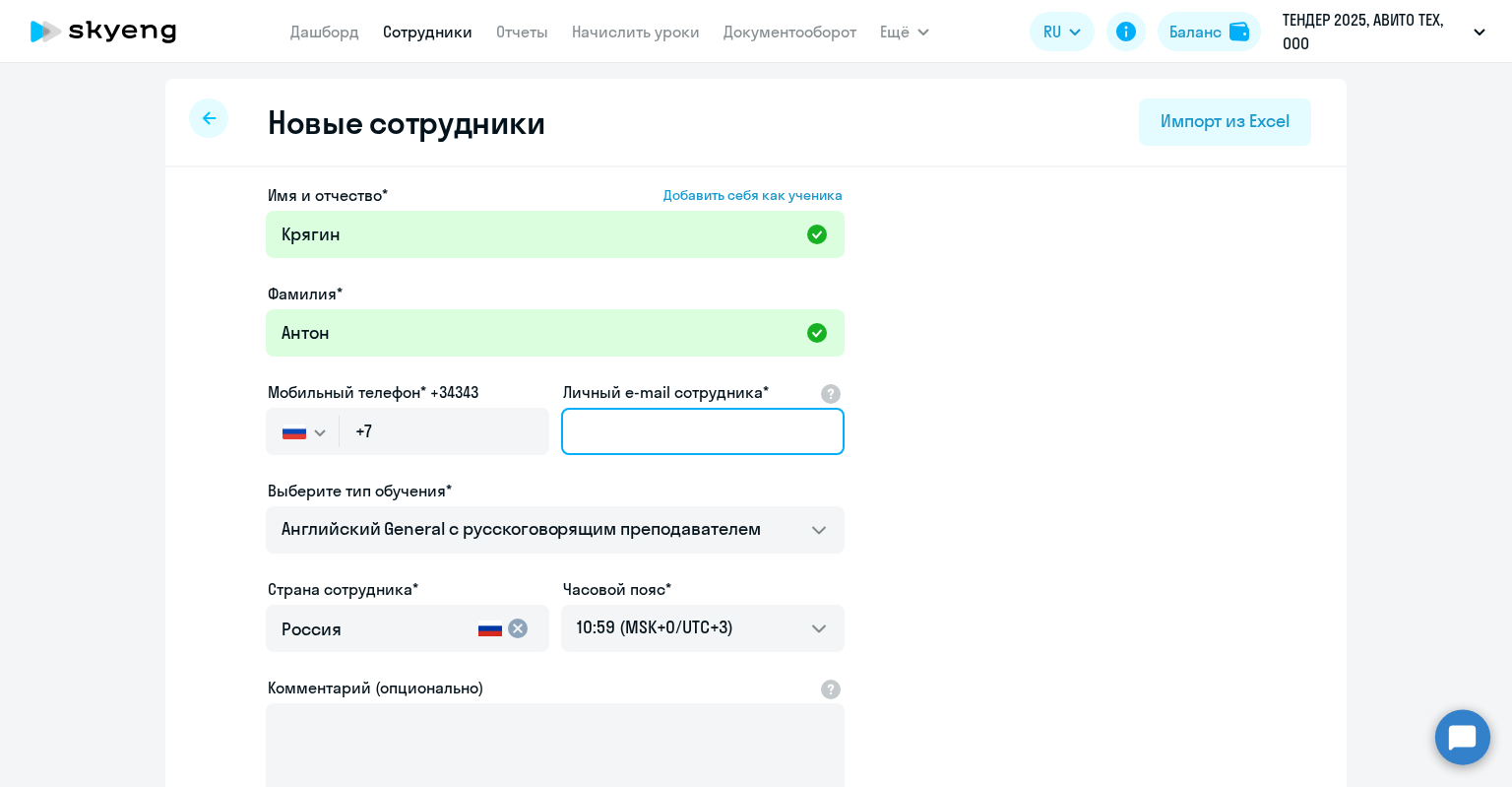 click on "Личный e-mail сотрудника*" at bounding box center [703, 431] 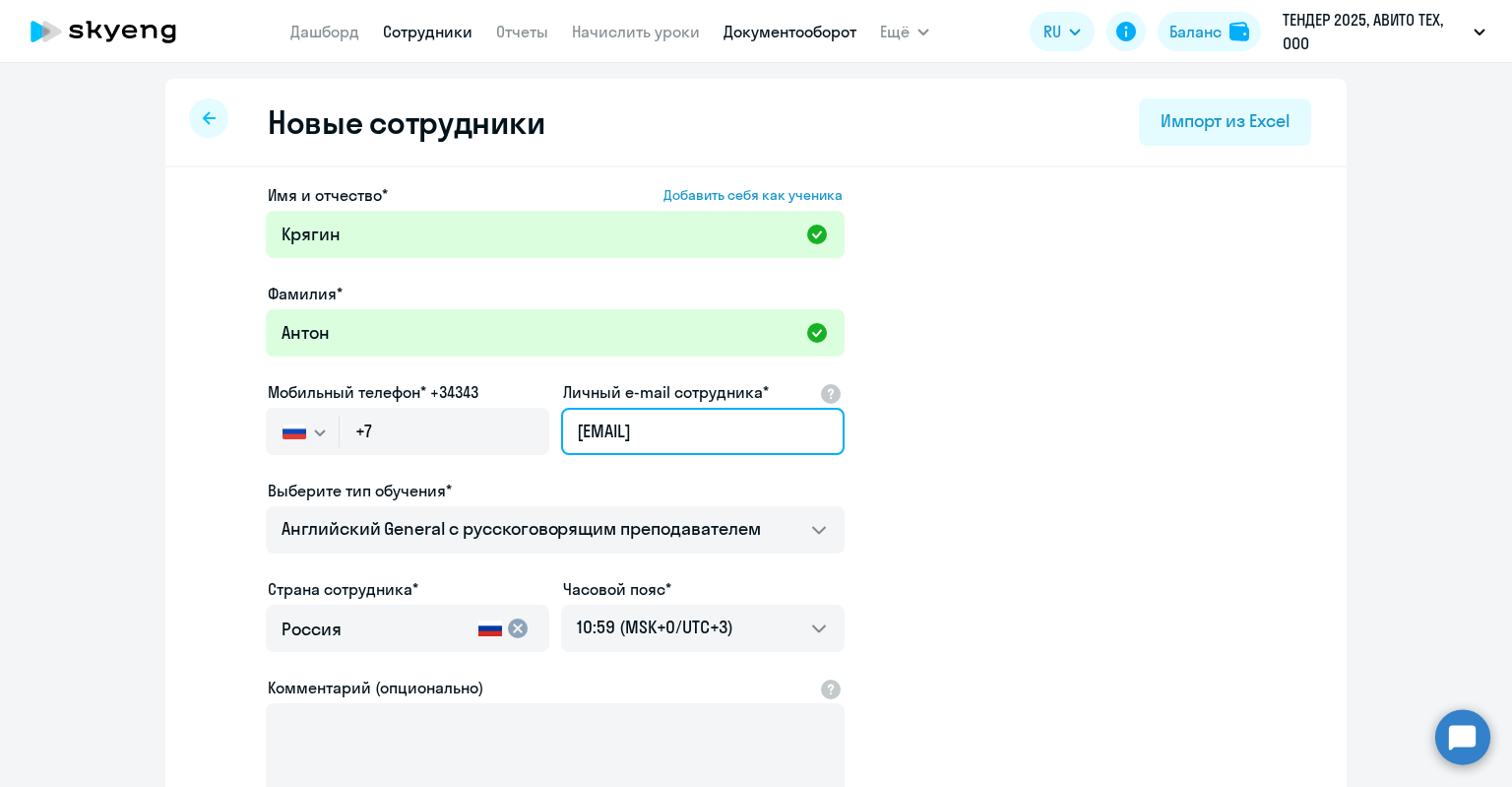 type on "[EMAIL]" 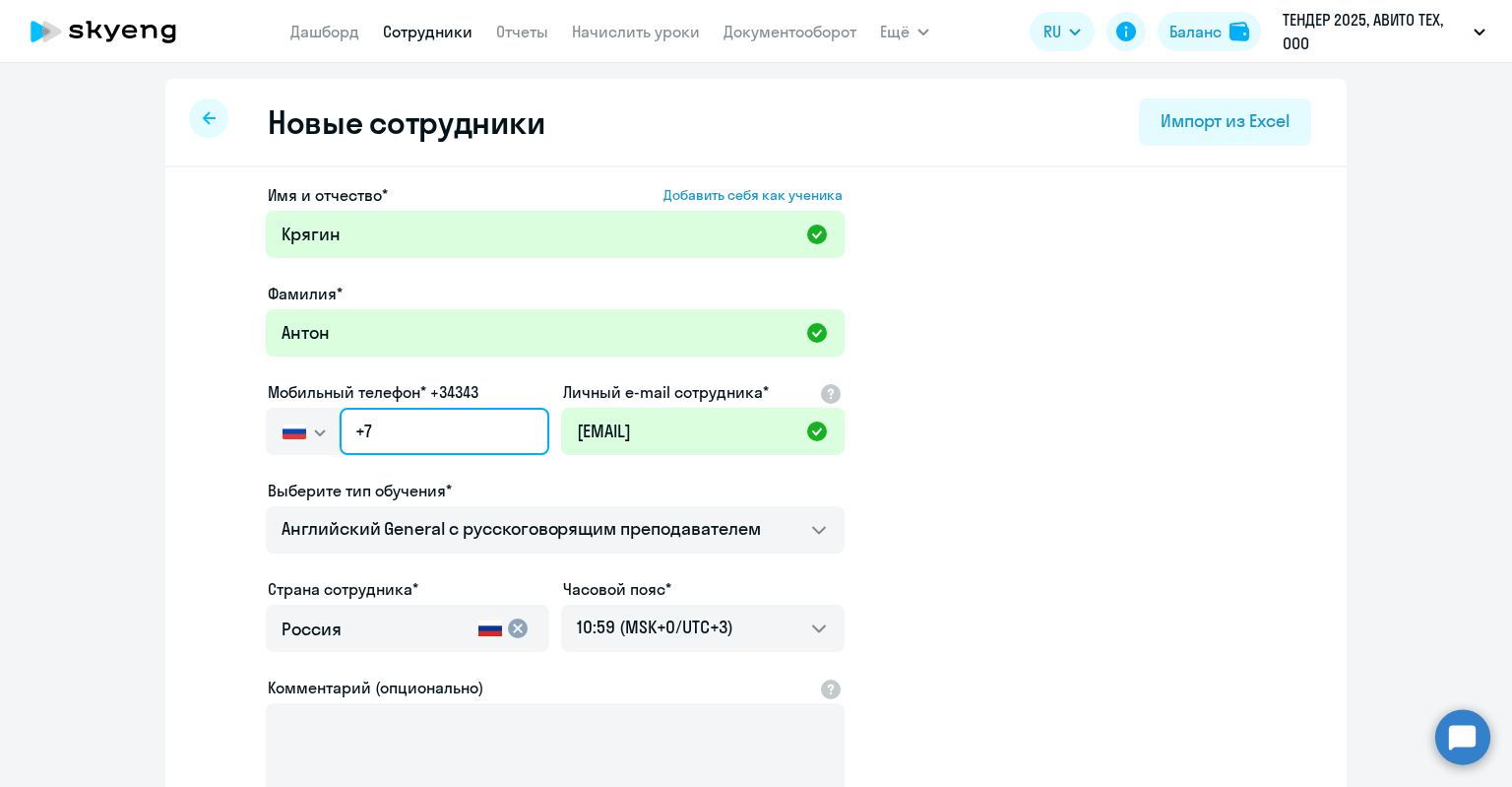 click on "+7" 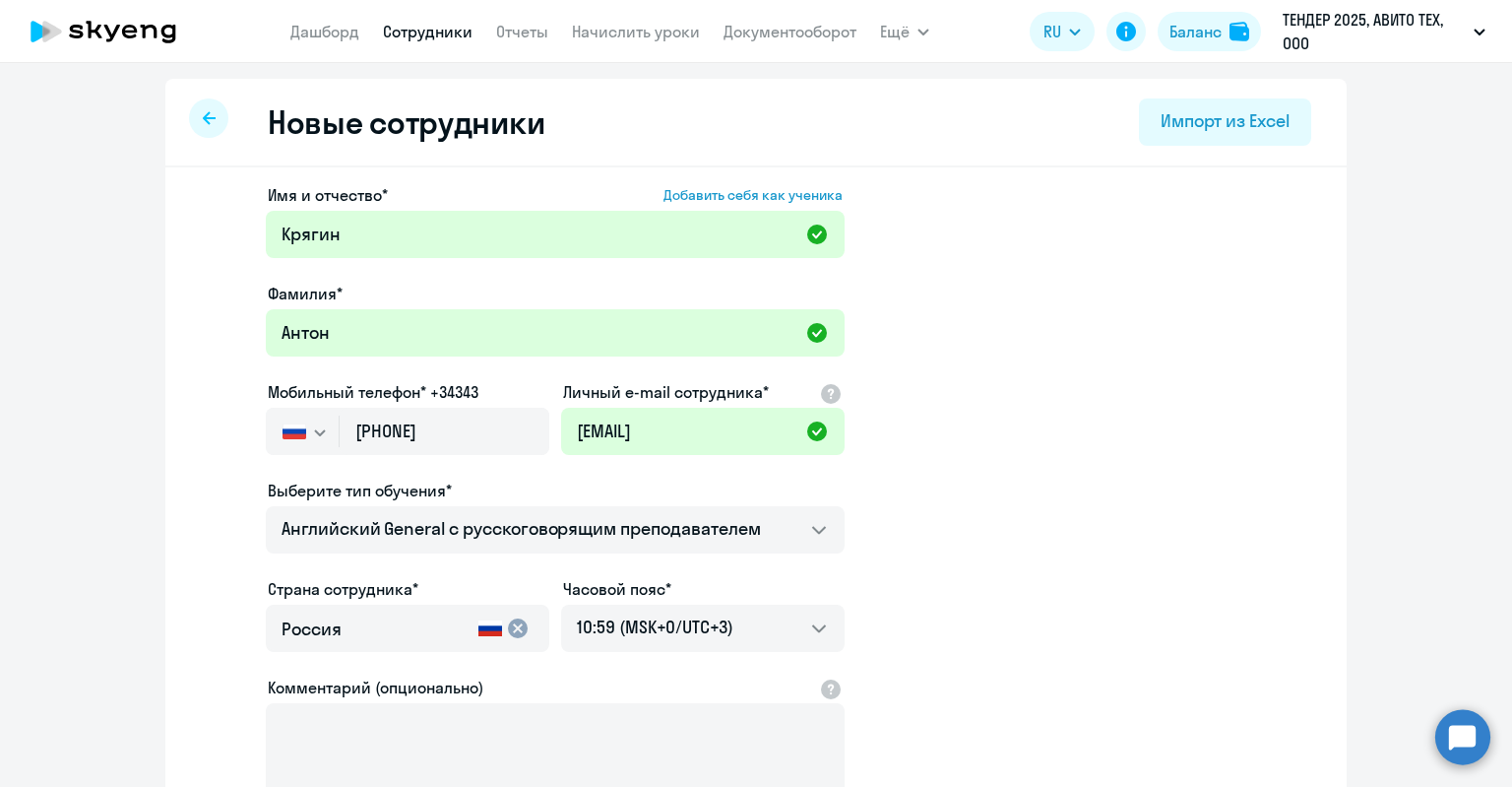 click on "[FIRST] [LAST] [PHONE]" 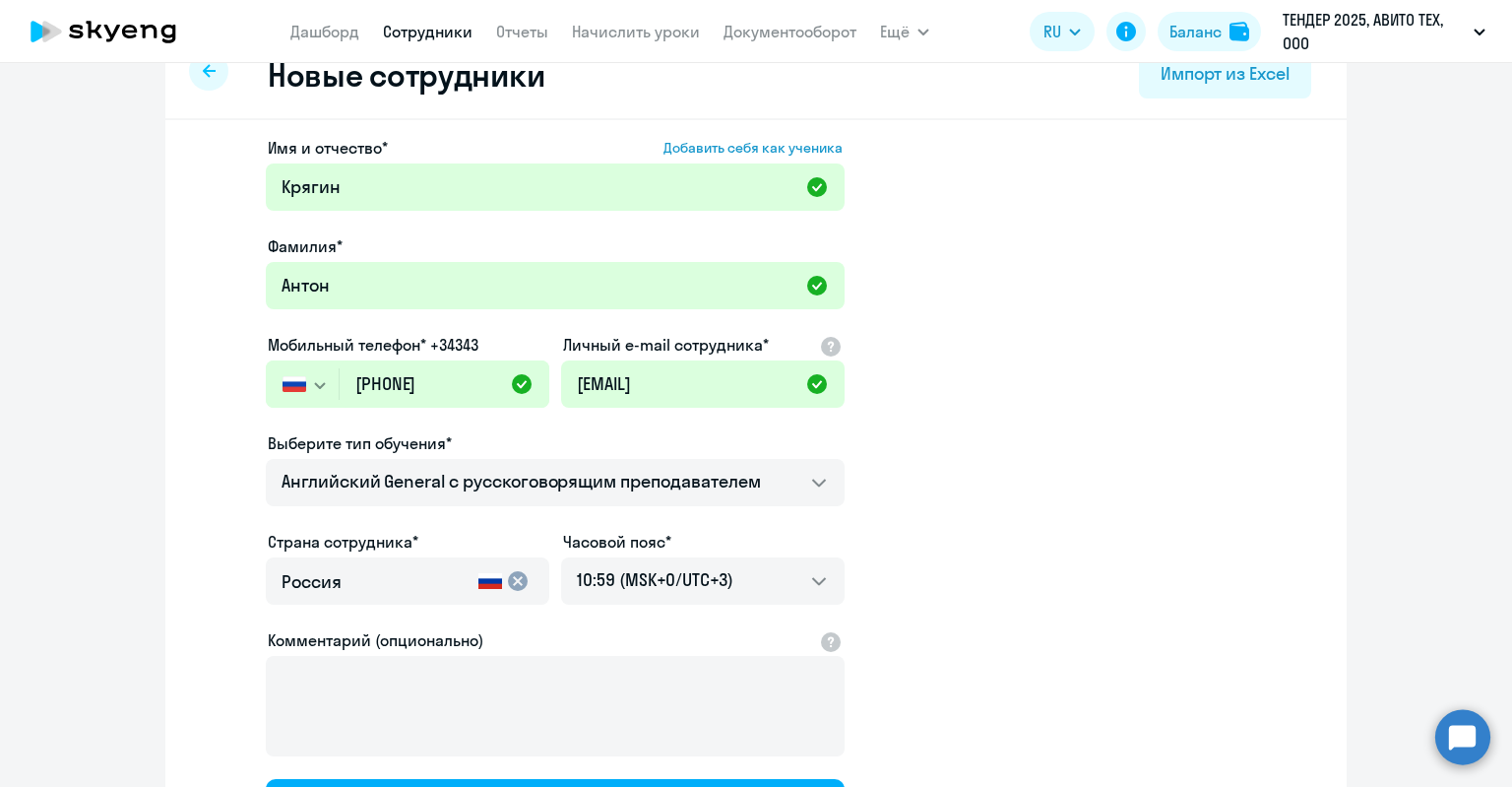 scroll, scrollTop: 244, scrollLeft: 0, axis: vertical 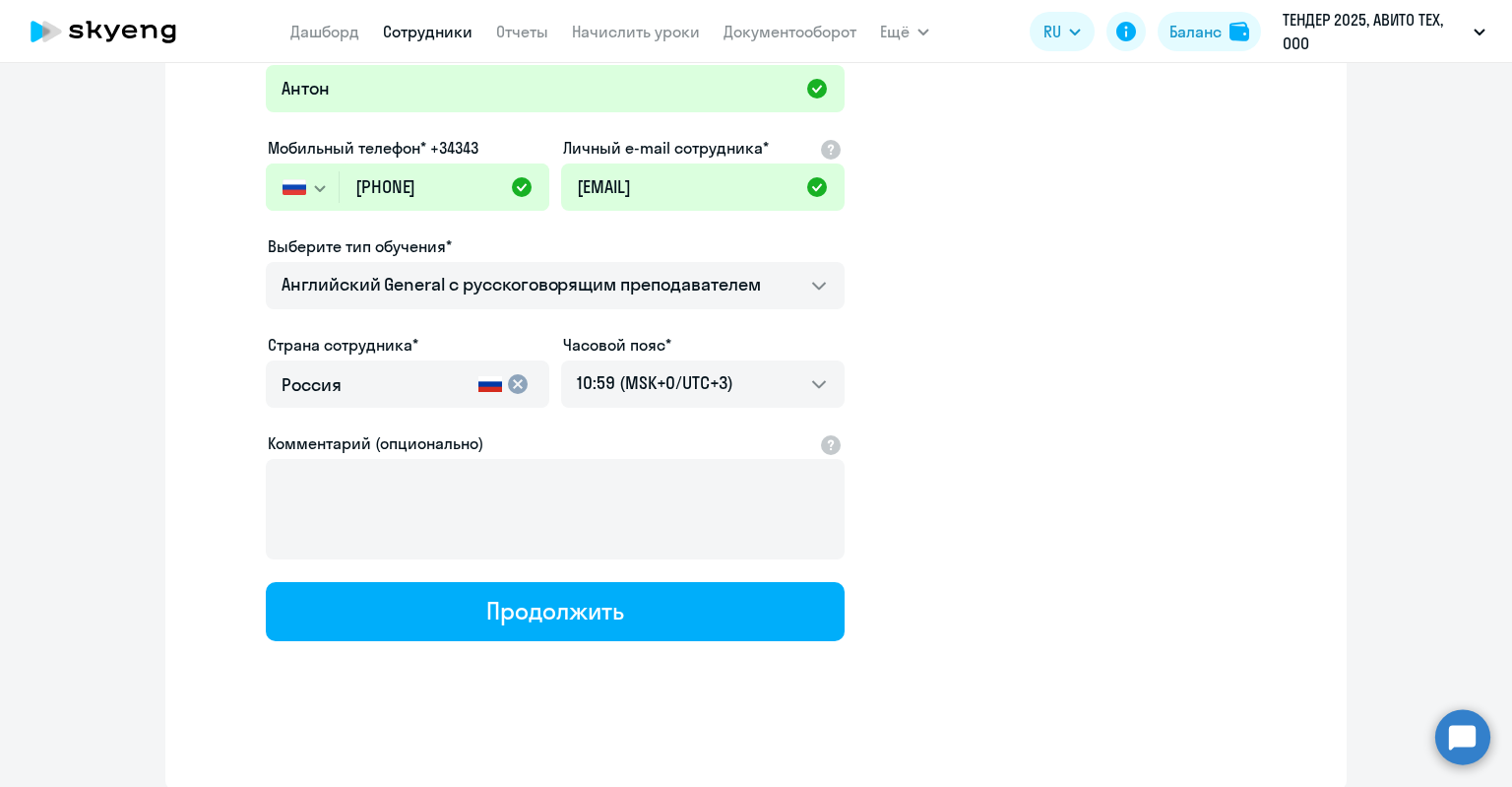 click 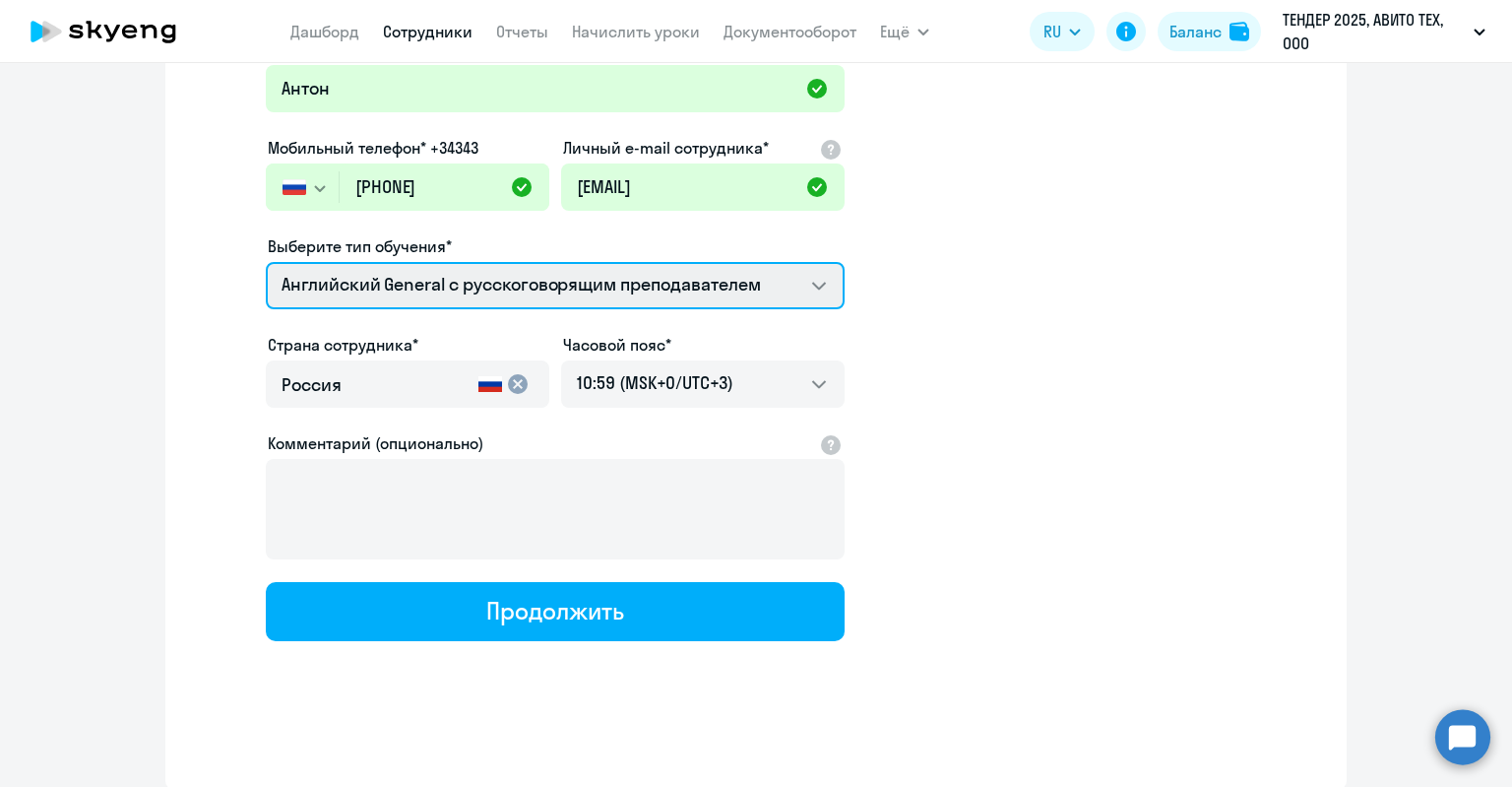 click on "Screening Test   Английский General с англоговорящим преподавателем   Английский General с русскоговорящим преподавателем" at bounding box center (555, 286) 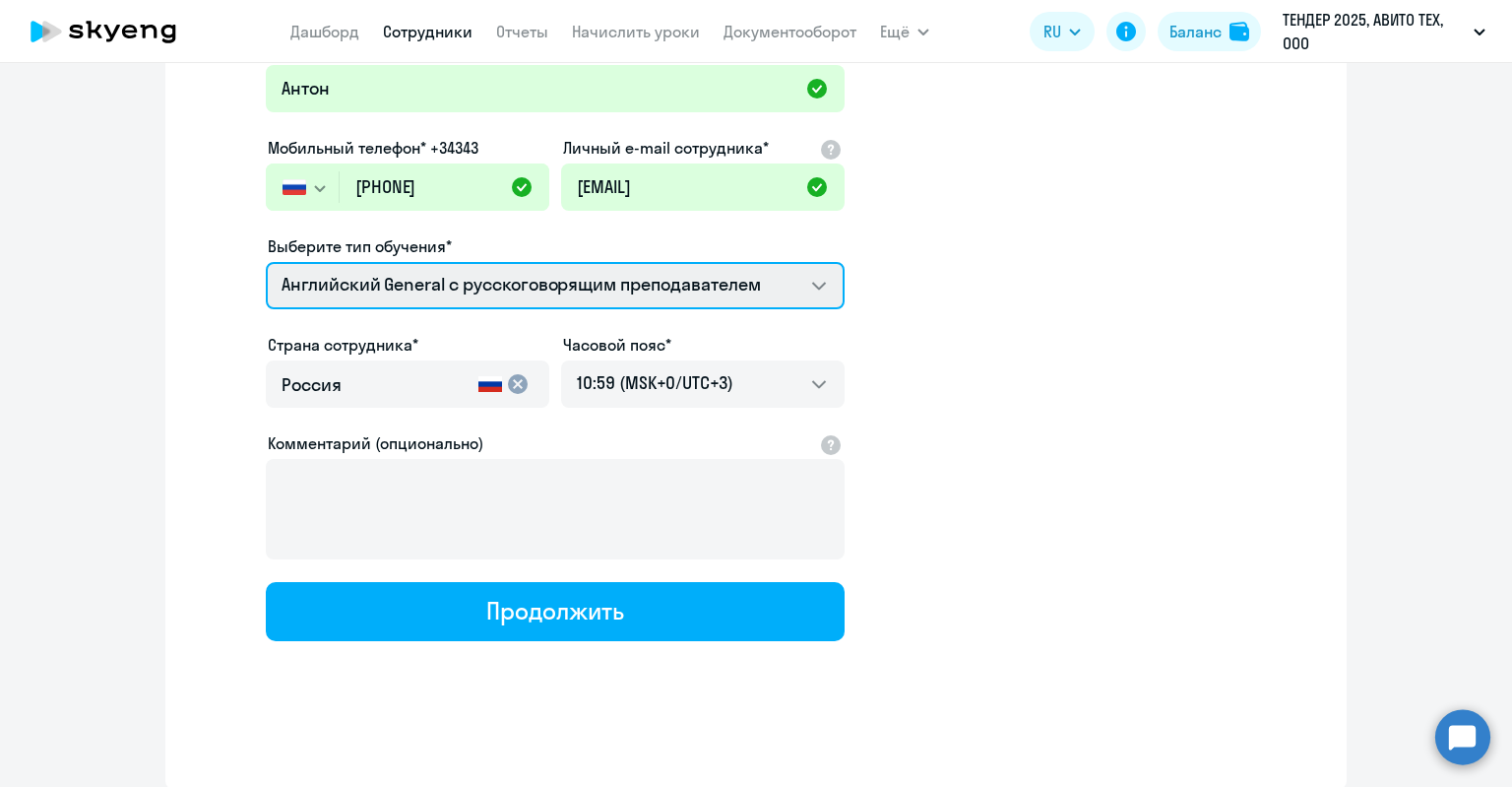 select on "english_adult_native_speaker" 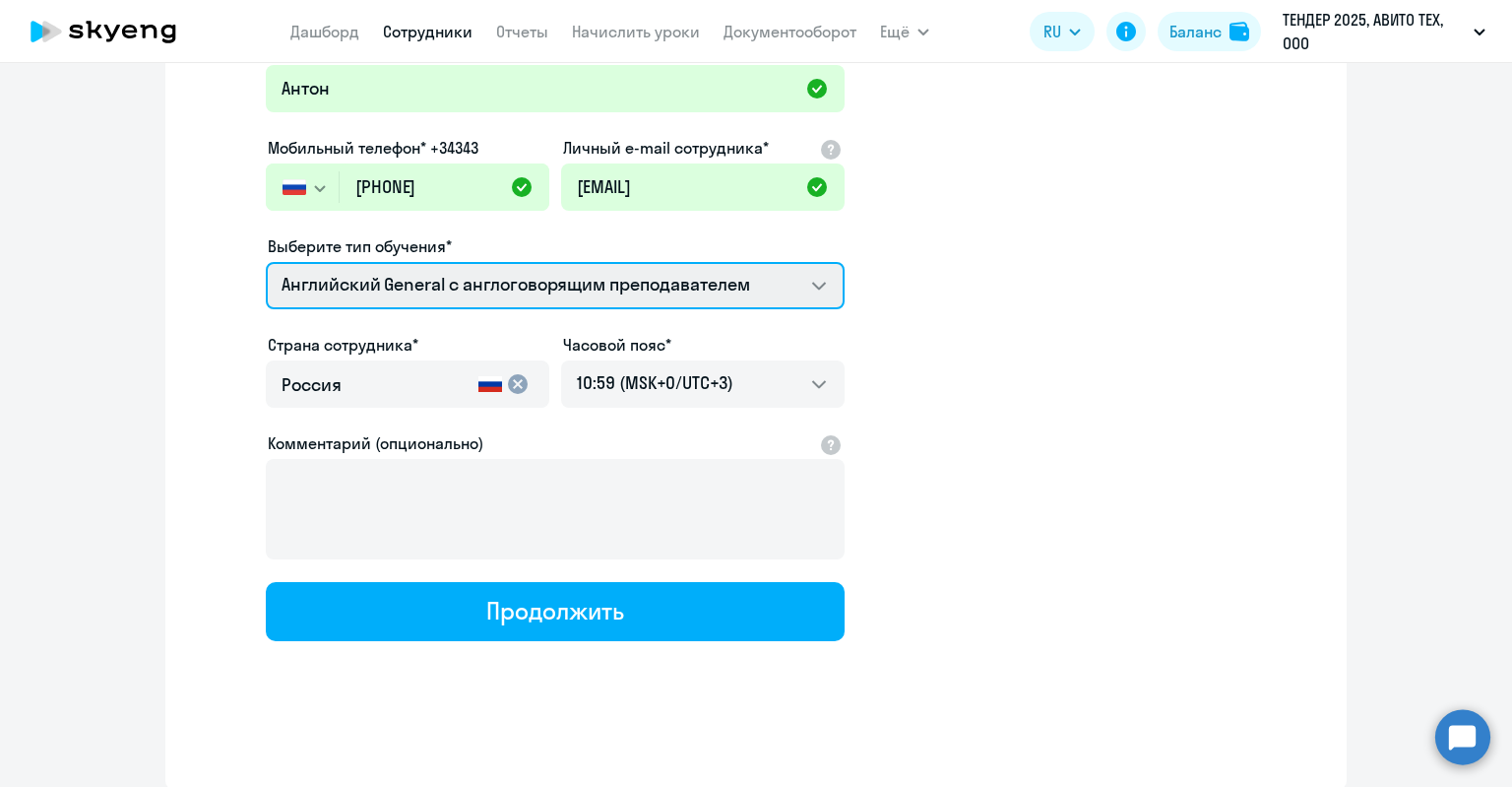 click on "Screening Test   Английский General с англоговорящим преподавателем   Английский General с русскоговорящим преподавателем" at bounding box center [555, 286] 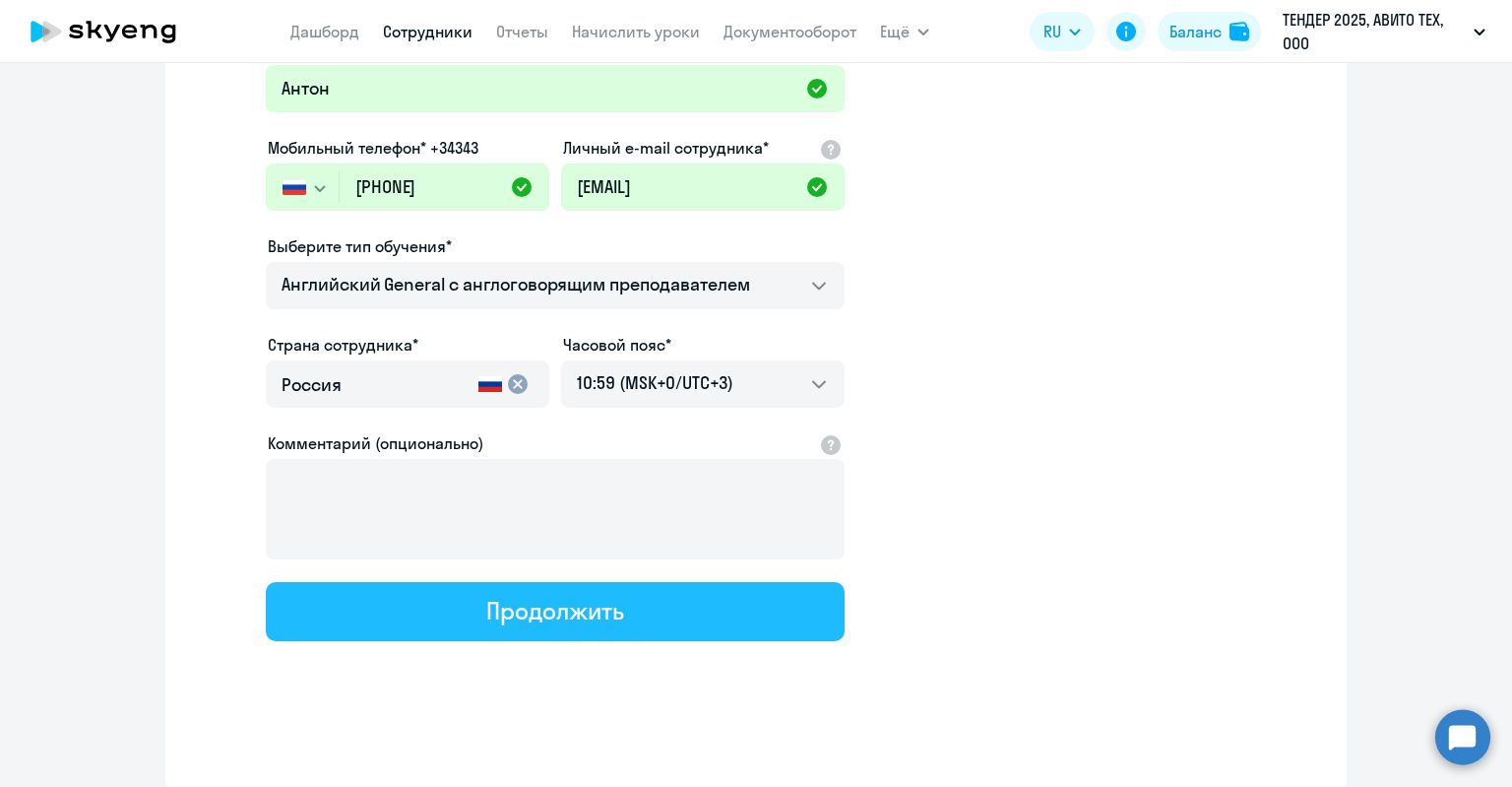click on "Продолжить" 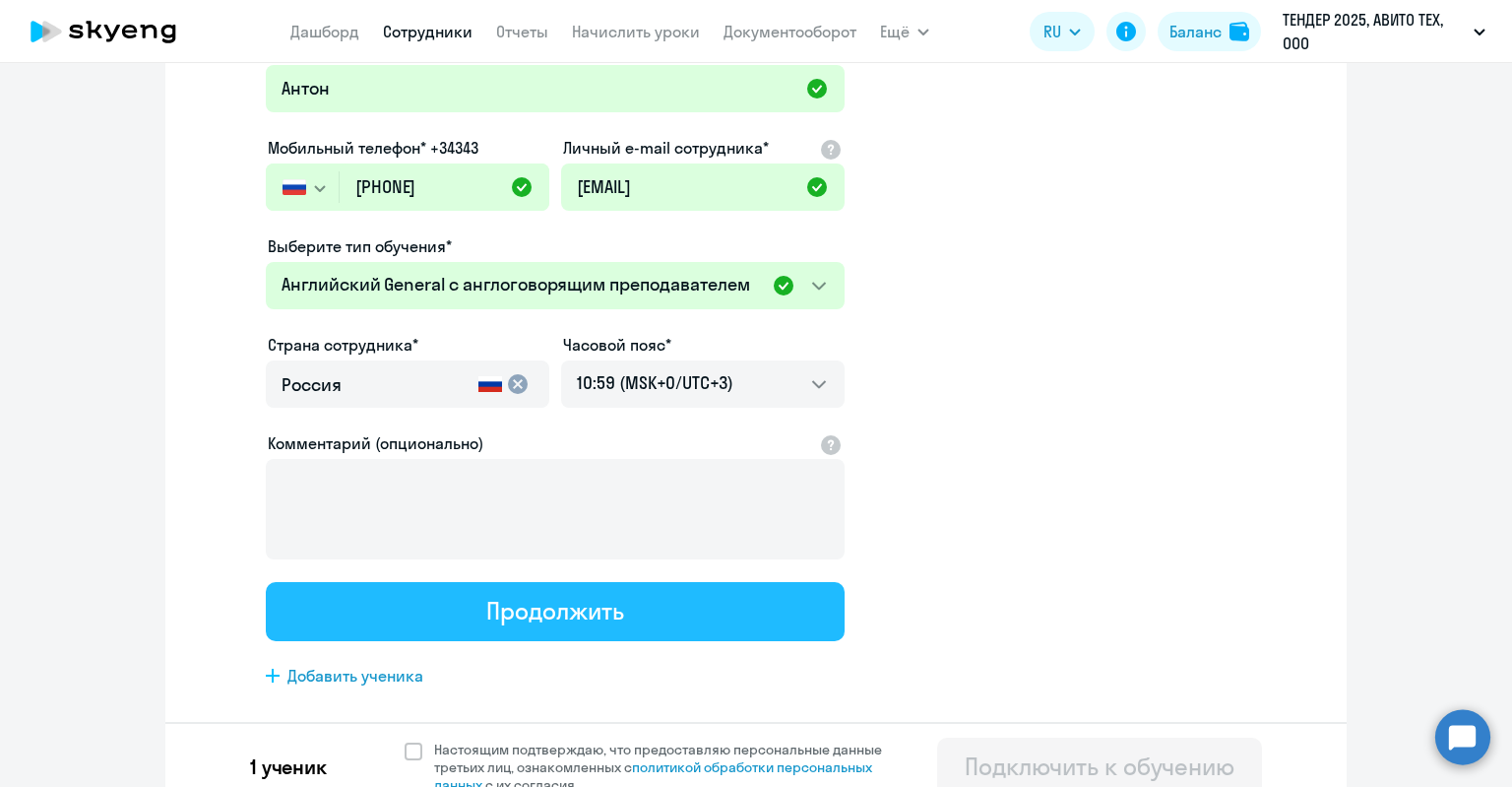 scroll, scrollTop: 0, scrollLeft: 0, axis: both 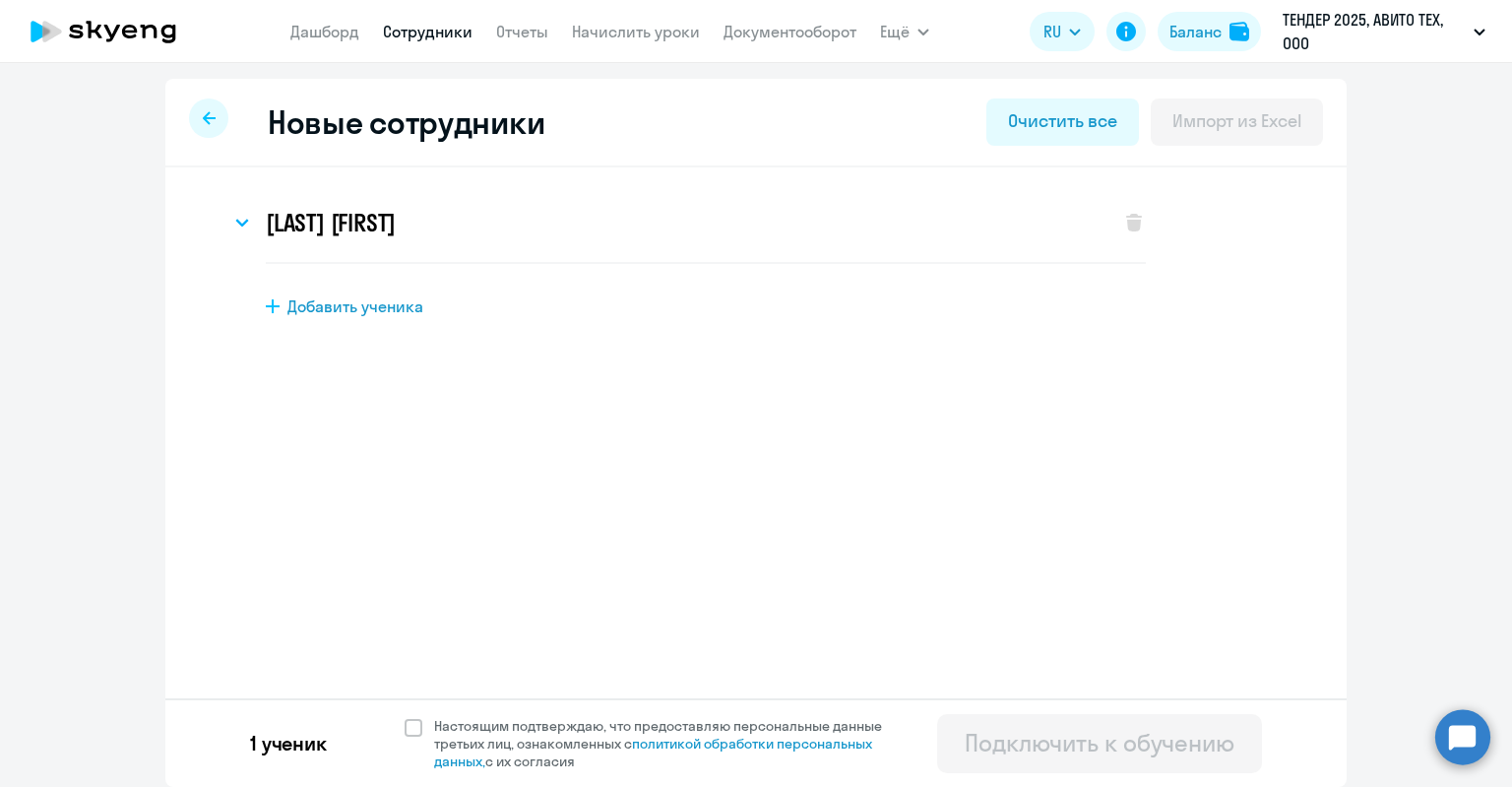 click on "1 ученик  Настоящим подтверждаю, что предоставляю персональные данные третьих лиц, ознакомленных с   политикой обработки персональных данных,   с их согласия   Подключить к обучению" 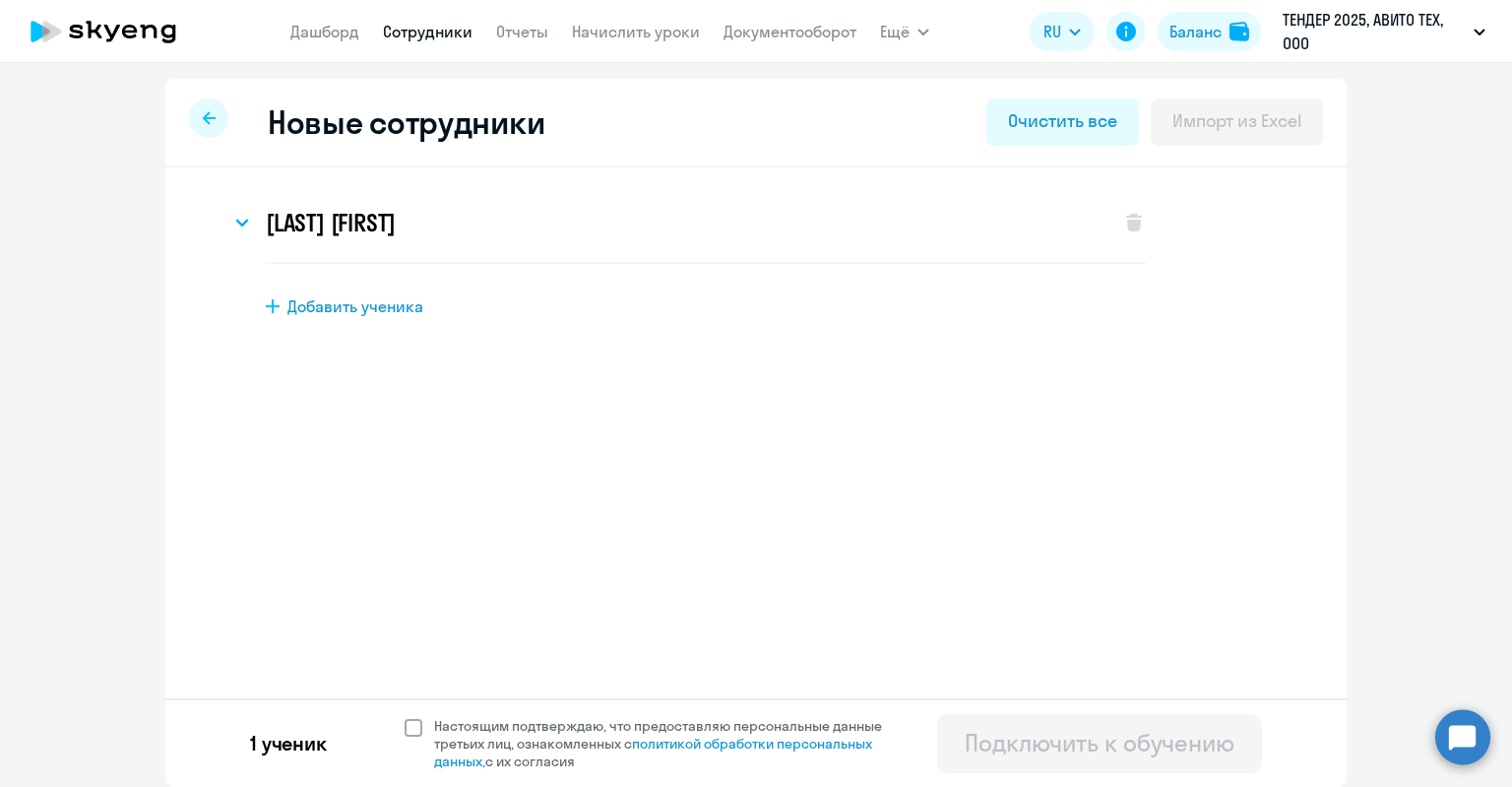 click on "Настоящим подтверждаю, что предоставляю персональные данные третьих лиц, ознакомленных с   политикой обработки персональных данных,   с их согласия" 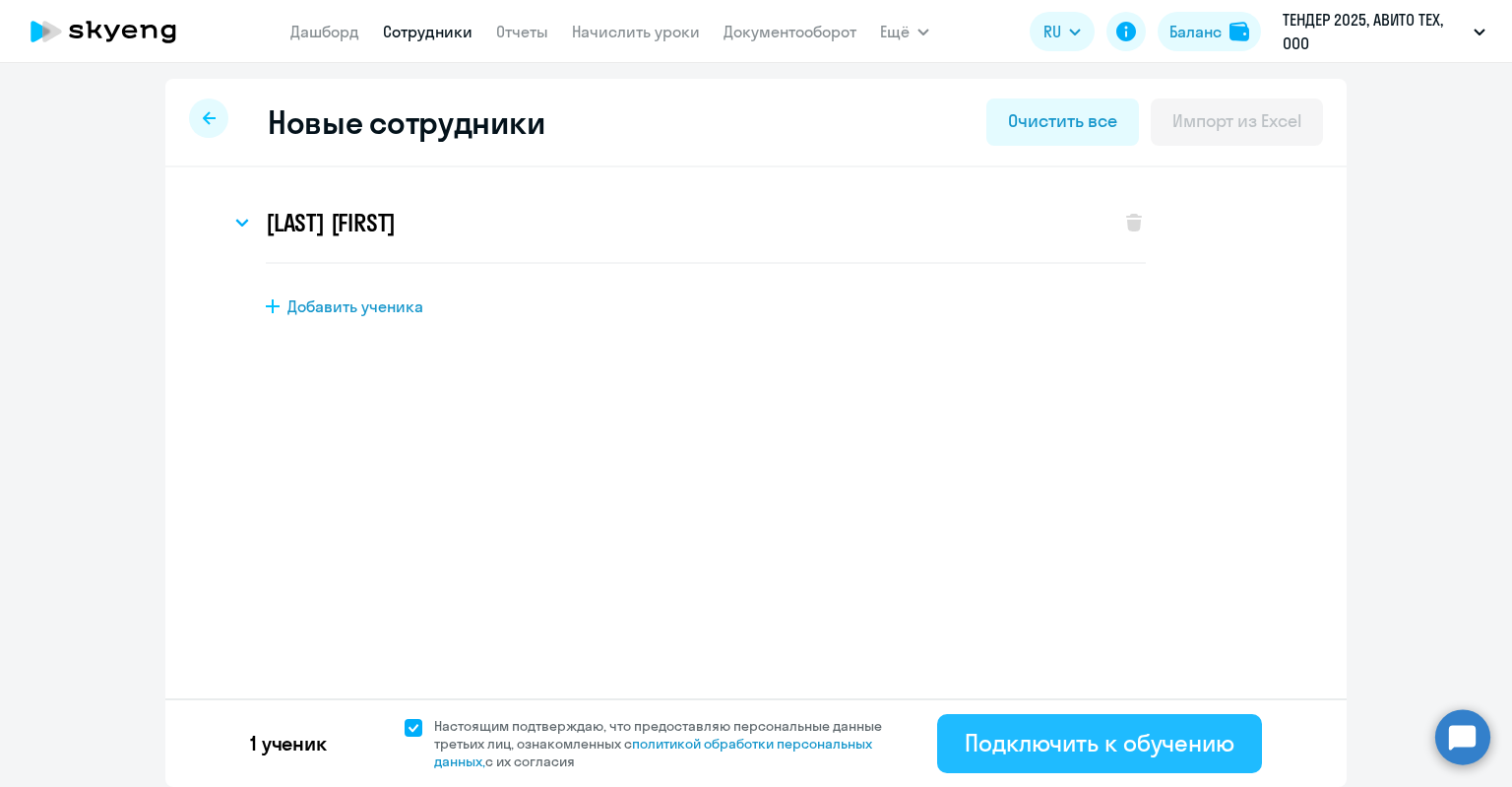 click on "Подключить к обучению" 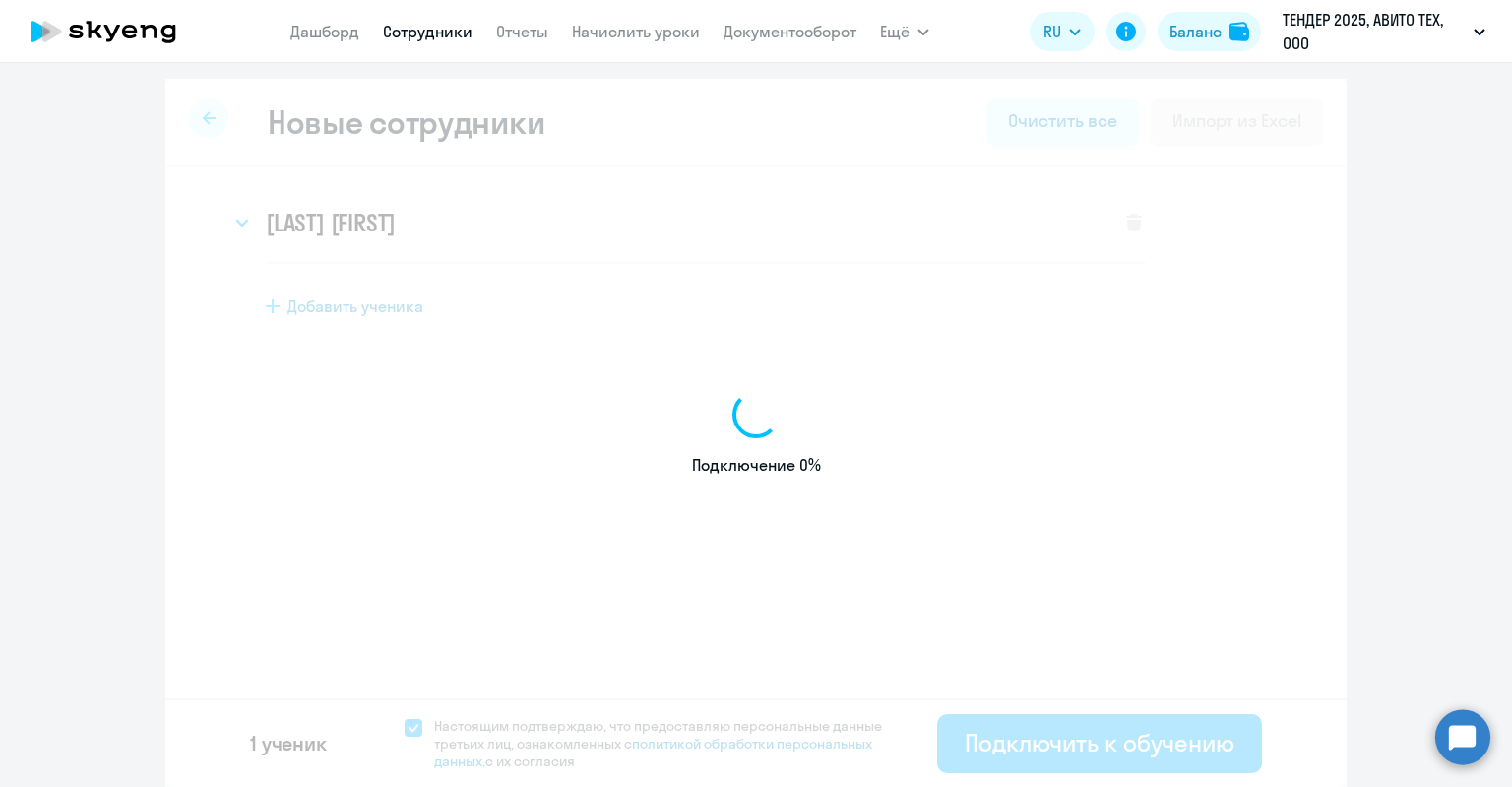 select on "english_adult_not_native_speaker" 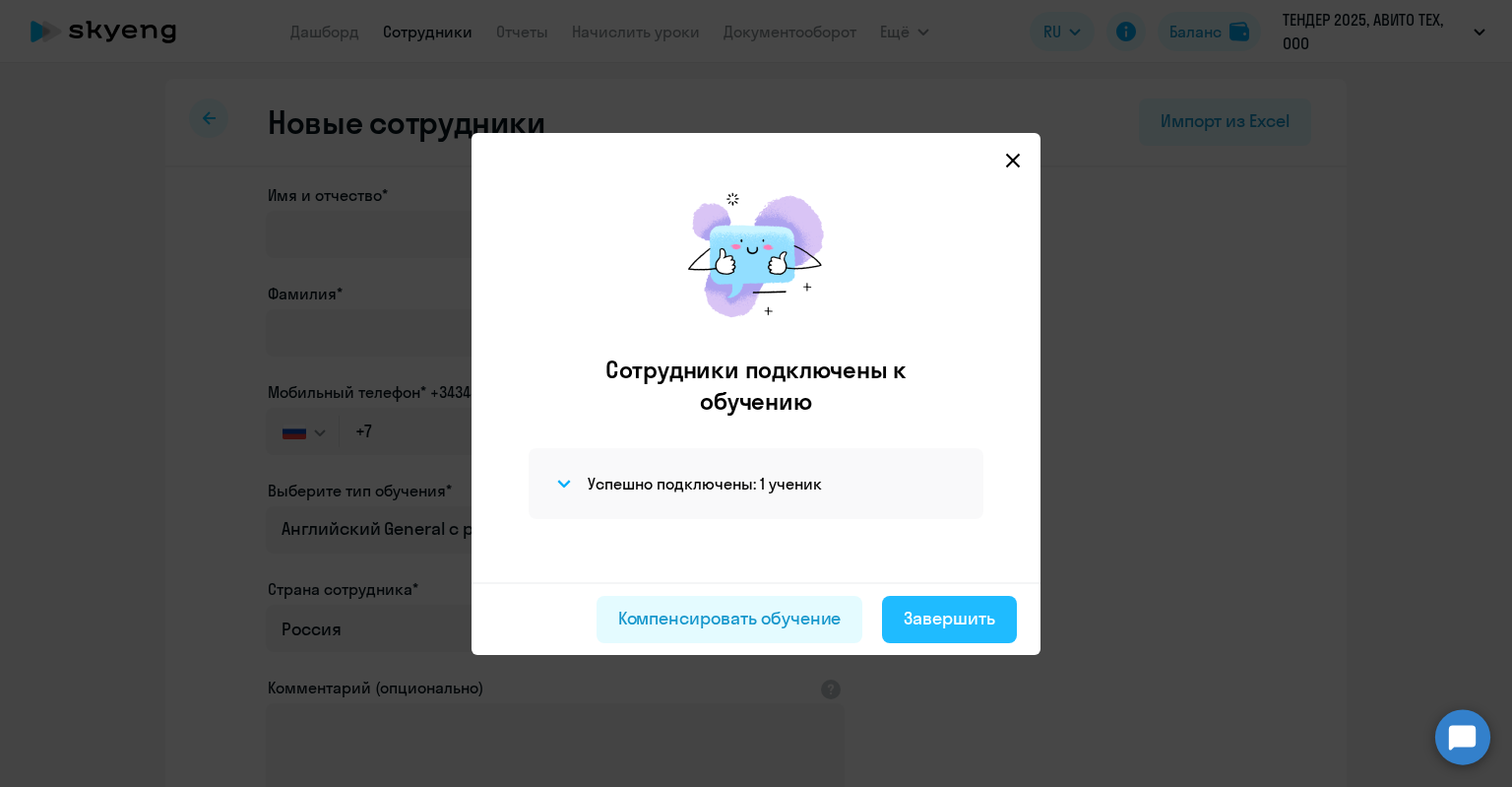 click on "Завершить" at bounding box center [949, 619] 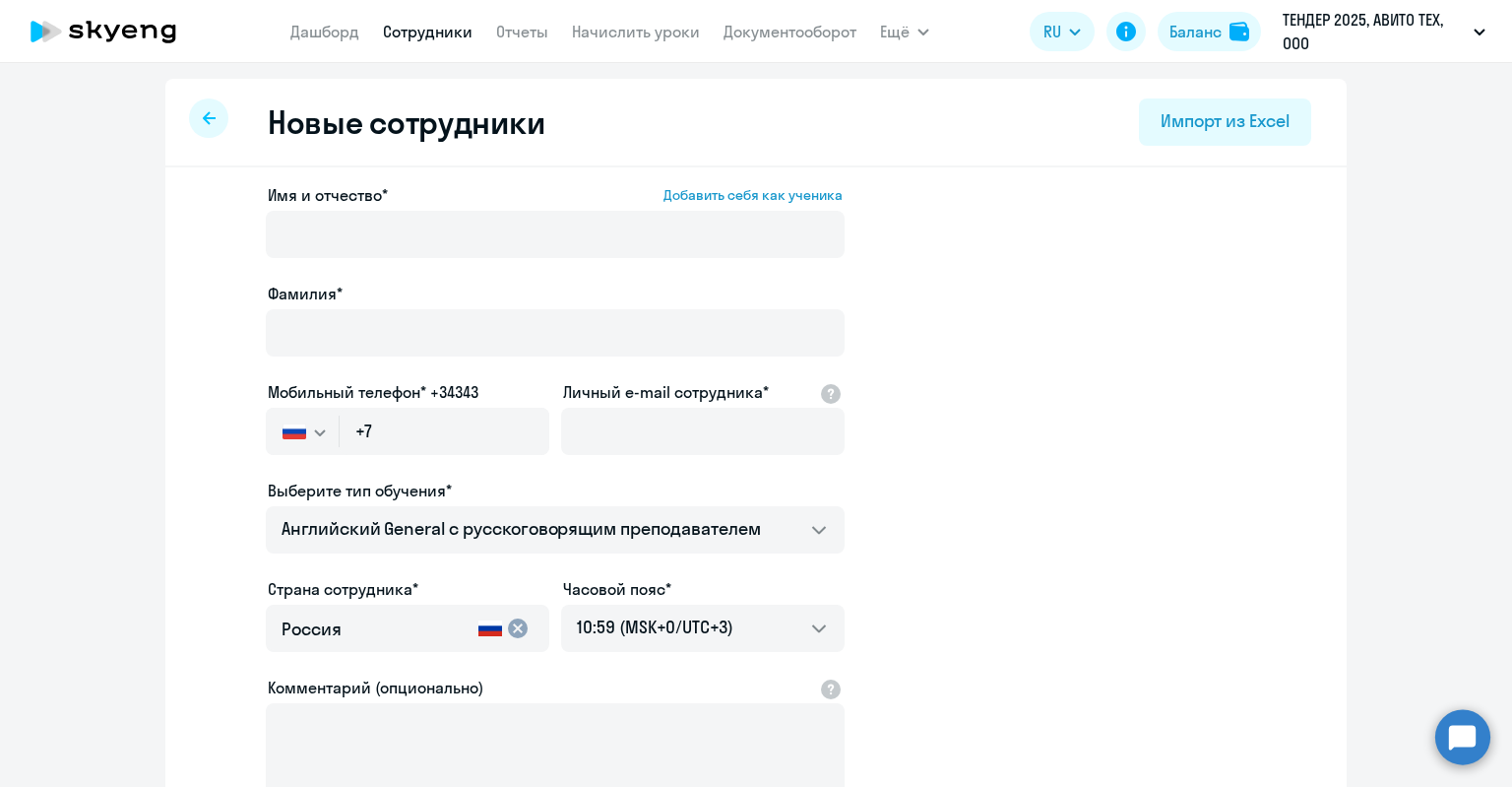select on "30" 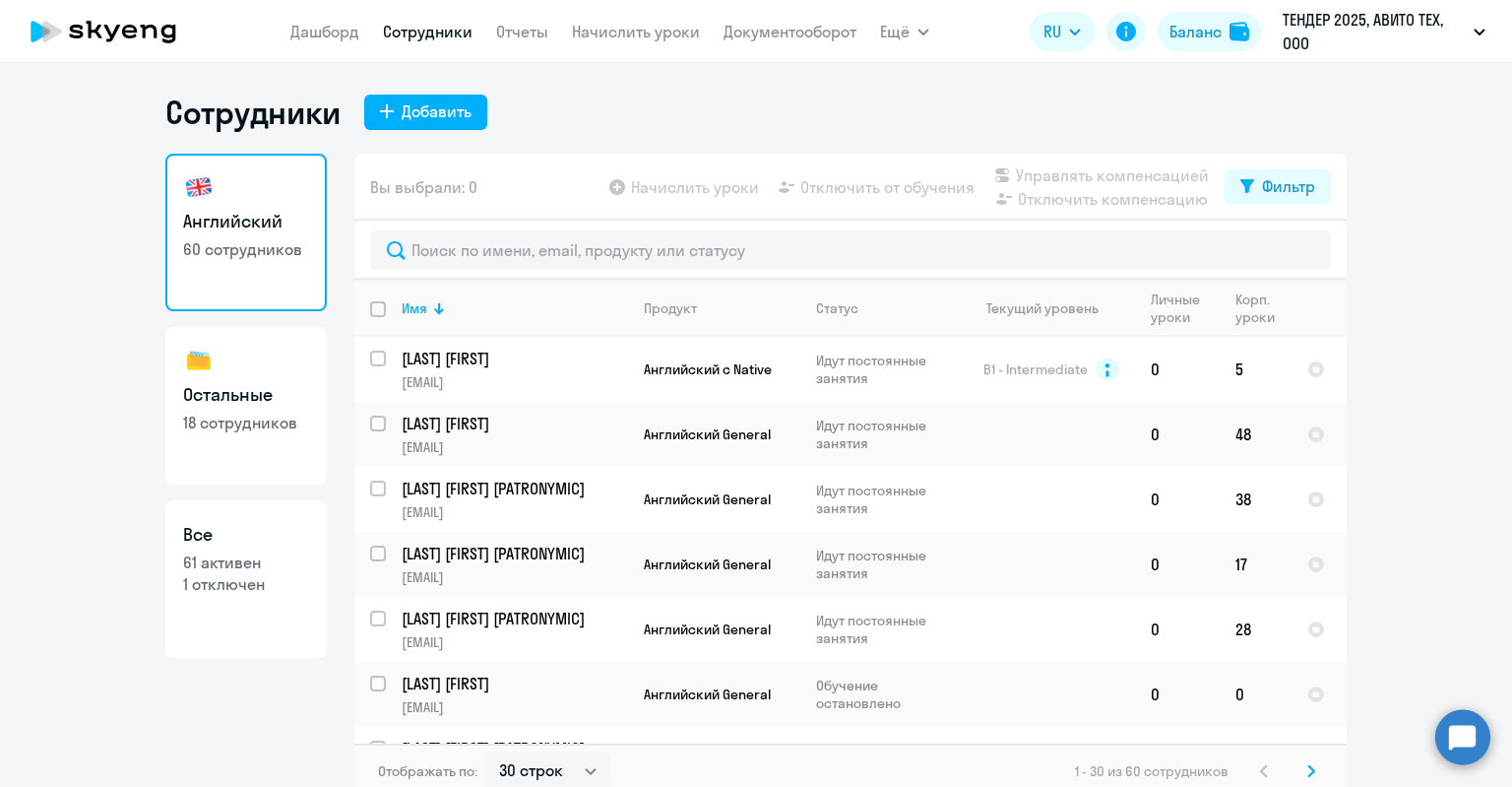 click on "Все" 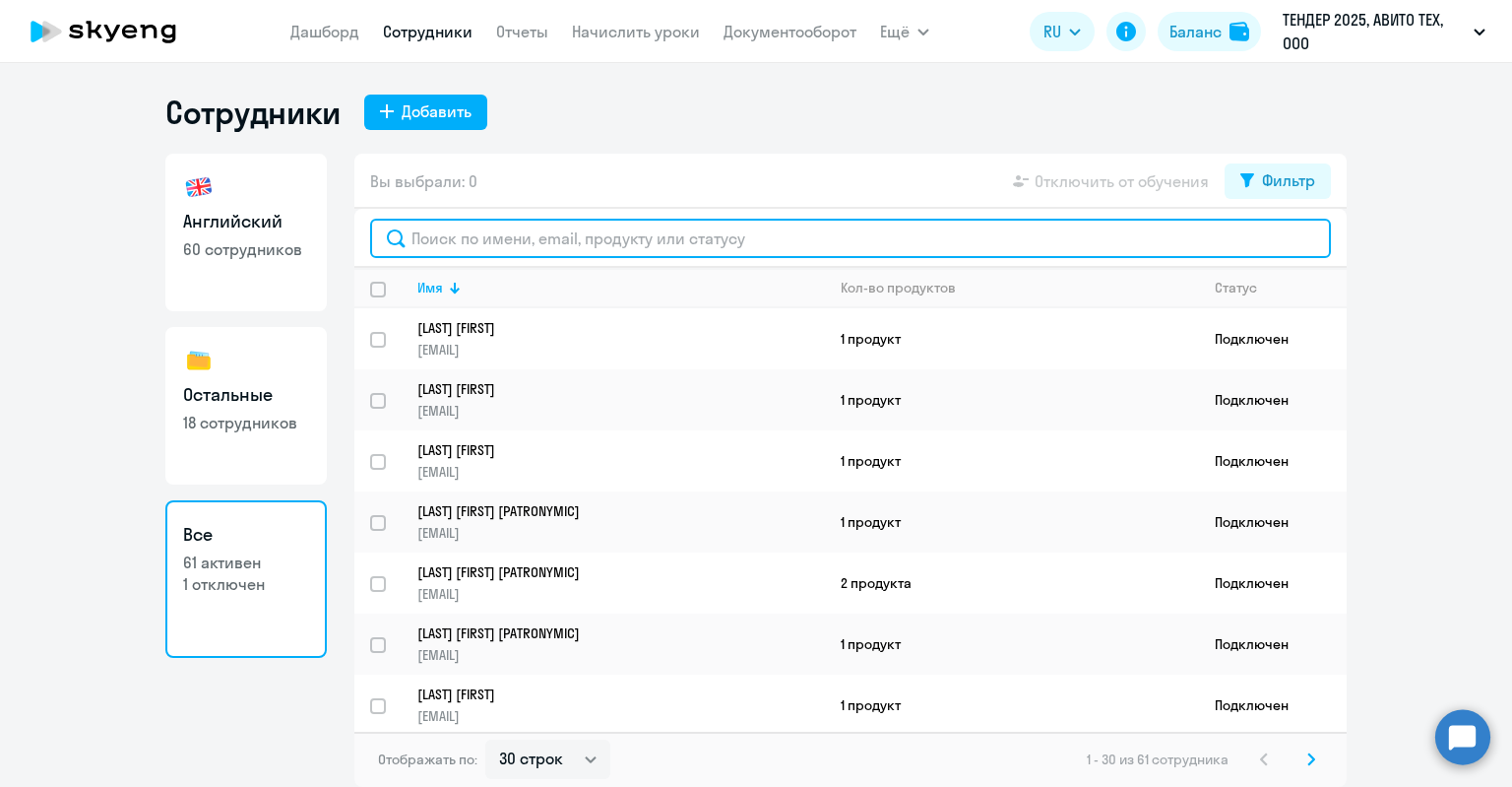 click 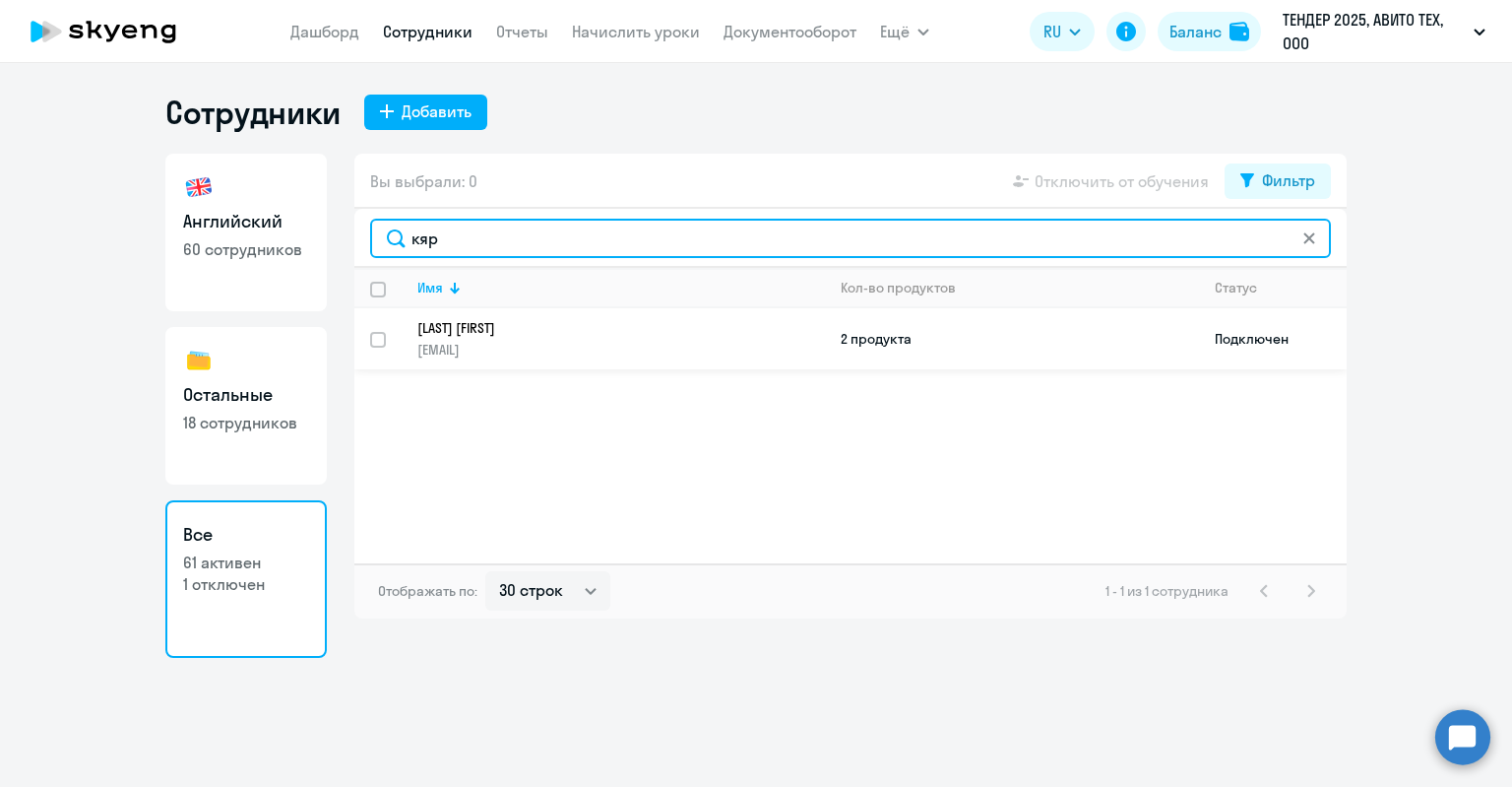 type on "кяр" 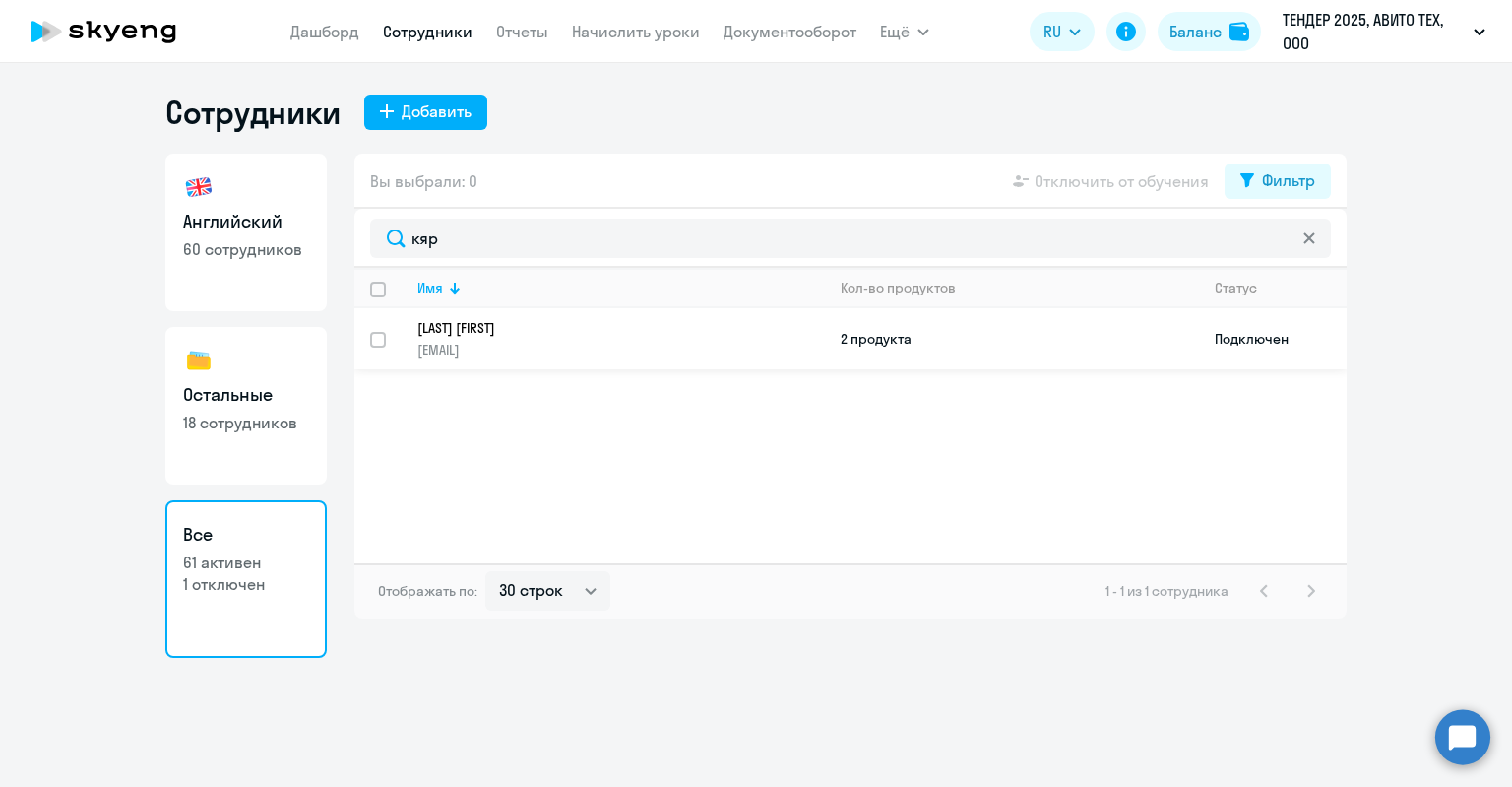 click at bounding box center (390, 352) 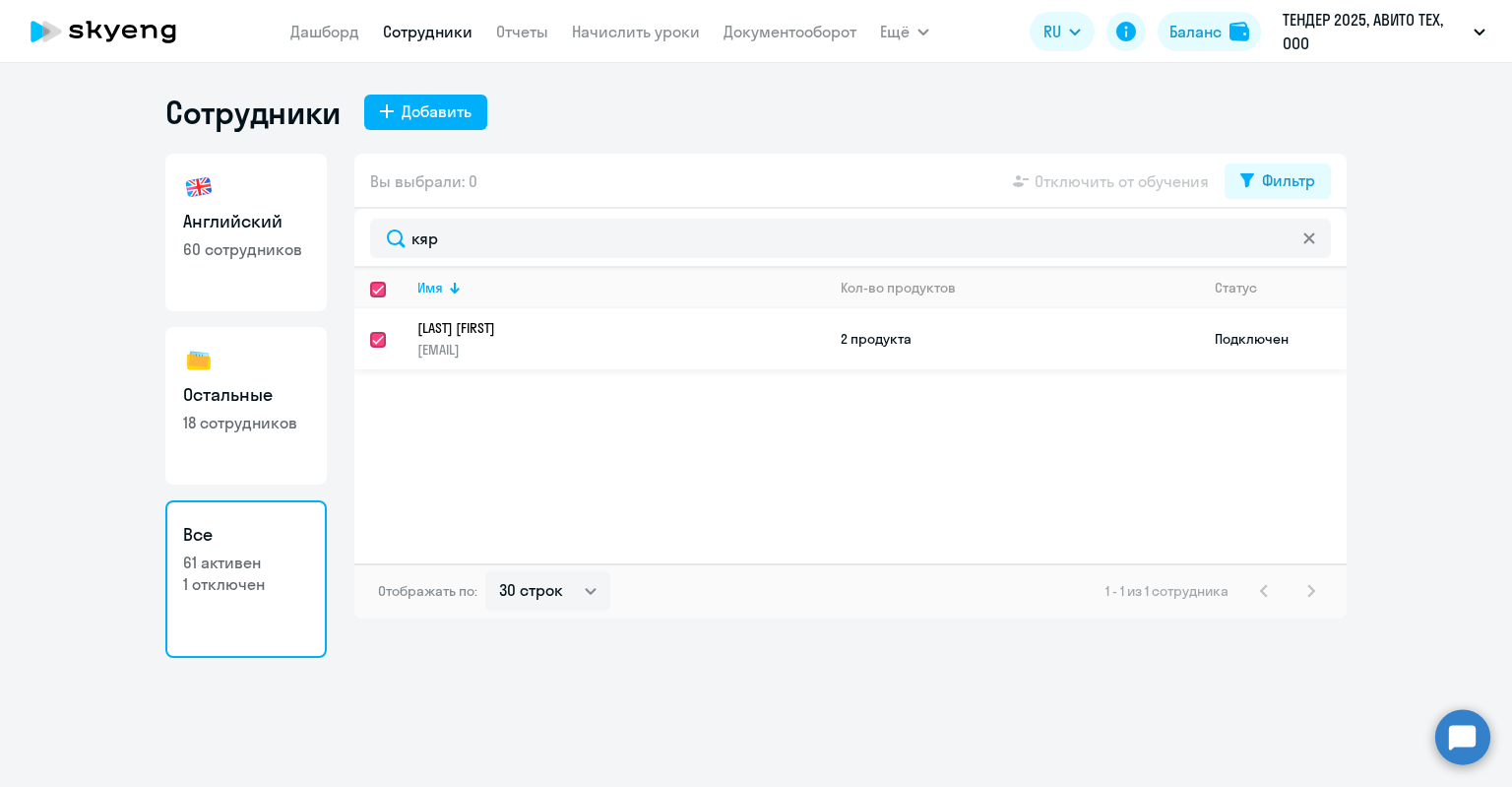 checkbox on "true" 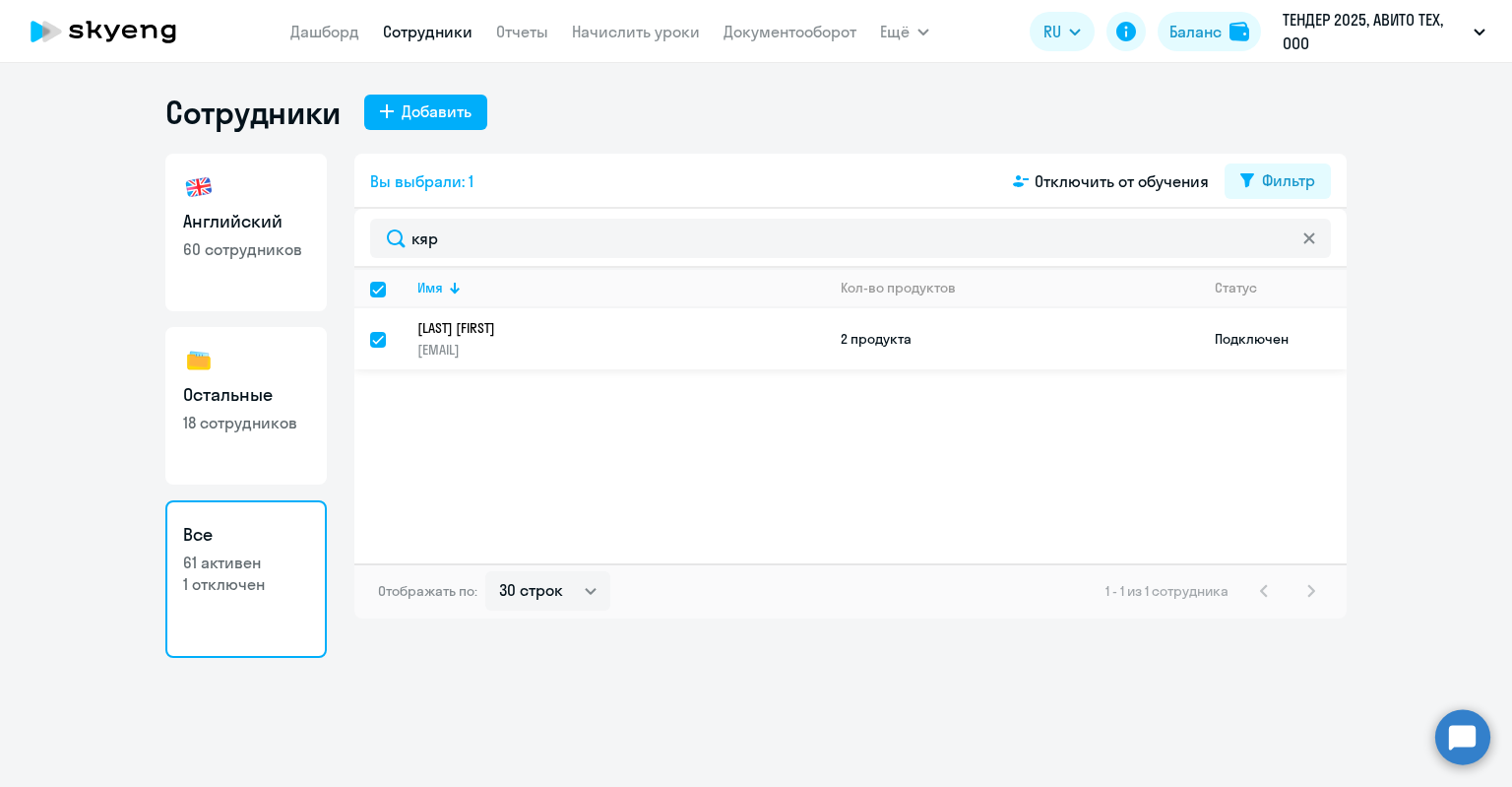 click at bounding box center [390, 352] 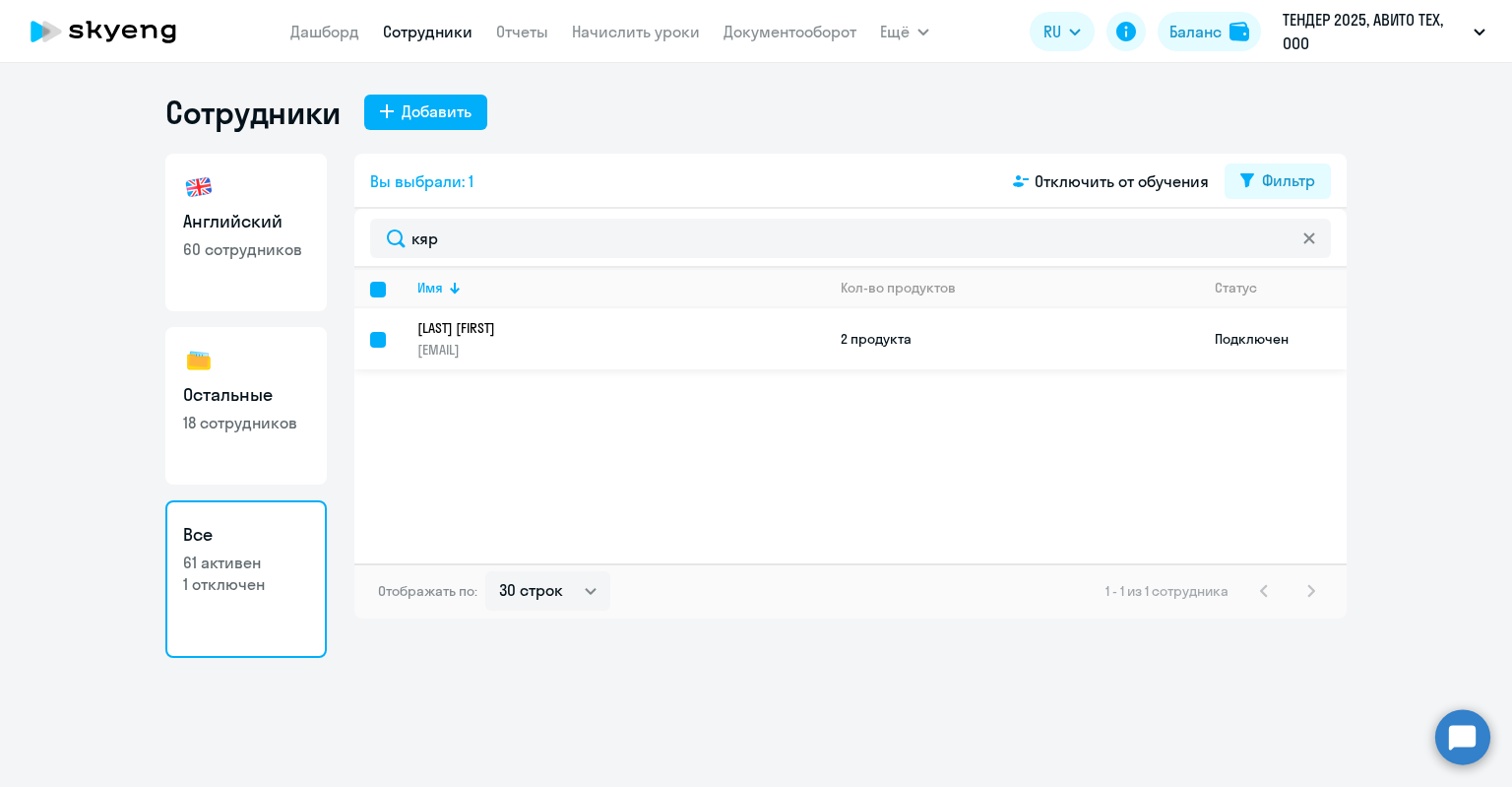 checkbox on "false" 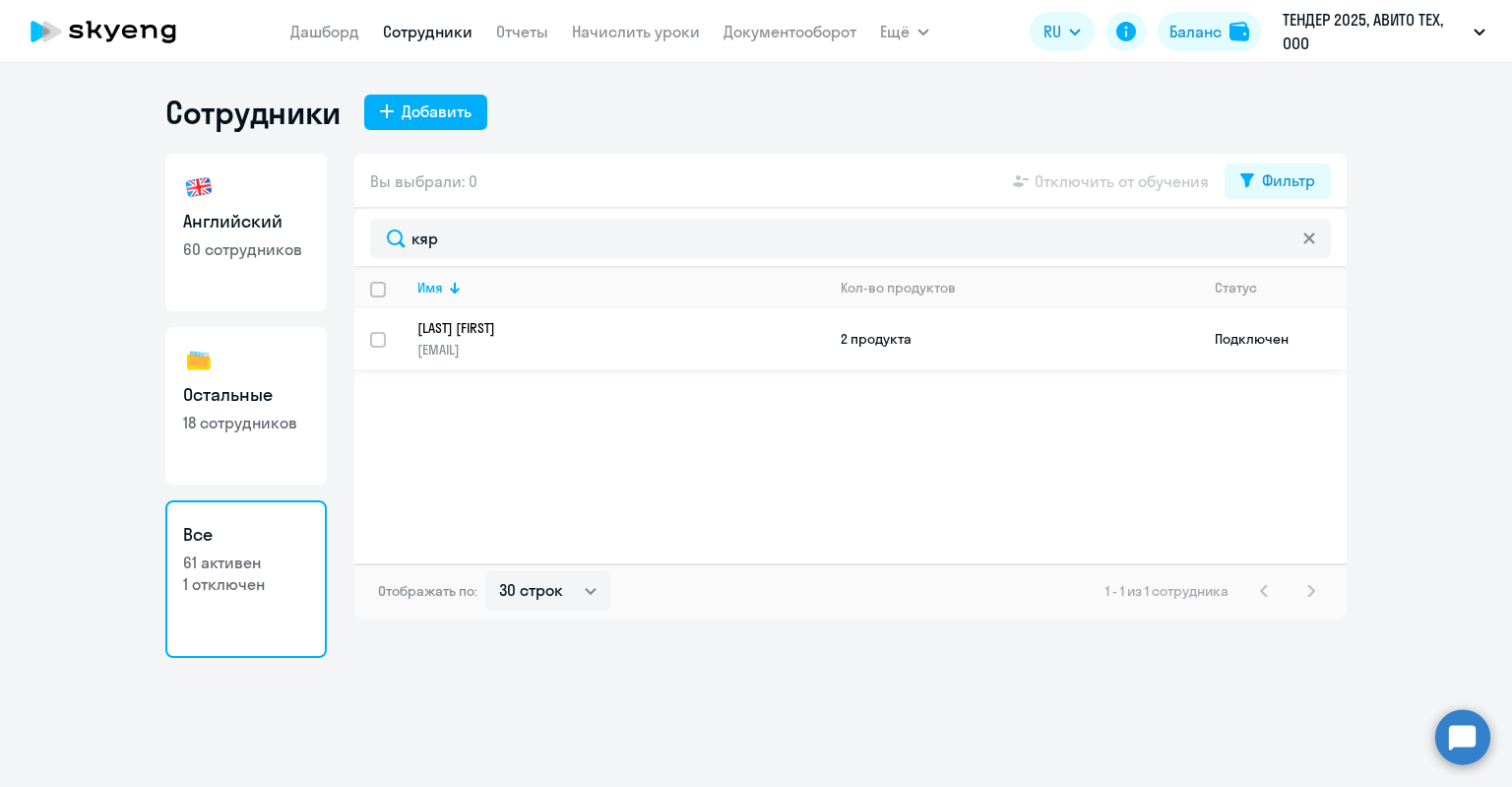 click on "[EMAIL]" 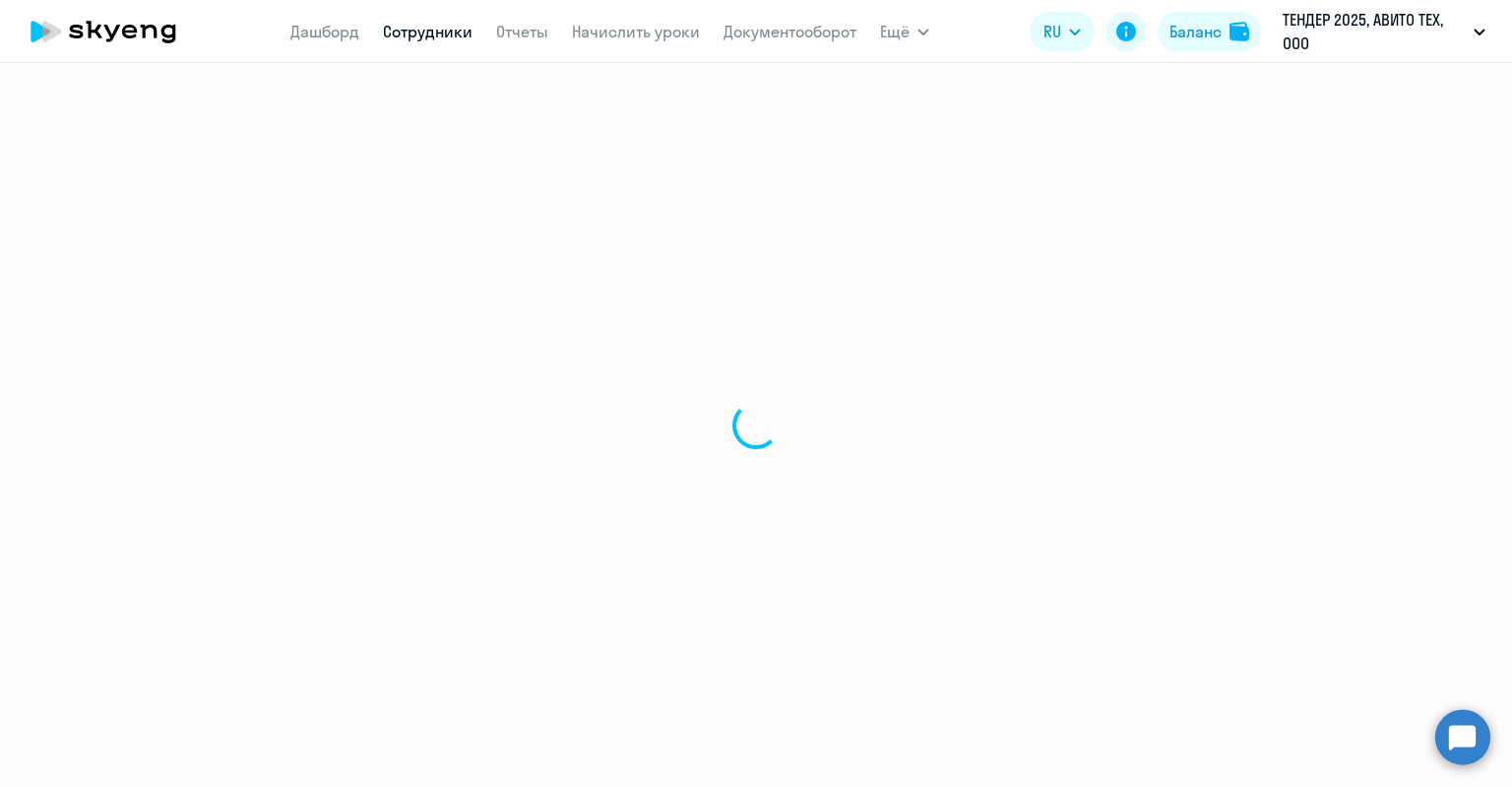 select on "english" 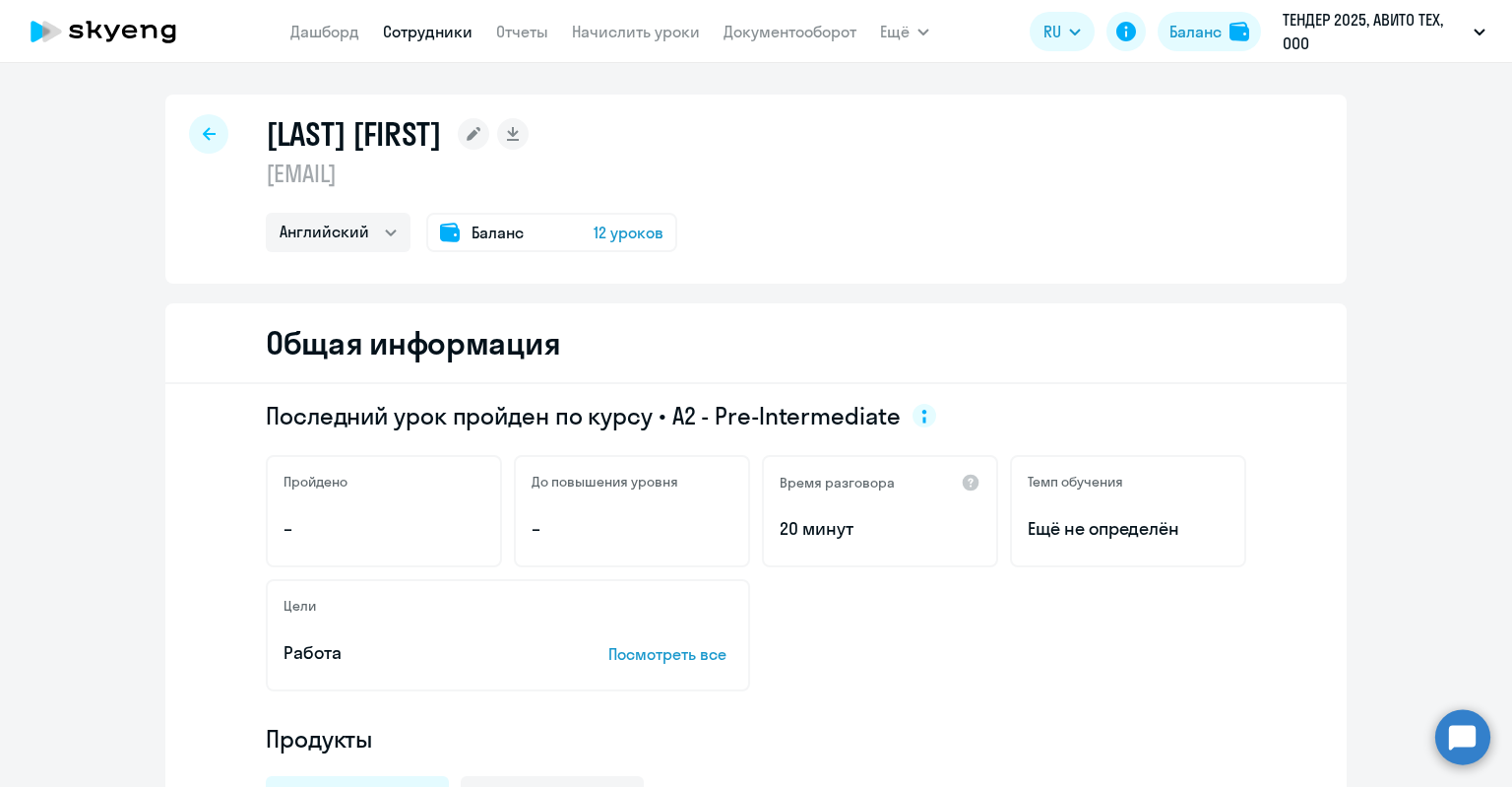 click on "Баланс" 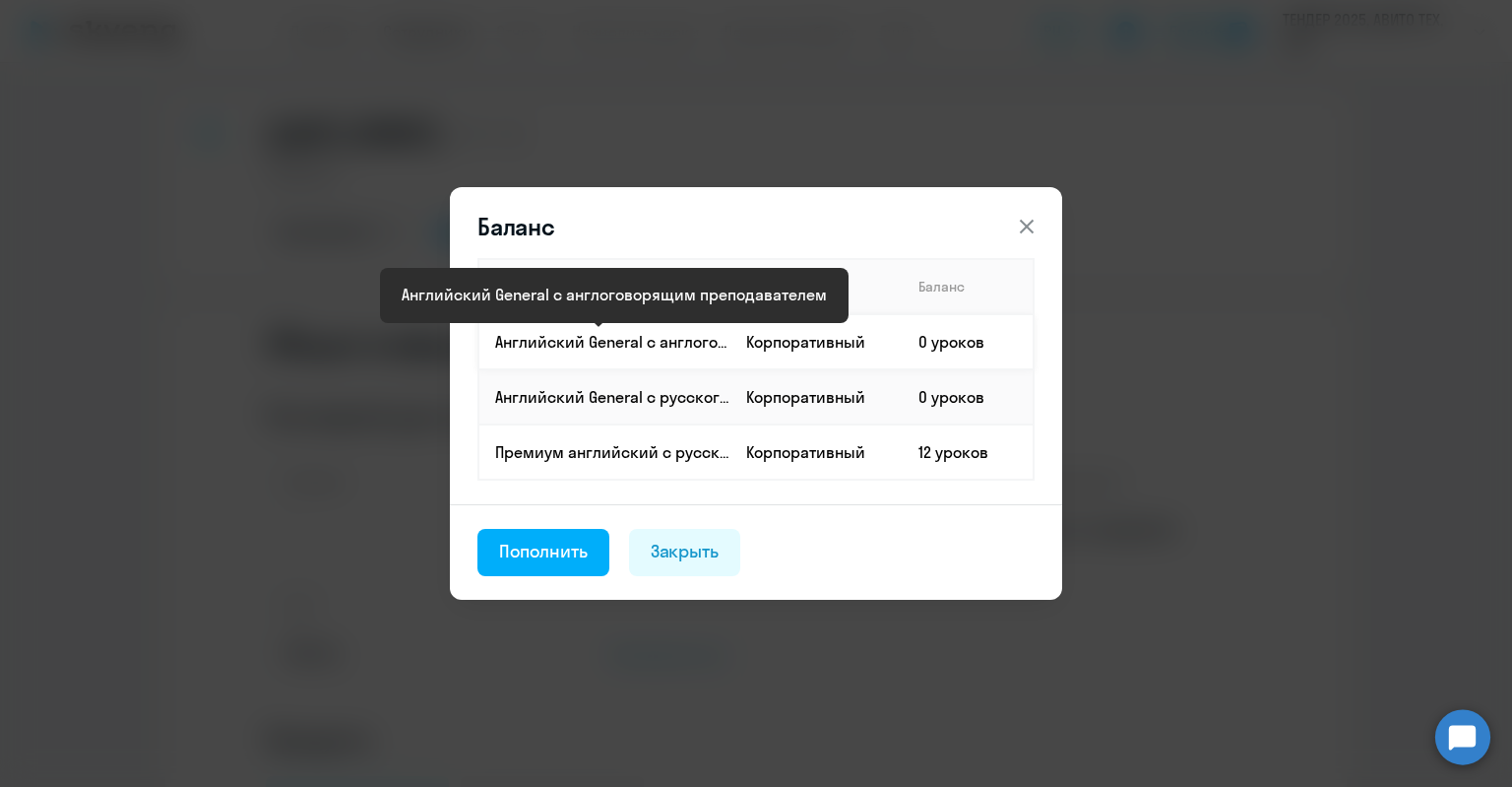 click on "Английский General с англоговорящим преподавателем" at bounding box center [612, 342] 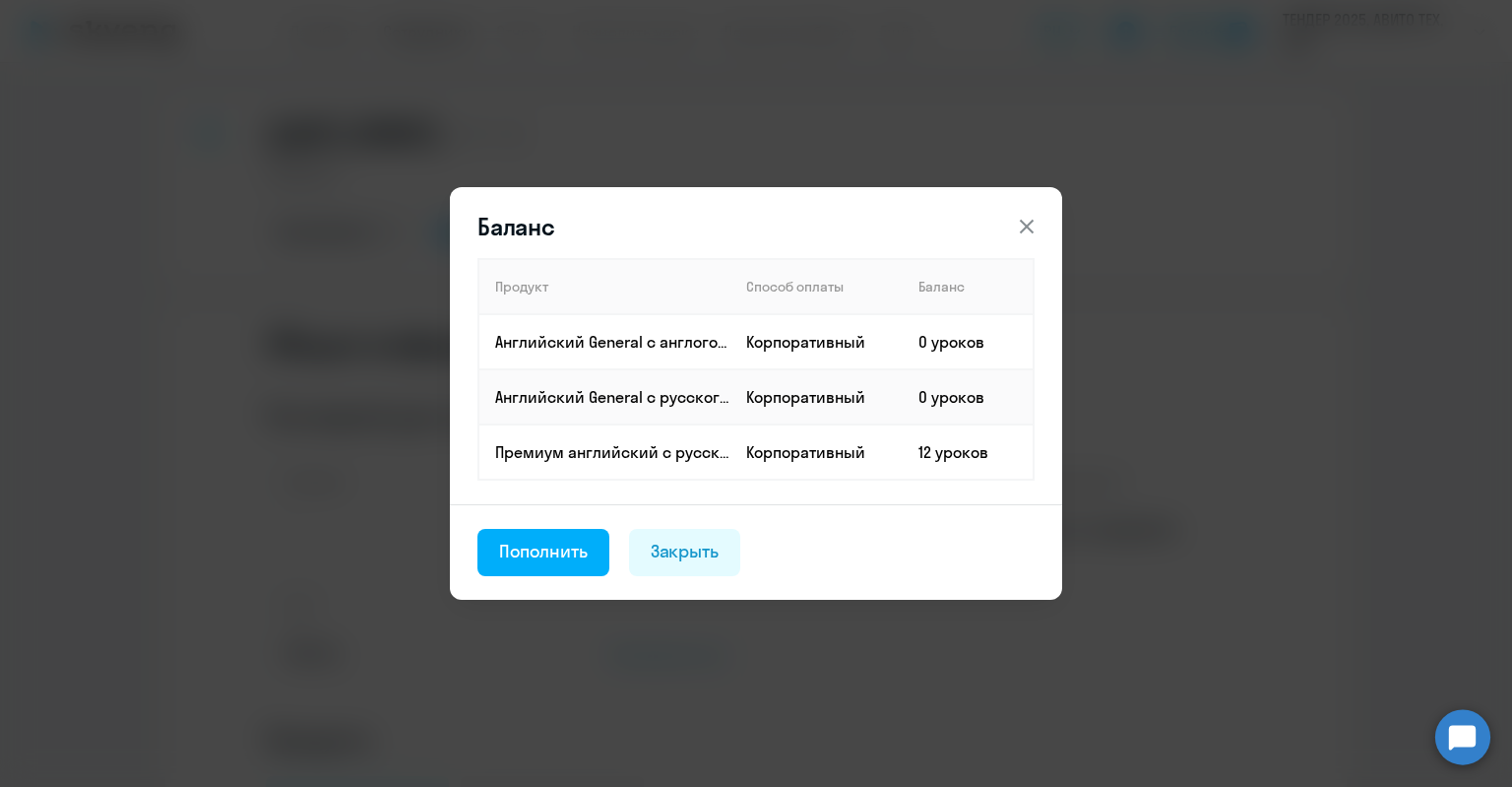 click on "Баланс  Продукт   Способ оплаты   Баланс   Английский General с англоговорящим преподавателем   Корпоративный   0 уроков   Английский General с русскоговорящим преподавателем   Корпоративный   0 уроков   Премиум английский с русскоговорящим преподавателем   Корпоративный   12 уроков   Пополнить  Закрыть" at bounding box center [756, 394] 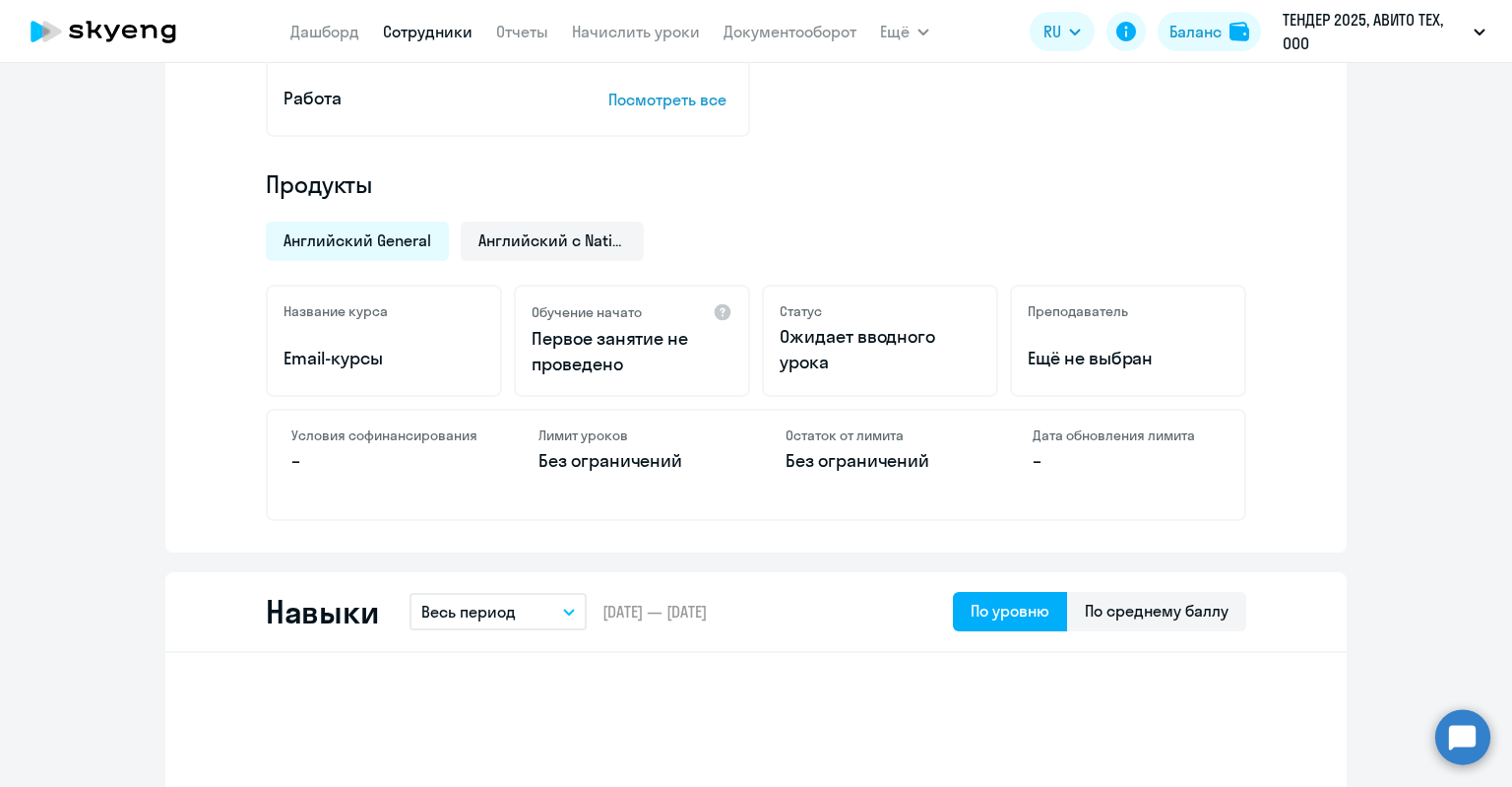 scroll, scrollTop: 259, scrollLeft: 0, axis: vertical 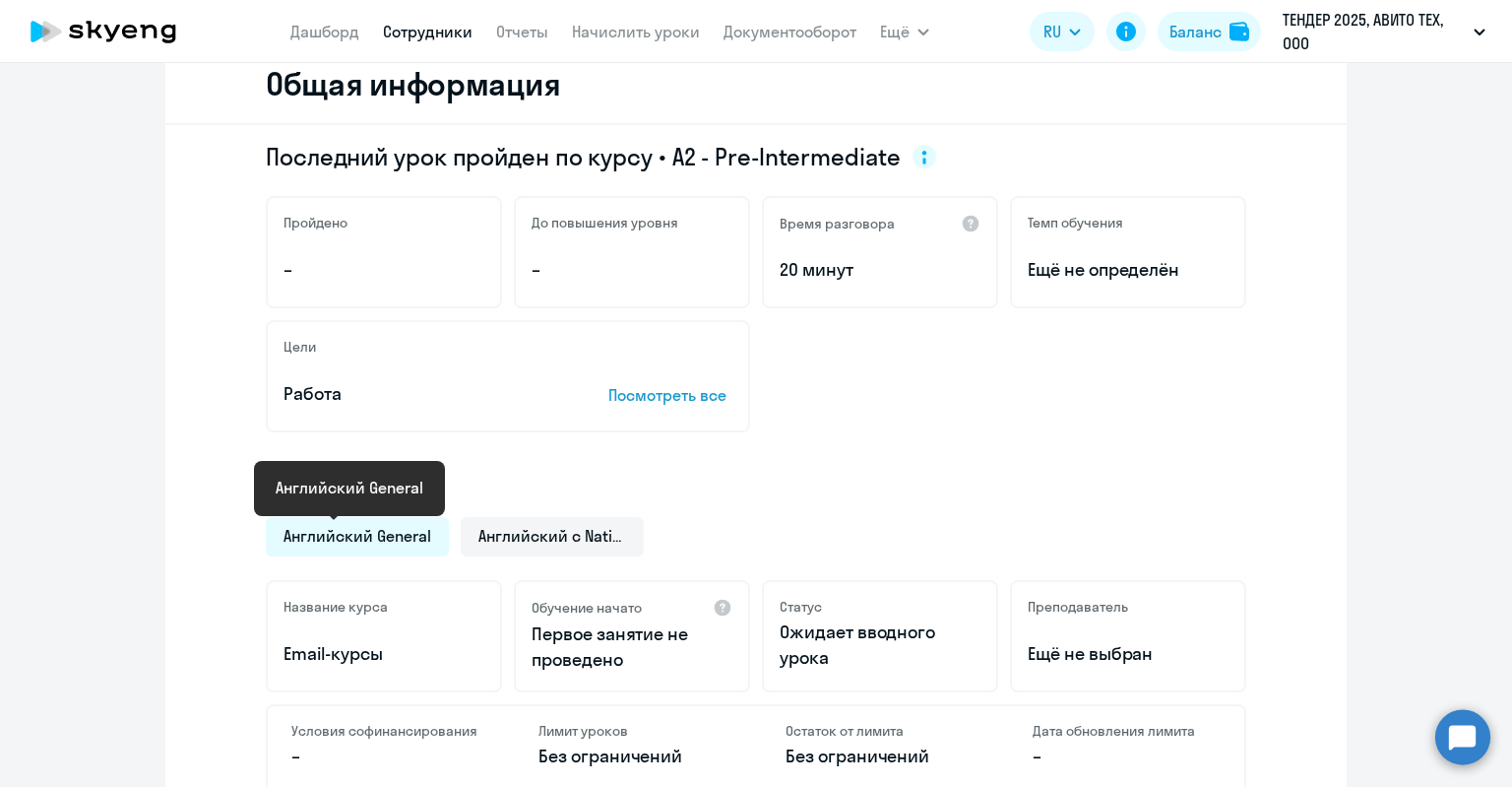 click on "Английский General" 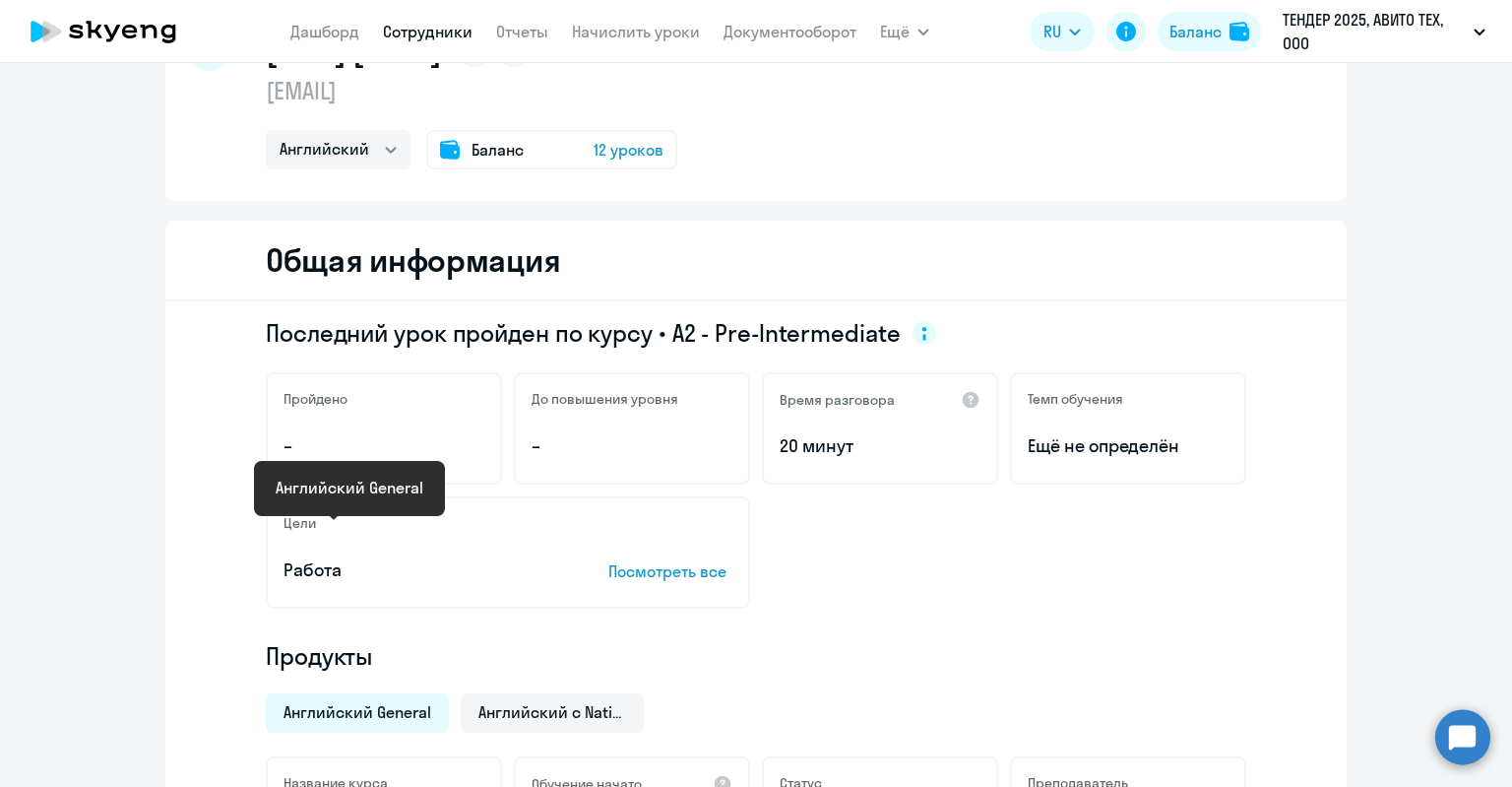 scroll, scrollTop: 0, scrollLeft: 0, axis: both 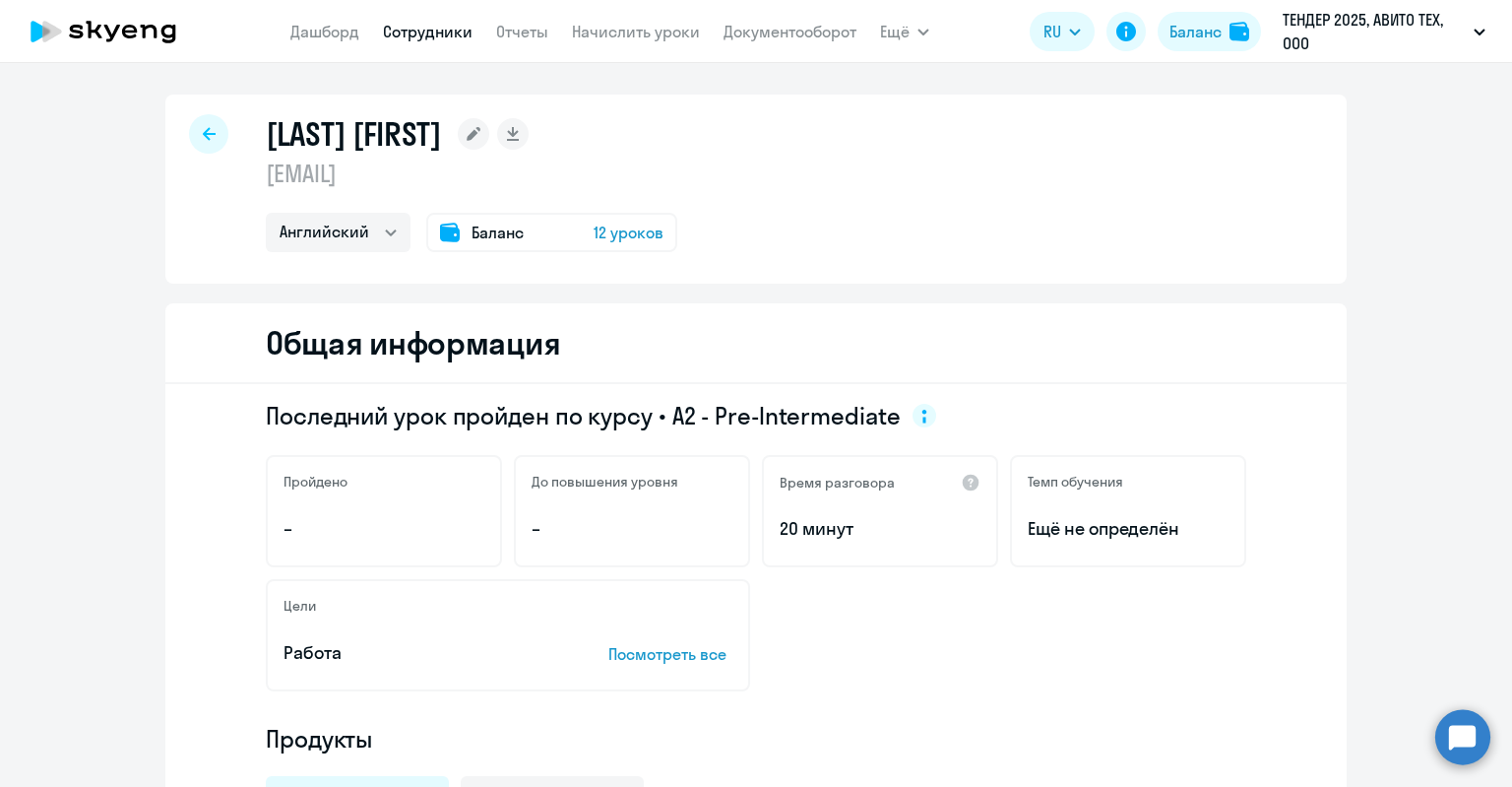 click on "Баланс 12 уроков" 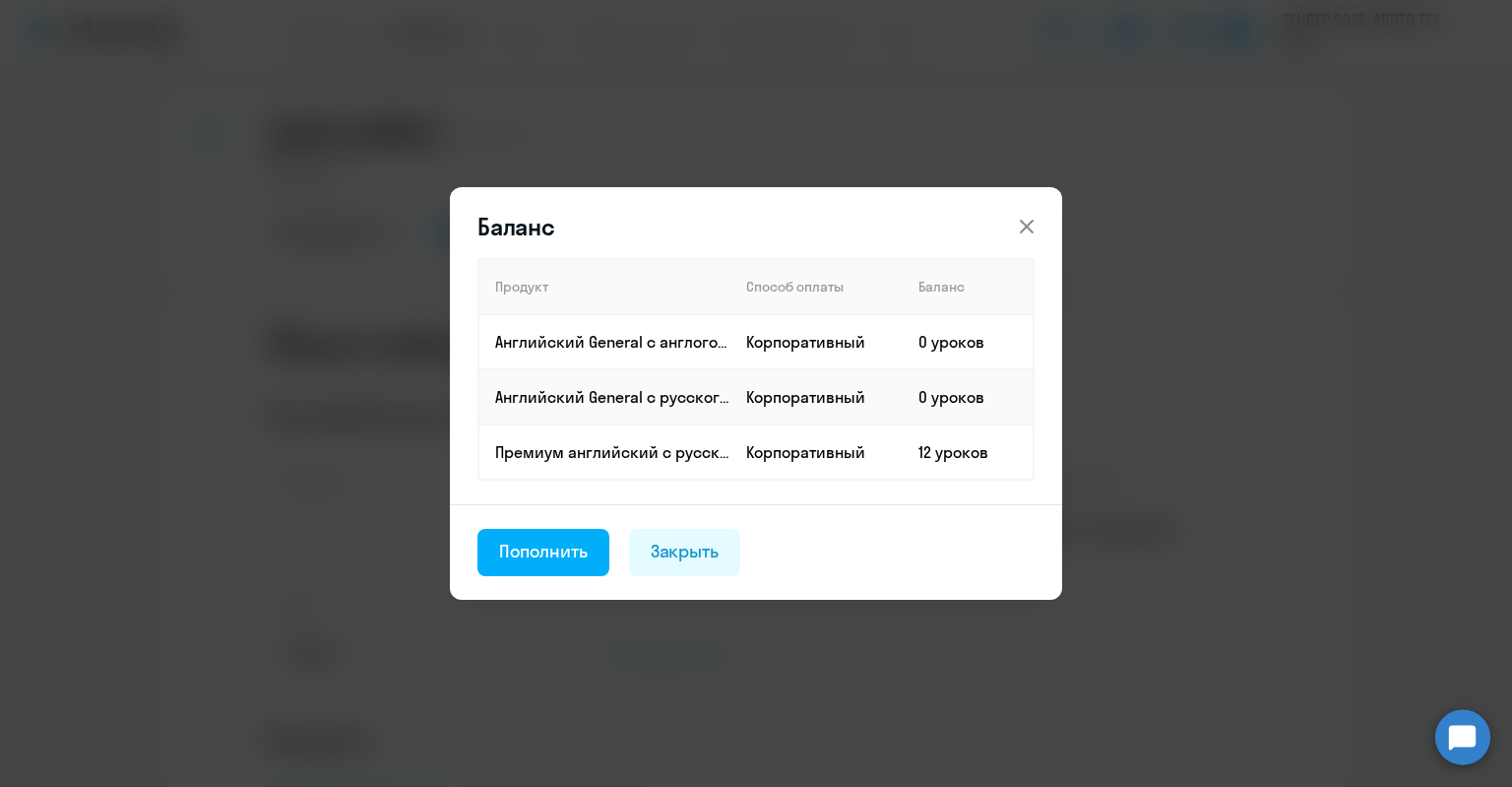 click on "Баланс  Продукт   Способ оплаты   Баланс   Английский General с англоговорящим преподавателем   Корпоративный   0 уроков   Английский General с русскоговорящим преподавателем   Корпоративный   0 уроков   Премиум английский с русскоговорящим преподавателем   Корпоративный   12 уроков   Пополнить  Закрыть" at bounding box center [756, 394] 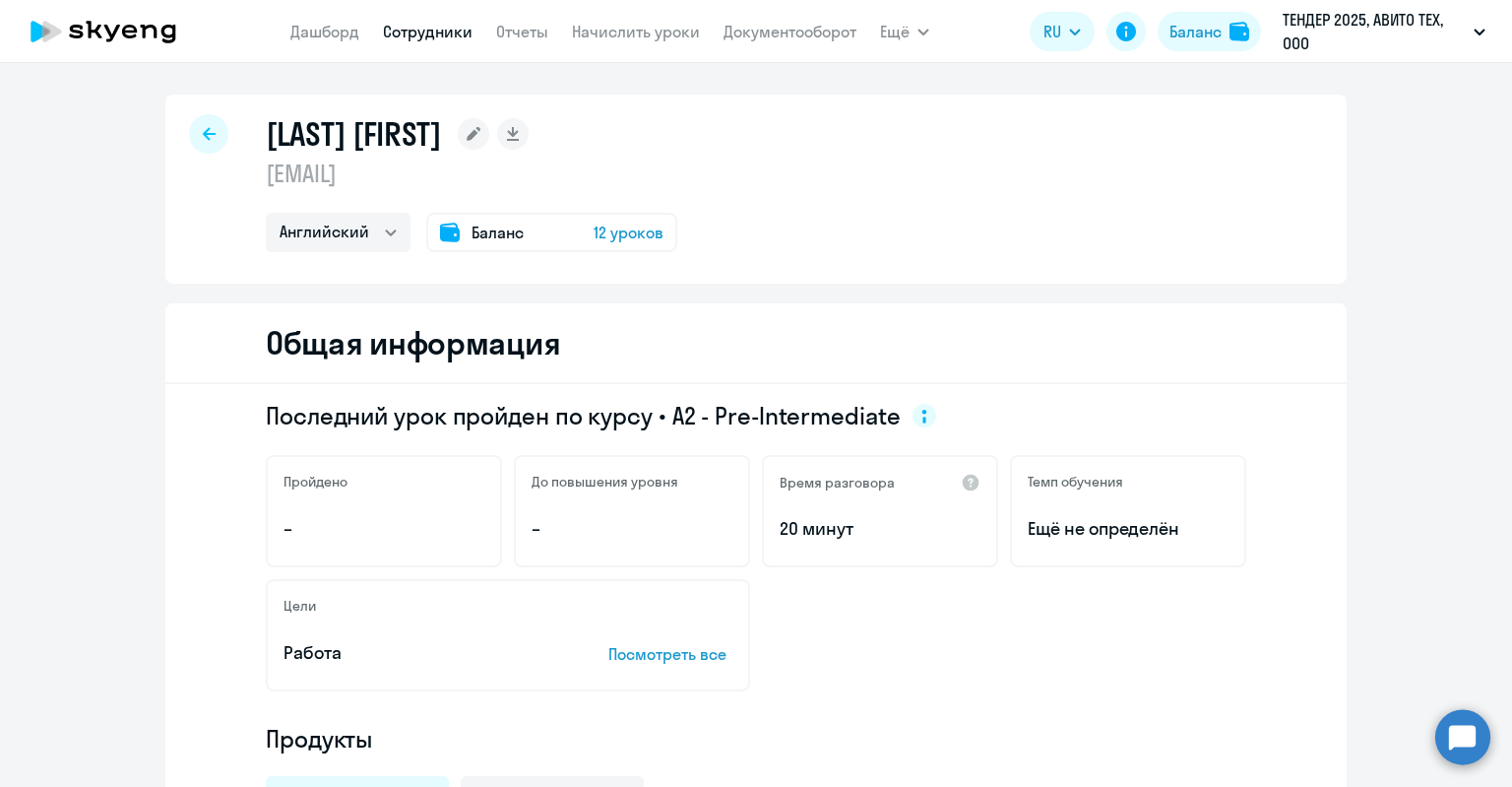 click 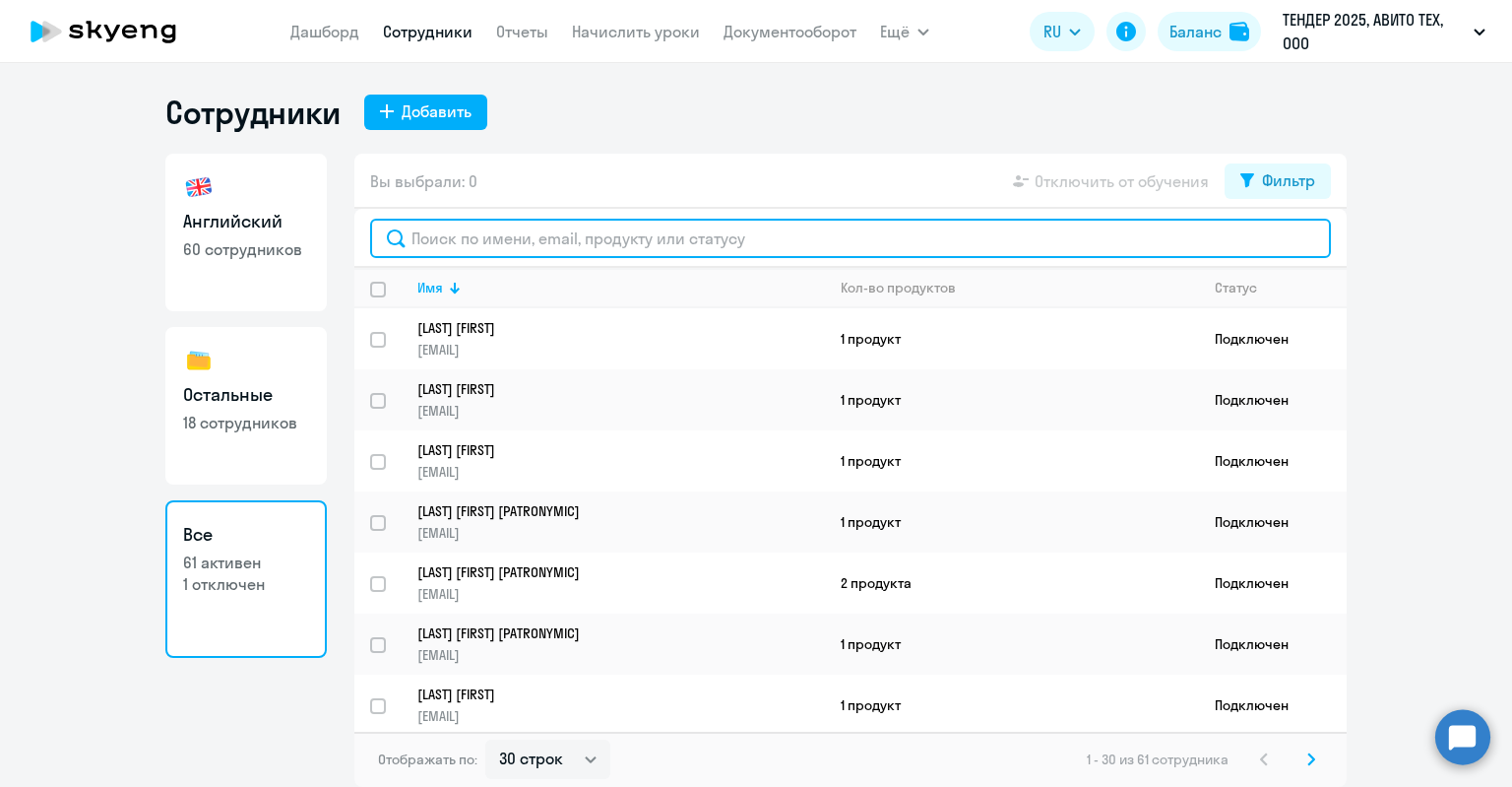 click 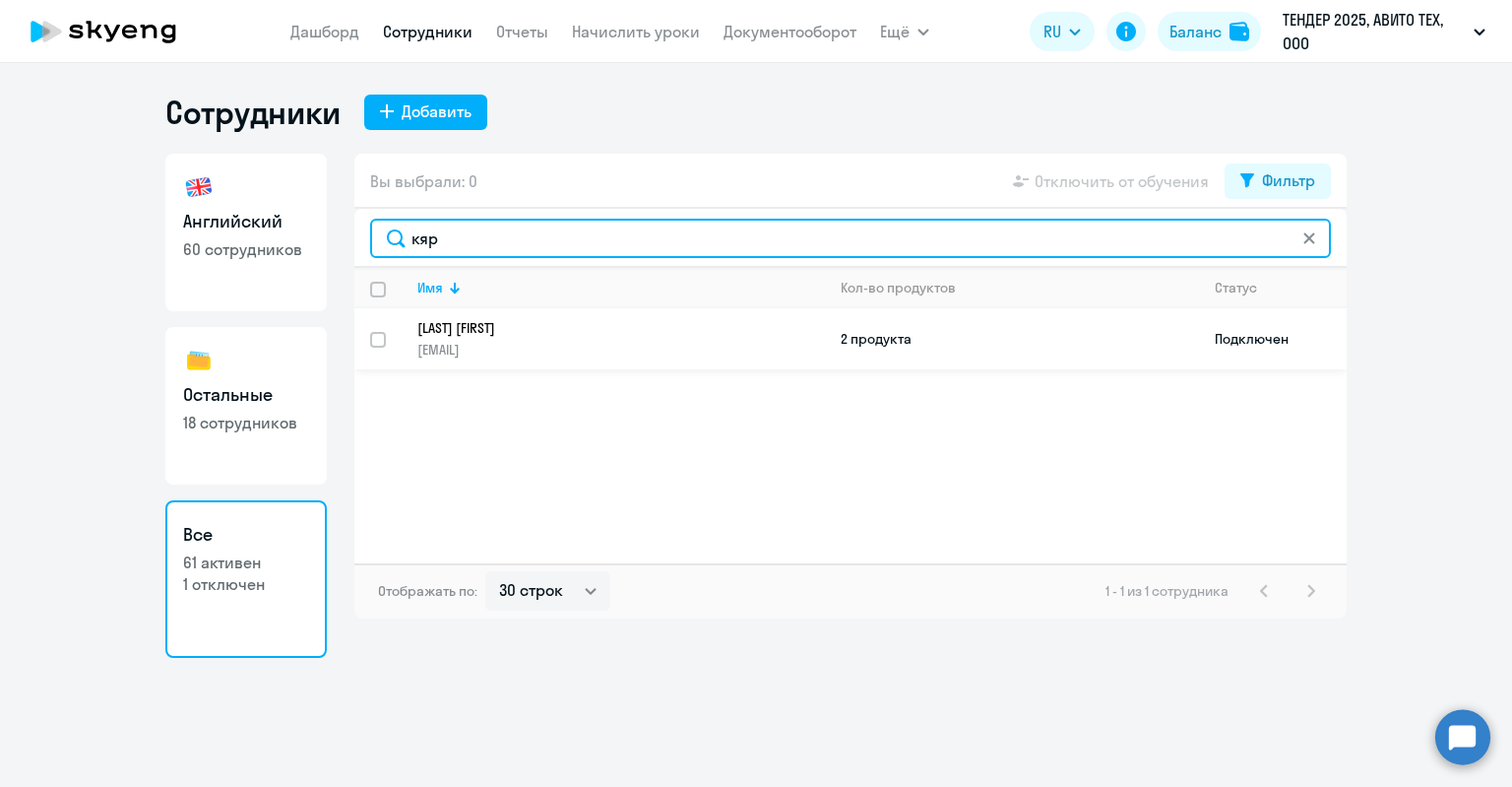 type on "кяр" 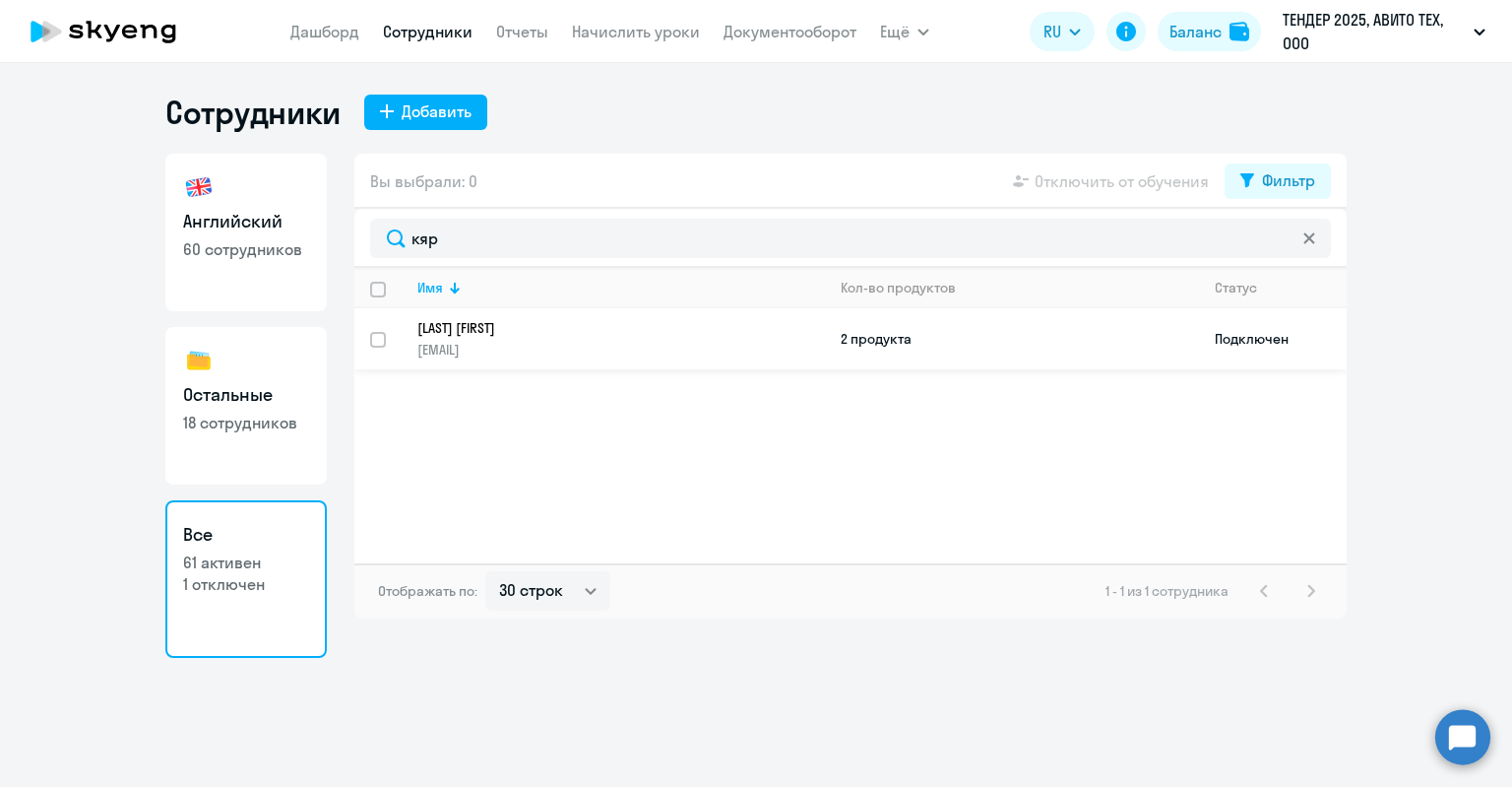 click on "[LAST] [FIRST] [FIRST] [EMAIL]" 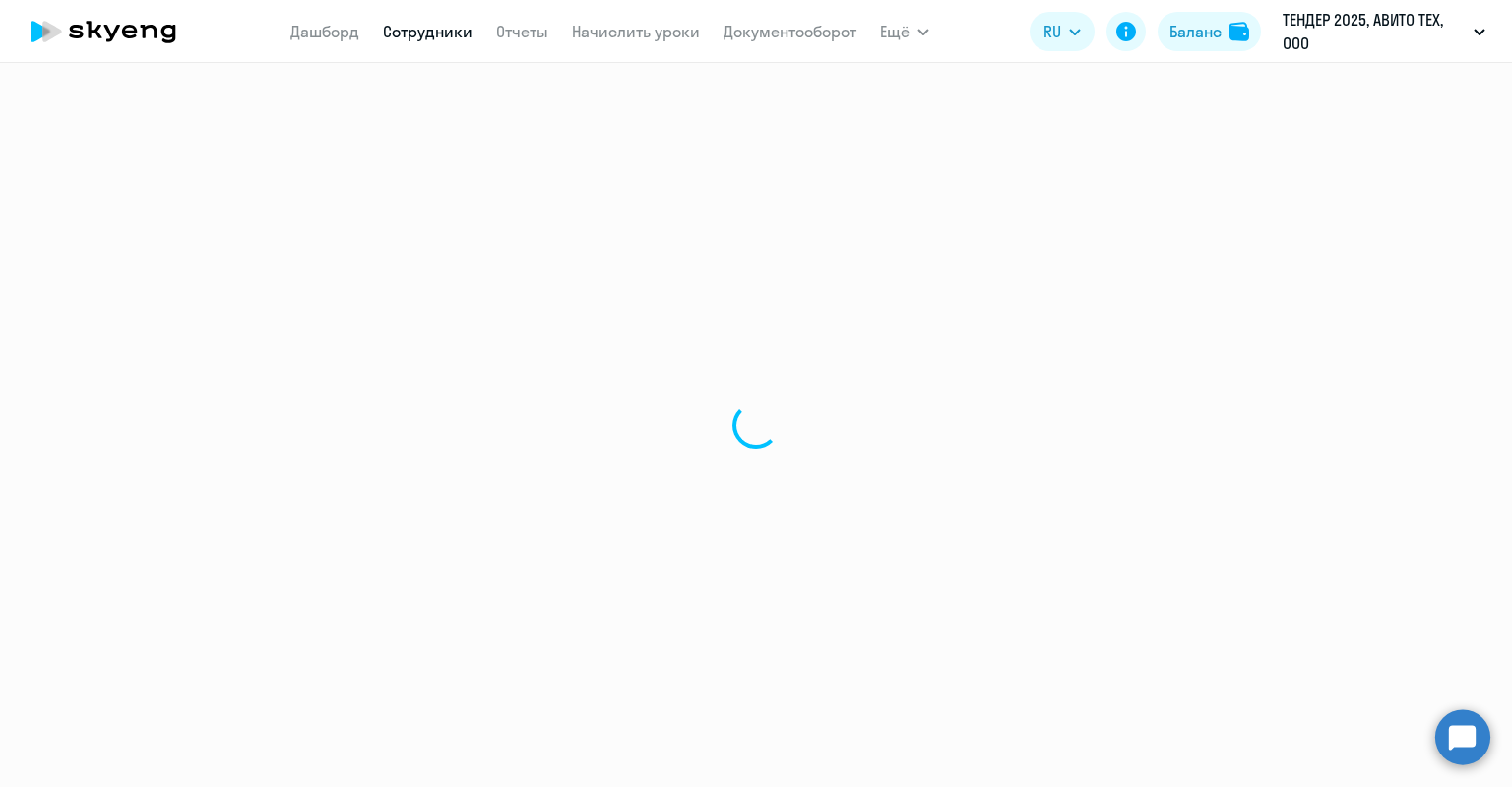 select on "english" 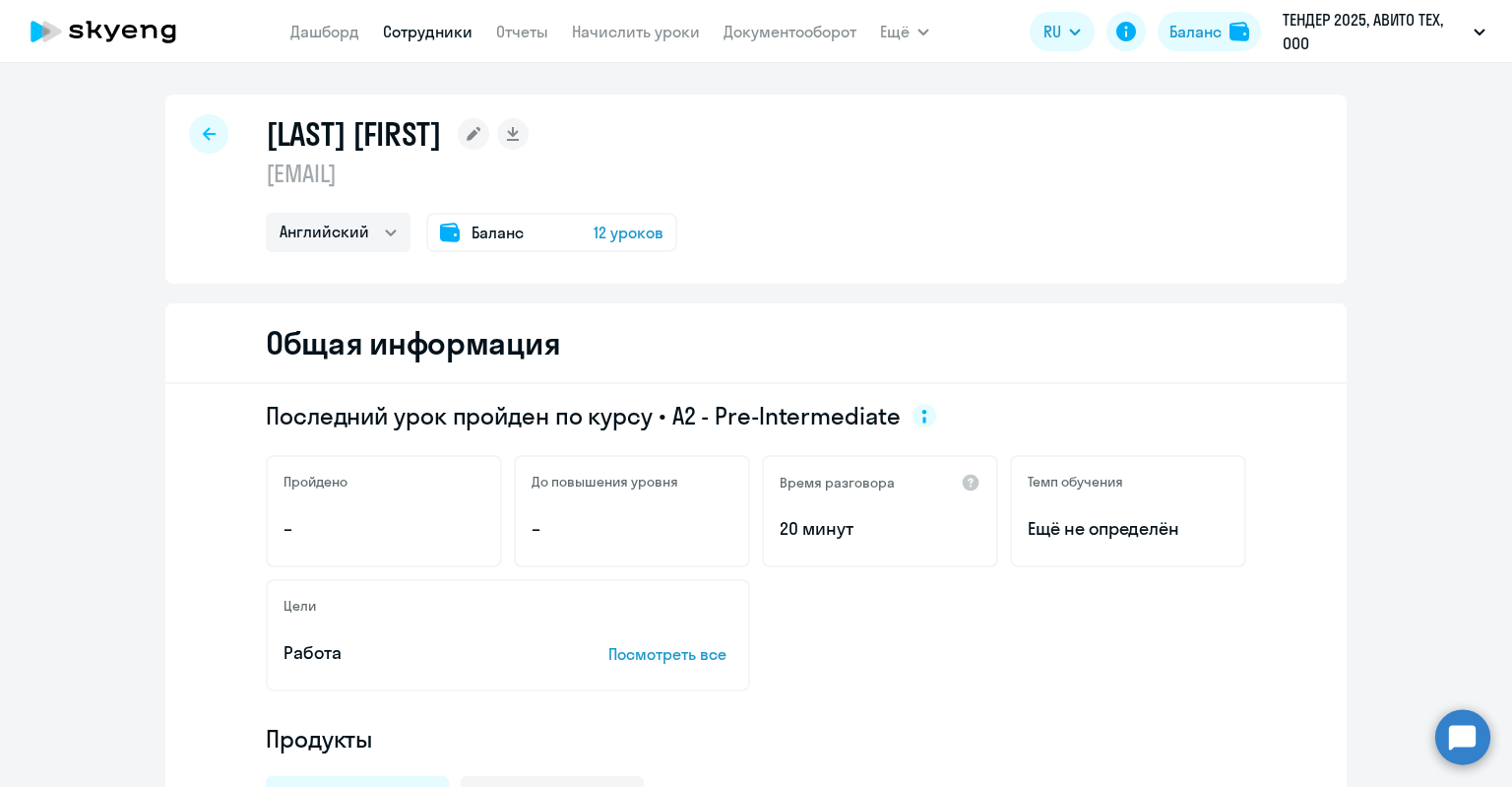 select on "30" 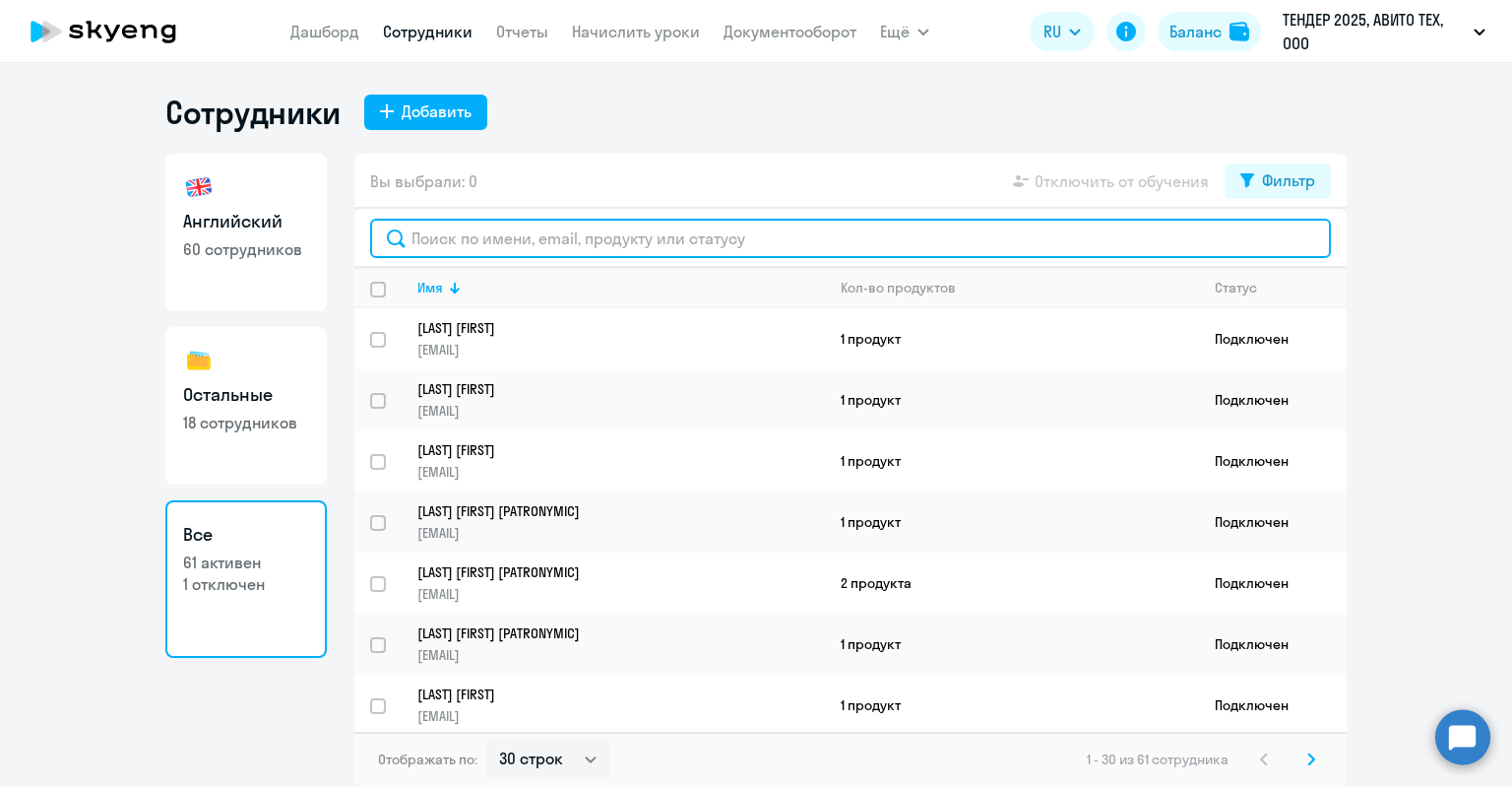 click 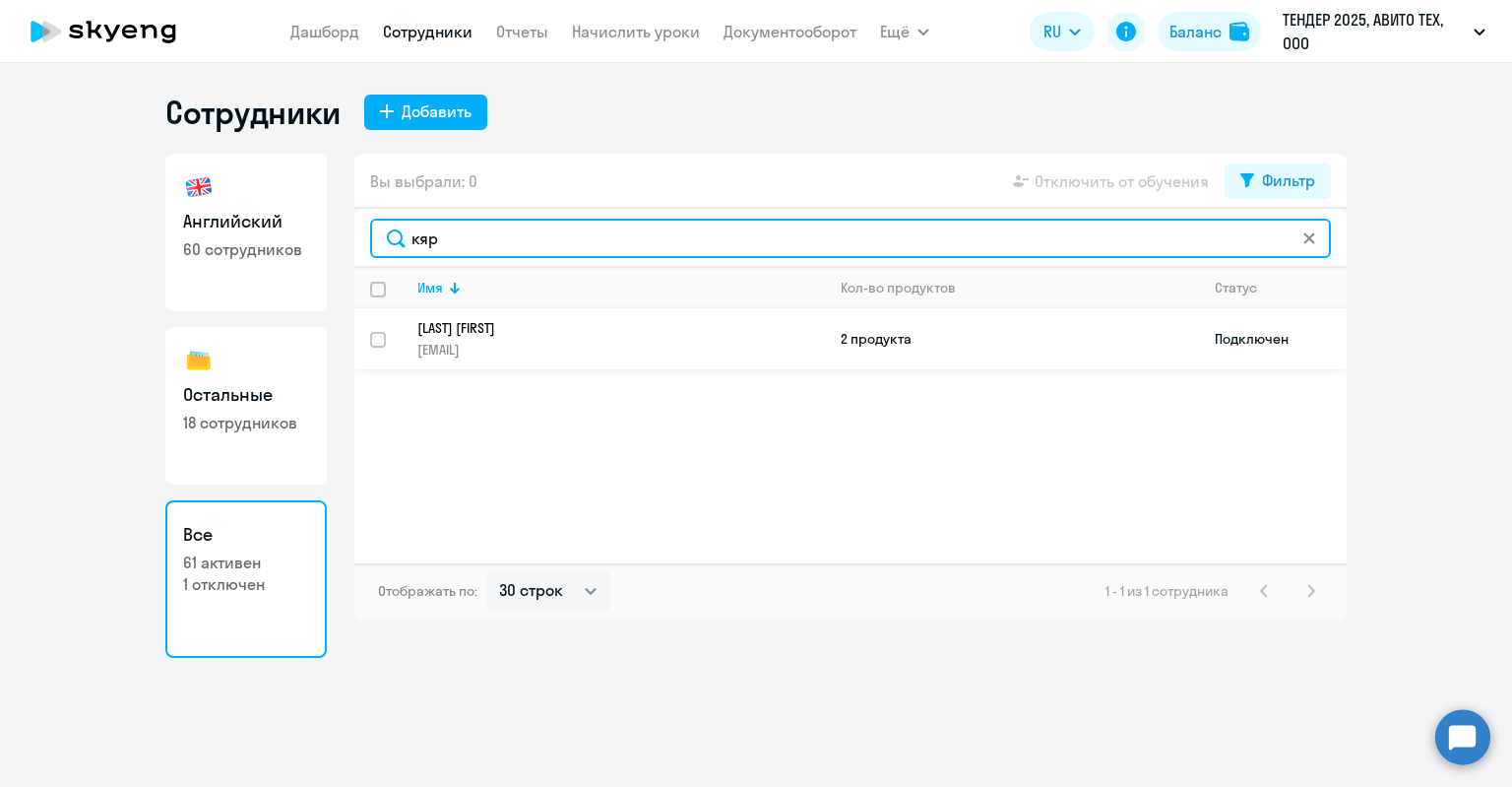 type on "кяр" 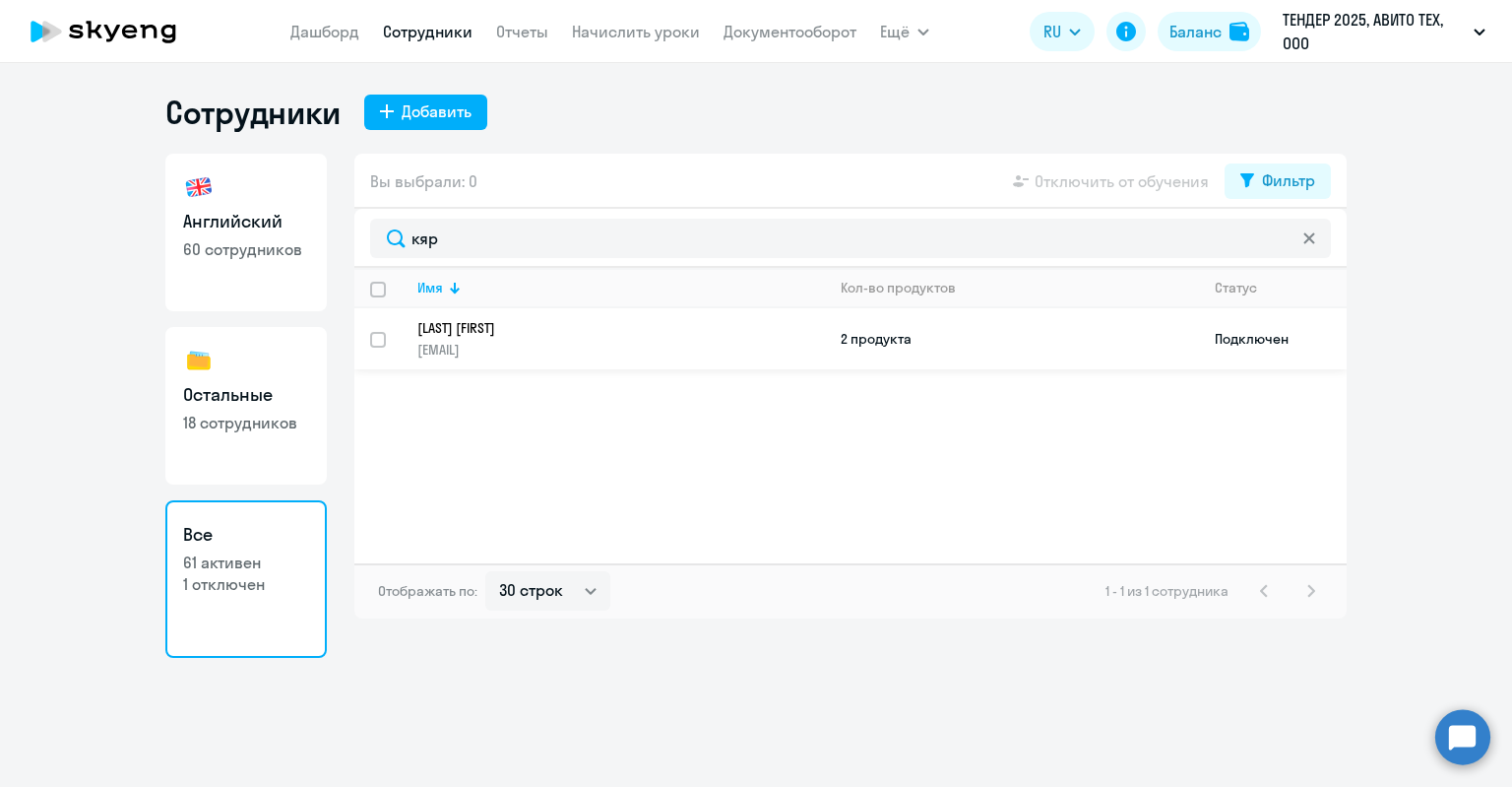 click at bounding box center (390, 352) 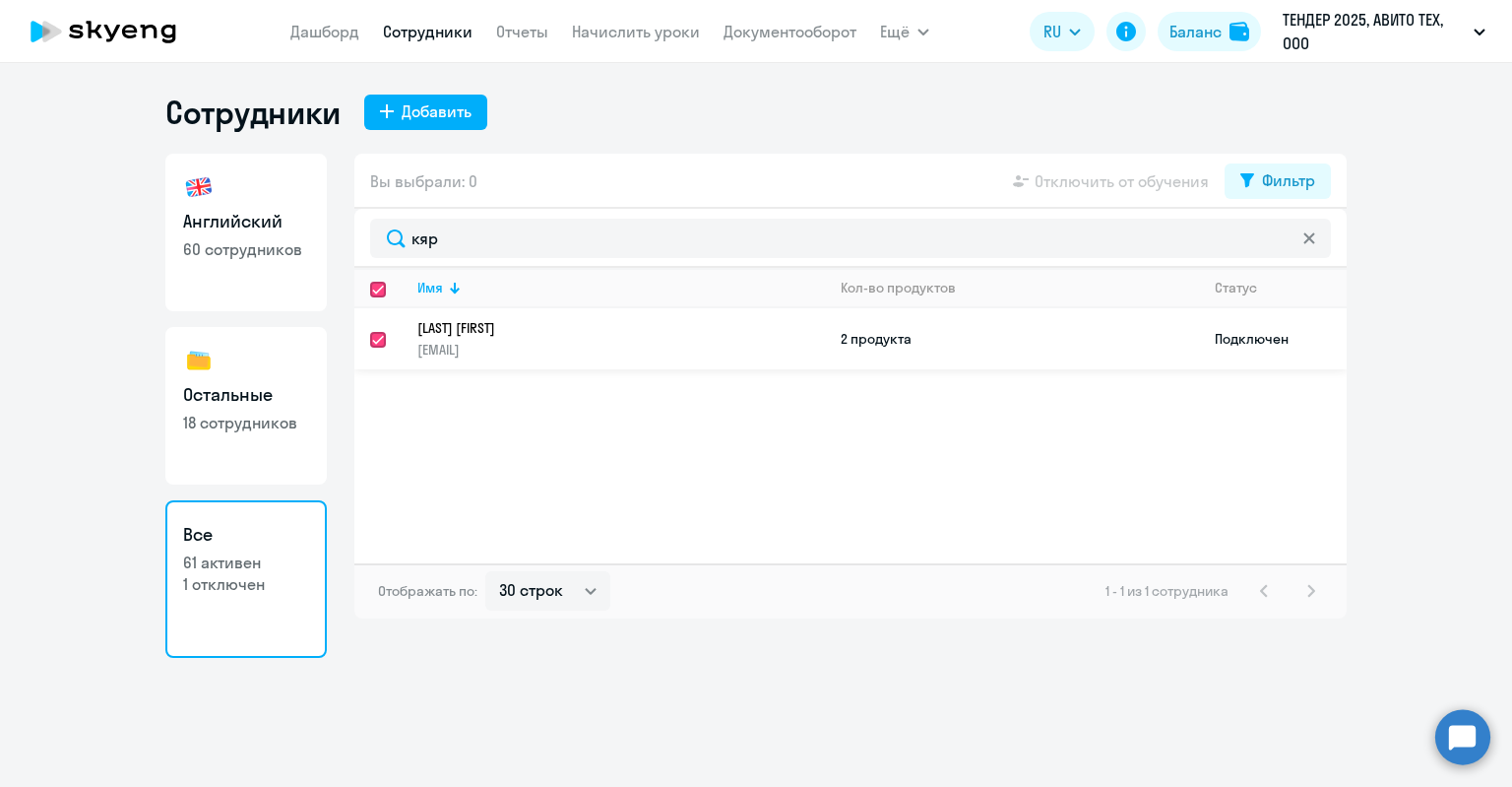 checkbox on "true" 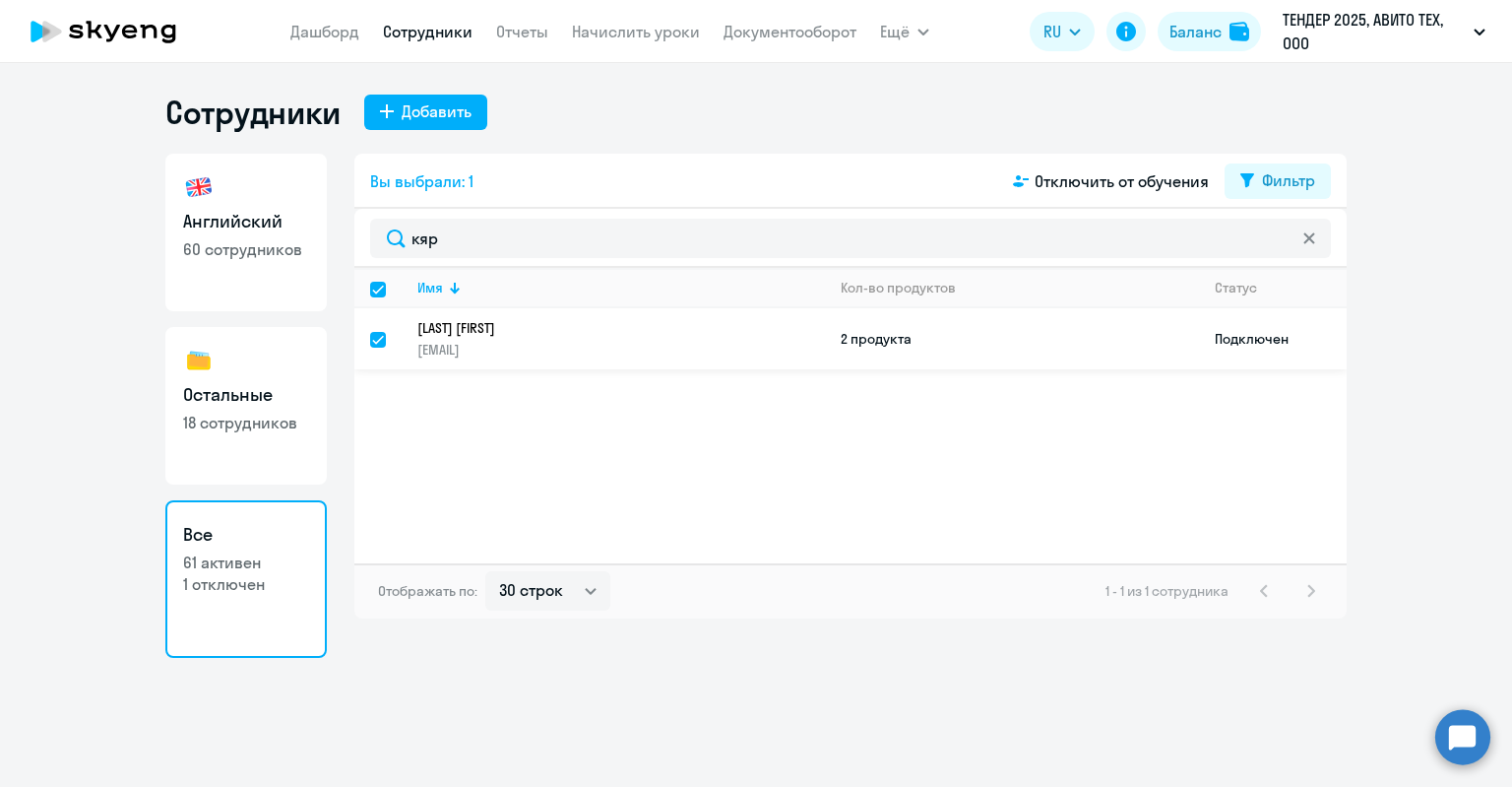 click on "2 продукта" 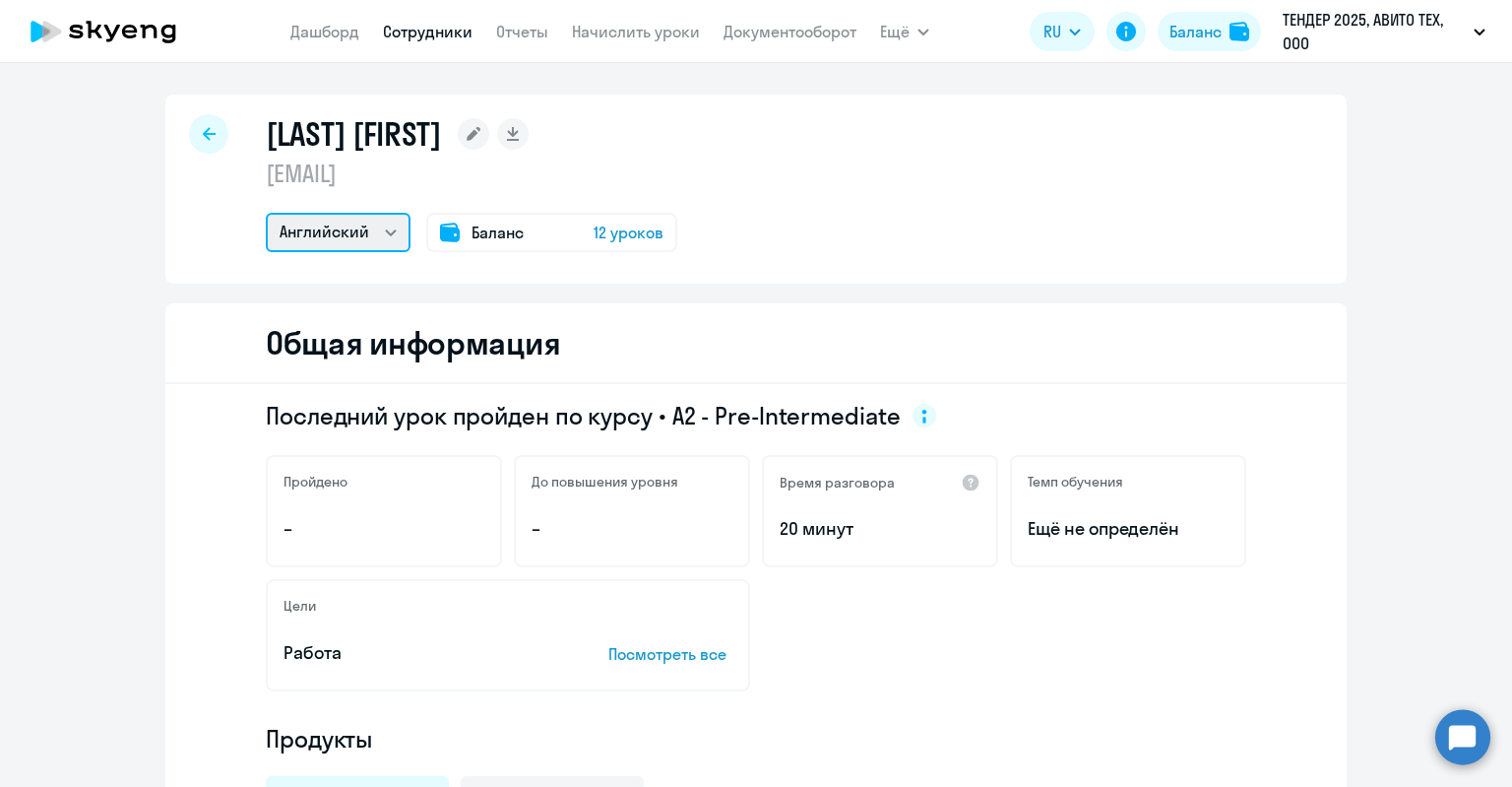 click on "Английский" 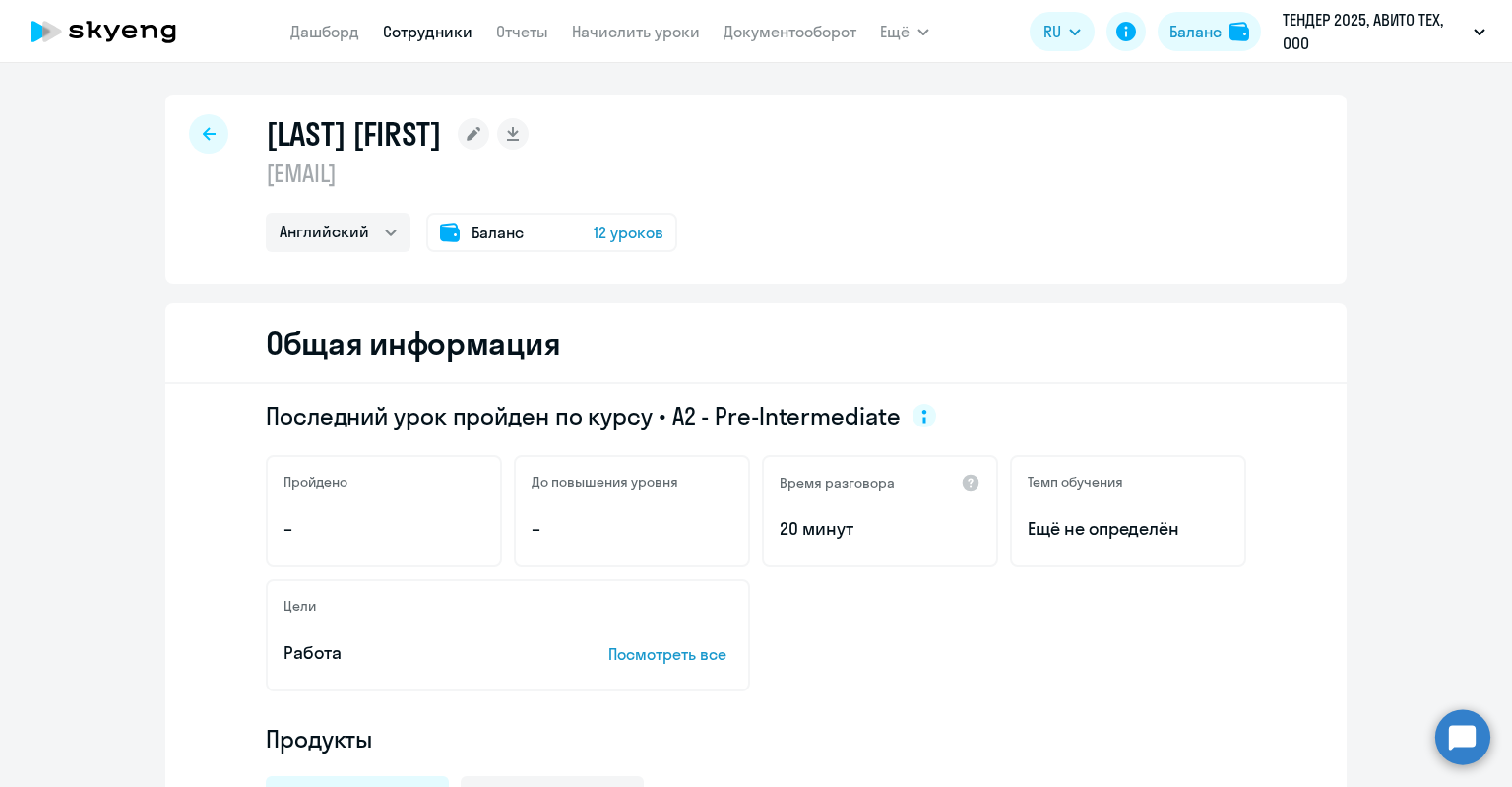 click on "Баланс" 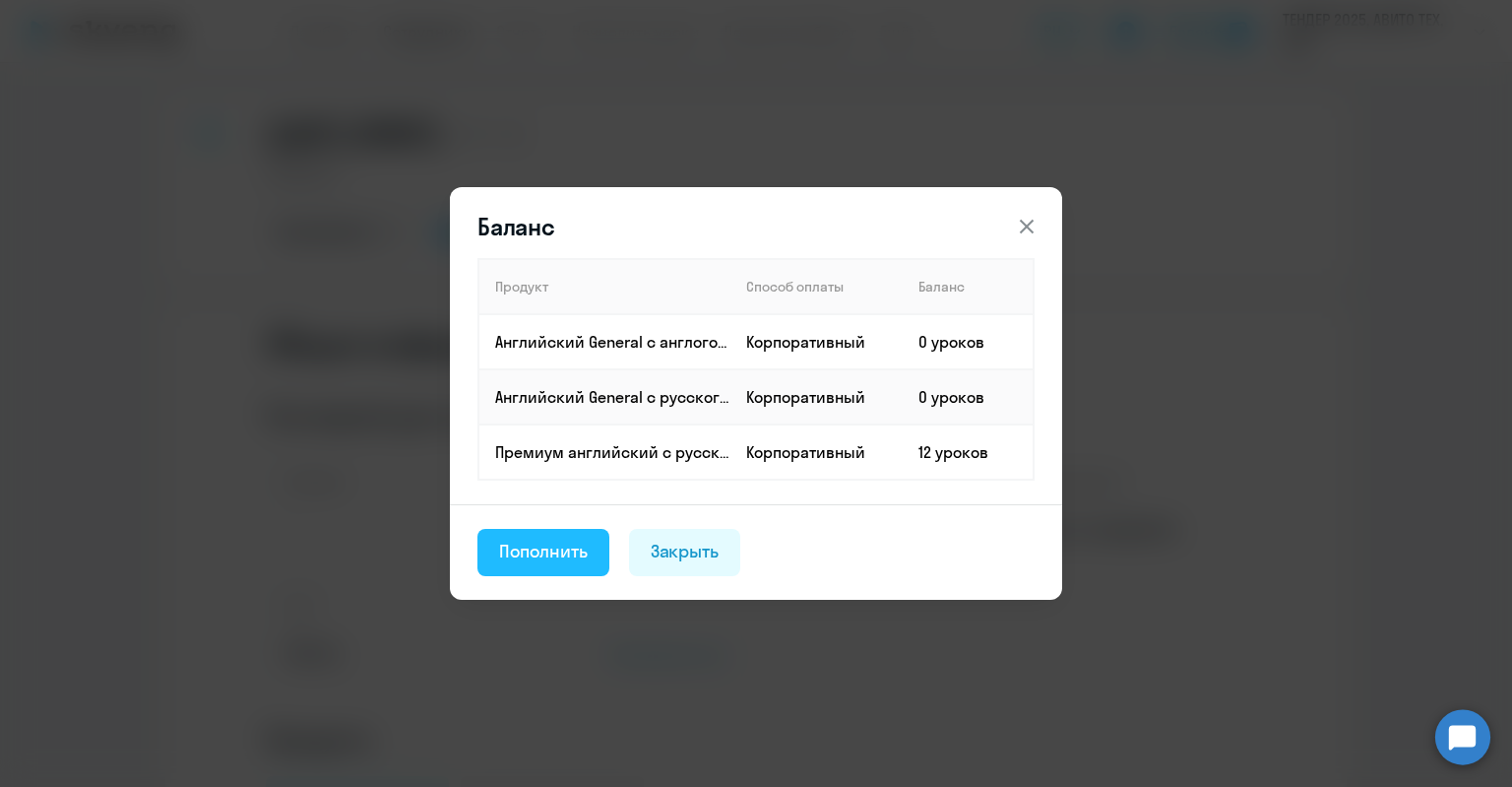 click on "Пополнить" at bounding box center [543, 552] 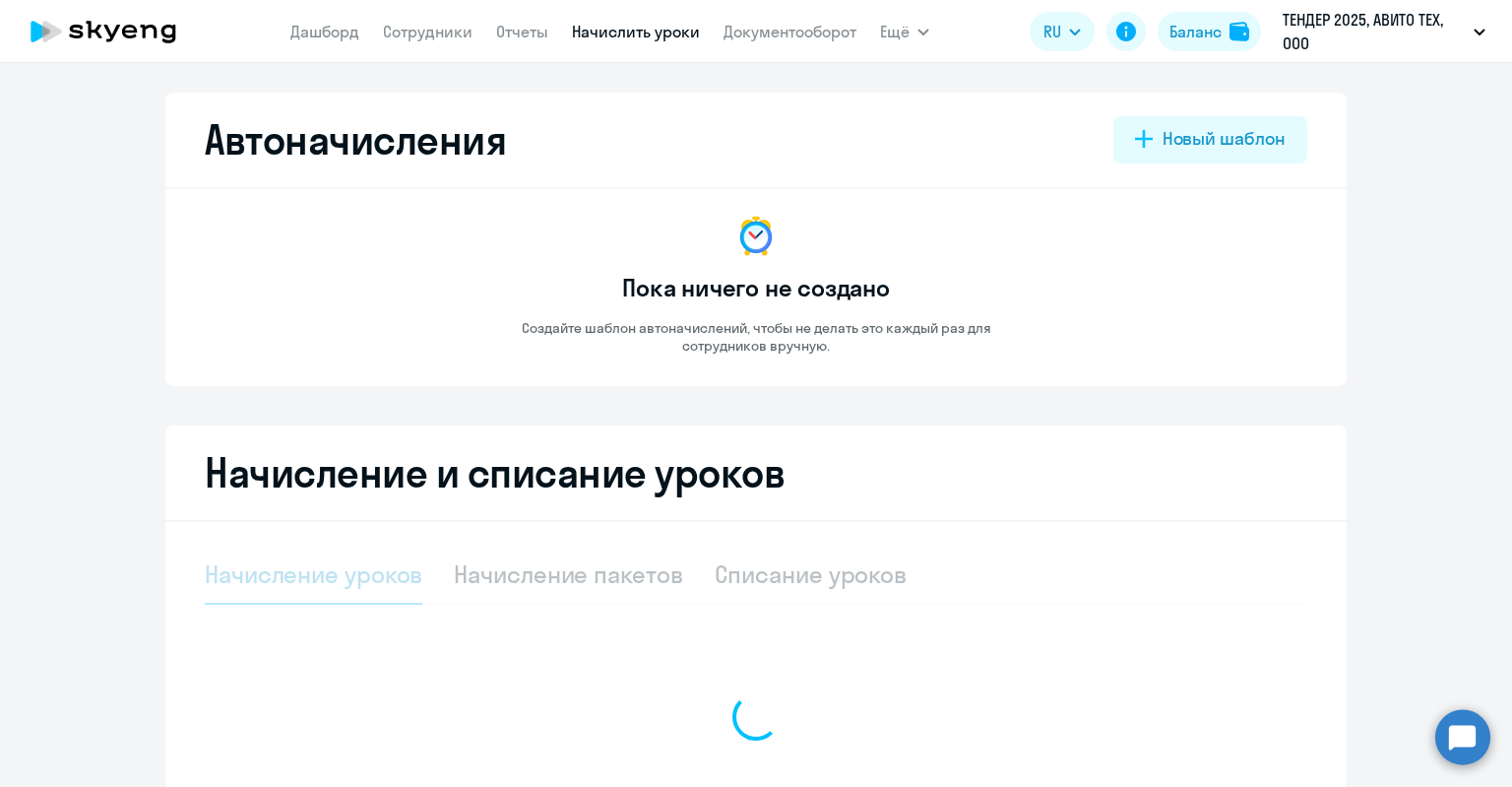select on "10" 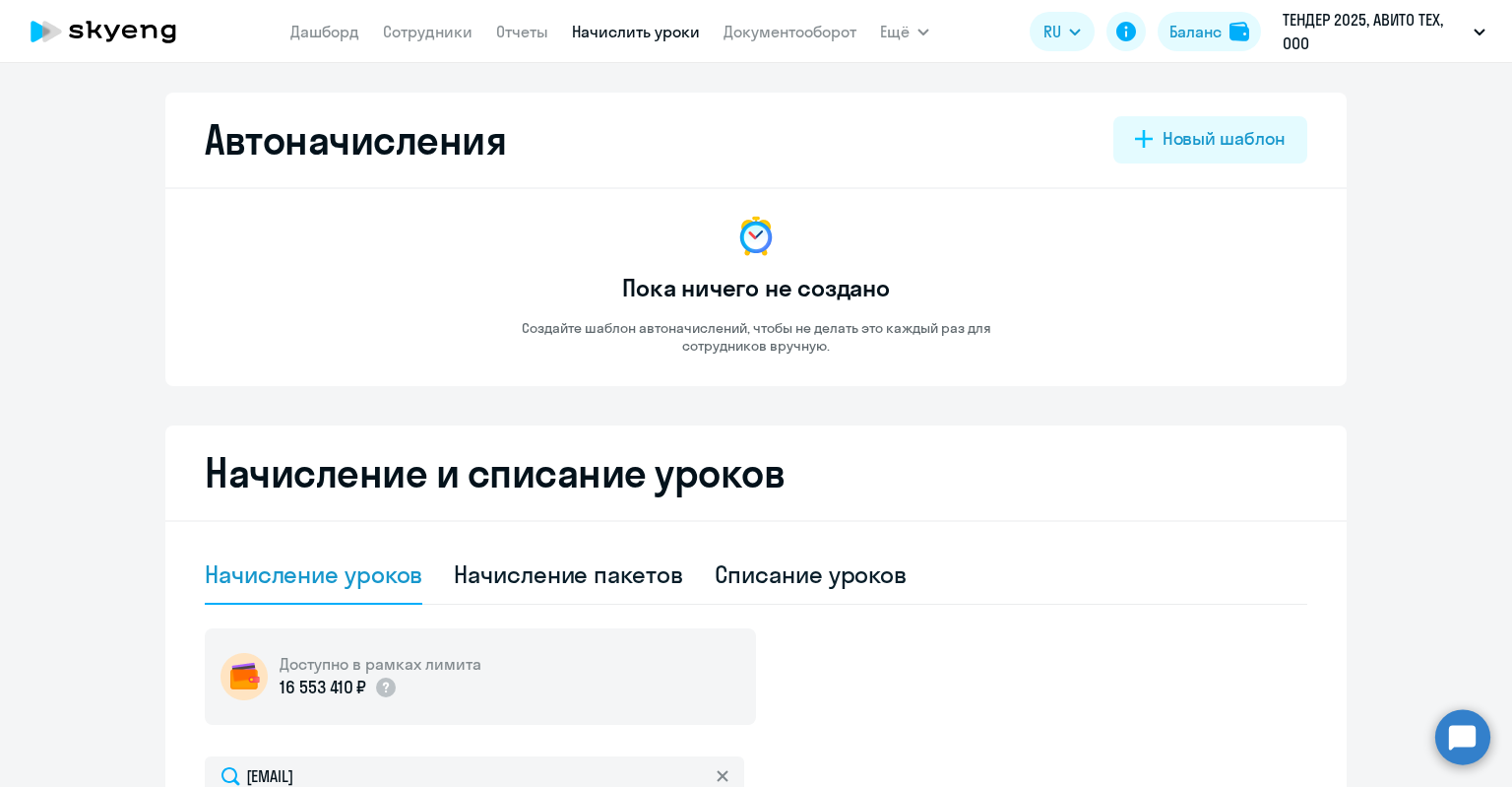 scroll, scrollTop: 494, scrollLeft: 0, axis: vertical 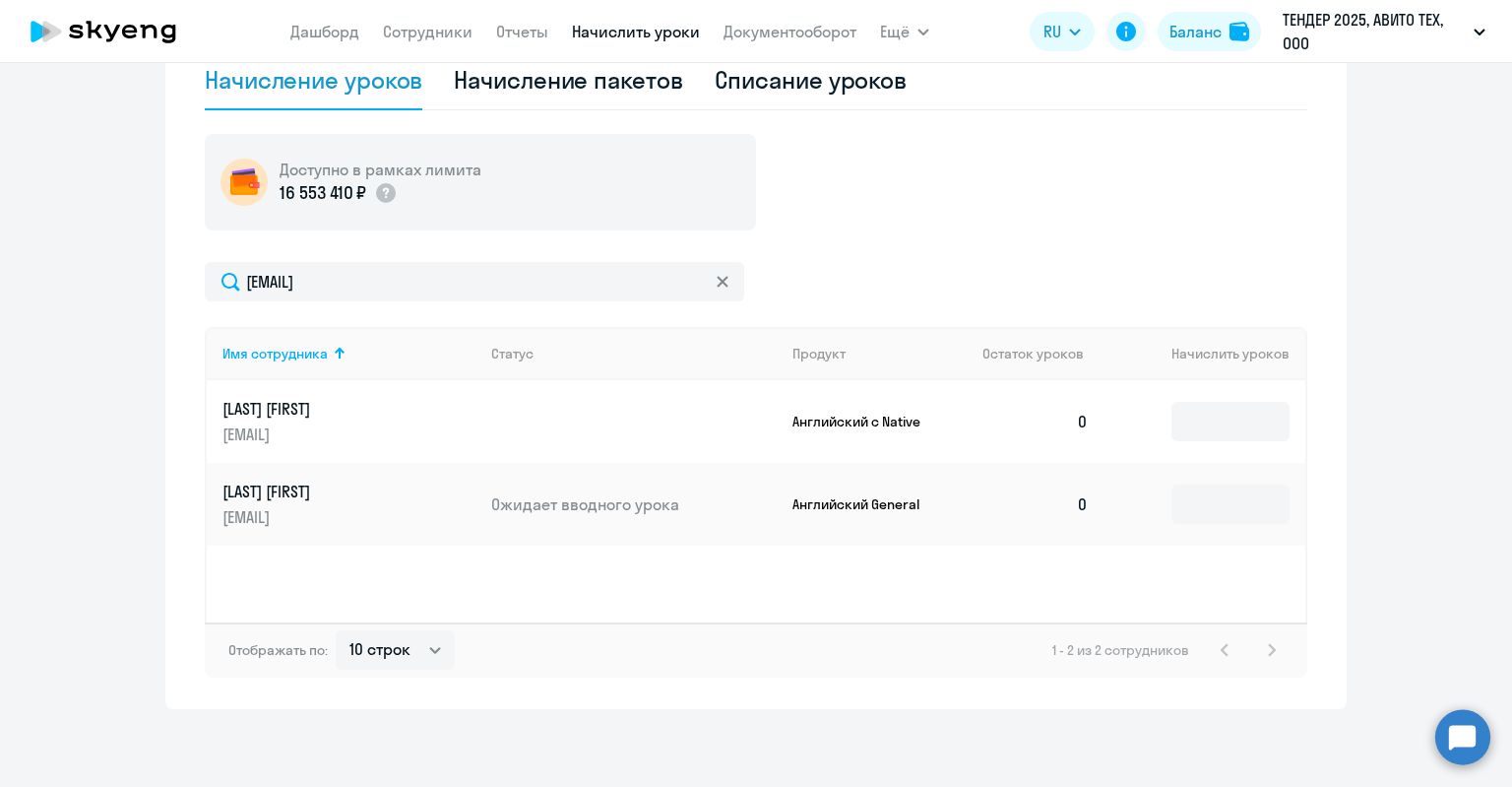 drag, startPoint x: 815, startPoint y: 419, endPoint x: 842, endPoint y: 414, distance: 27.45906 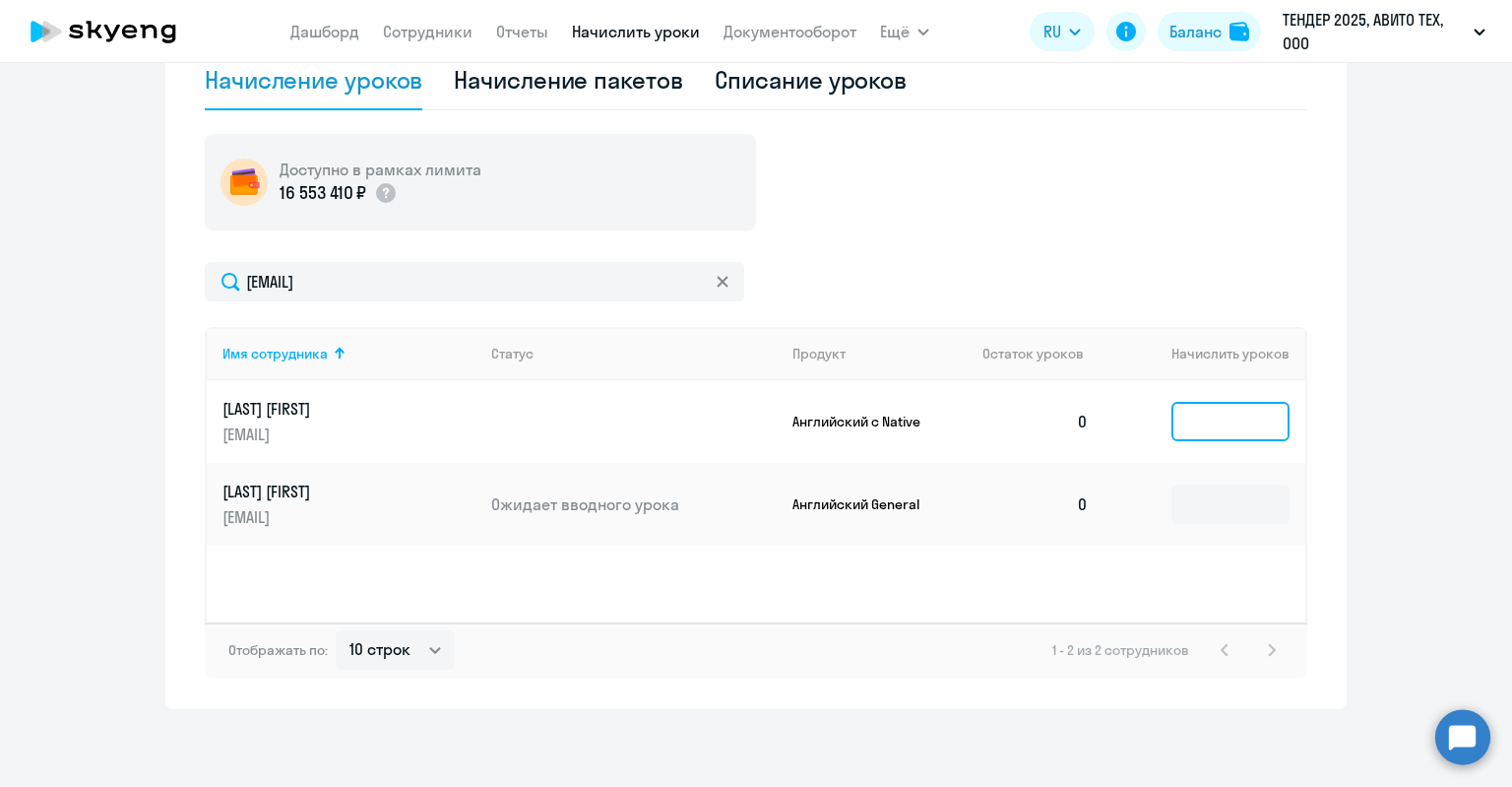 click 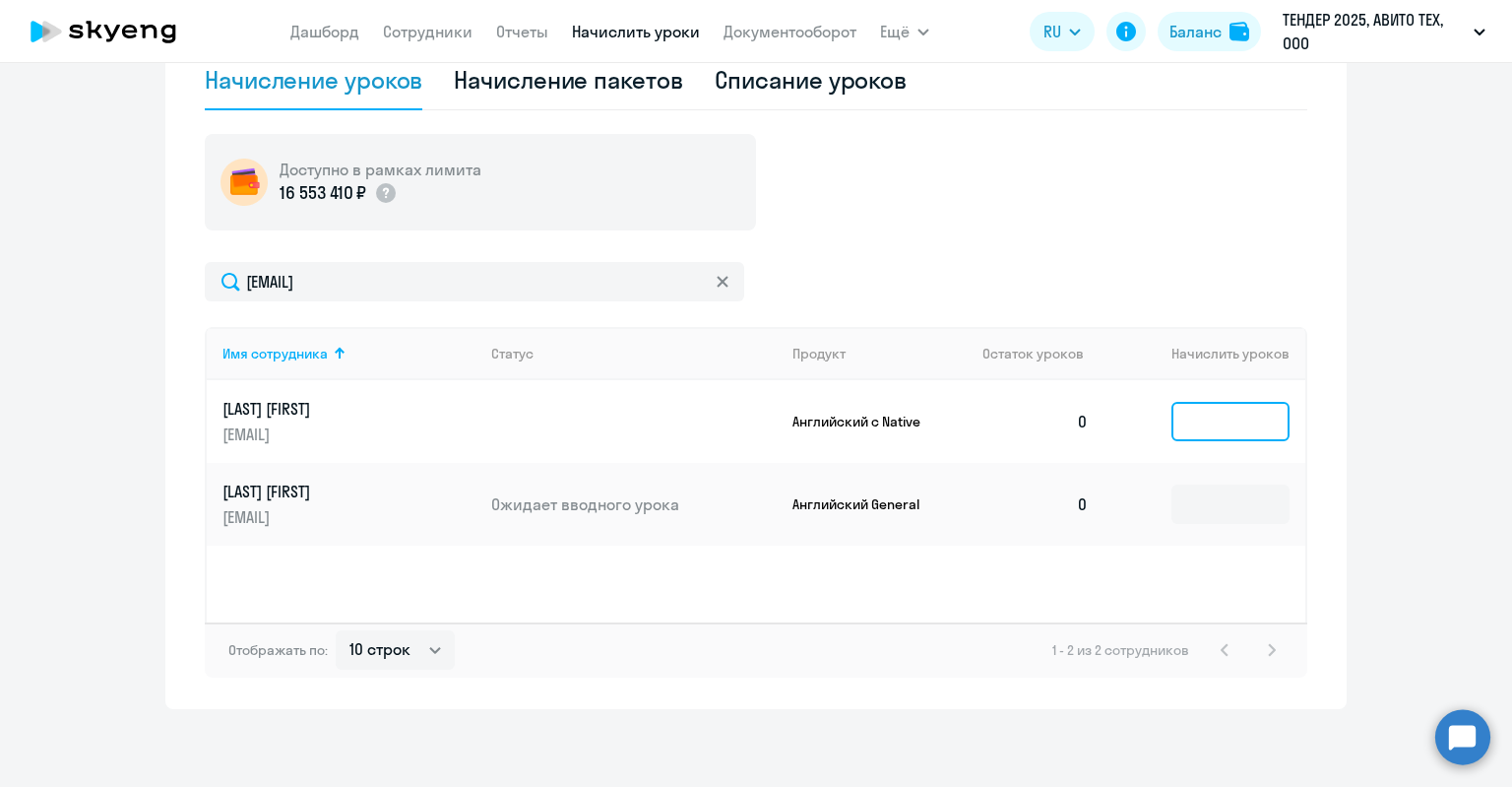 click 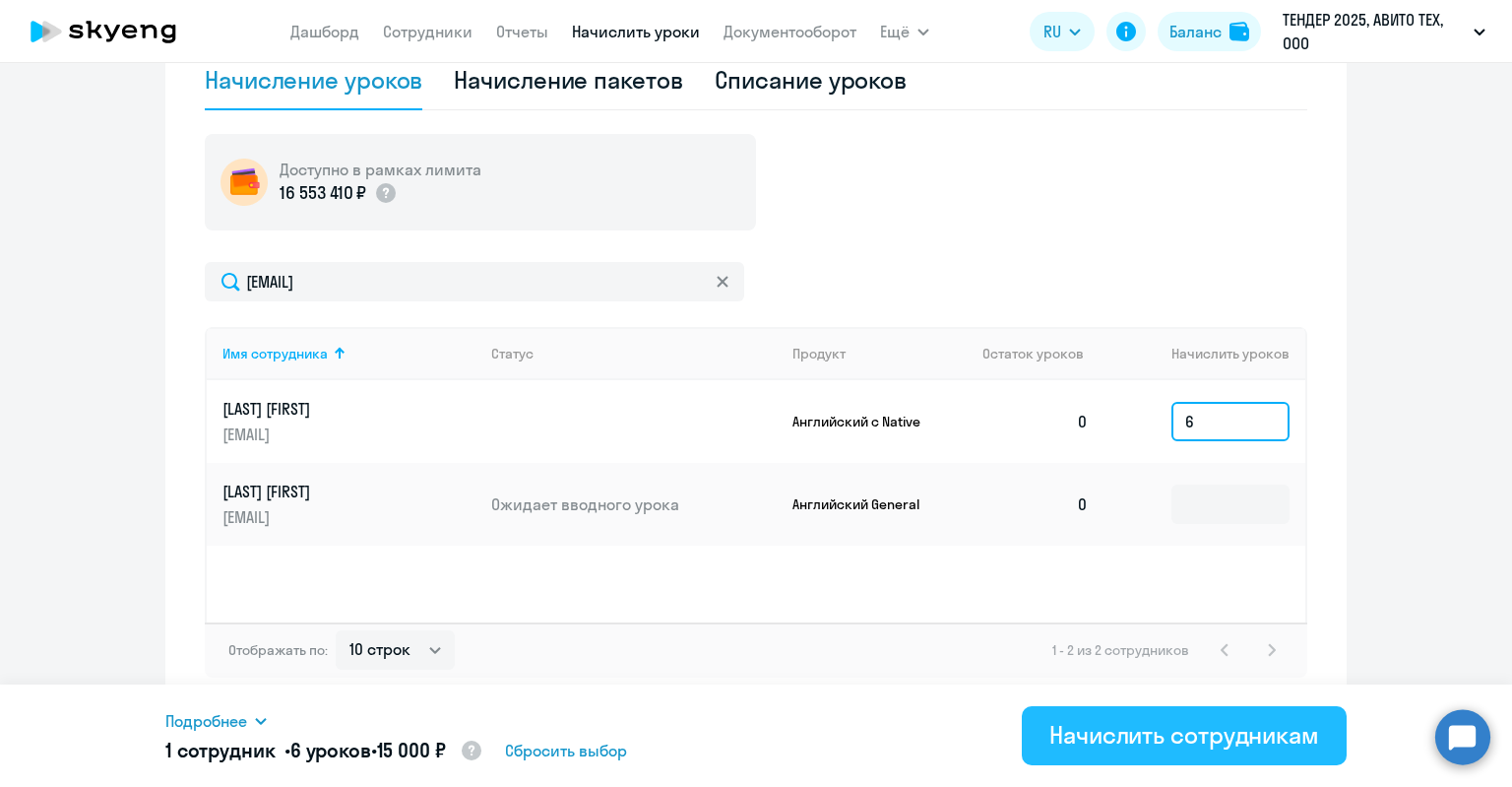 type on "6" 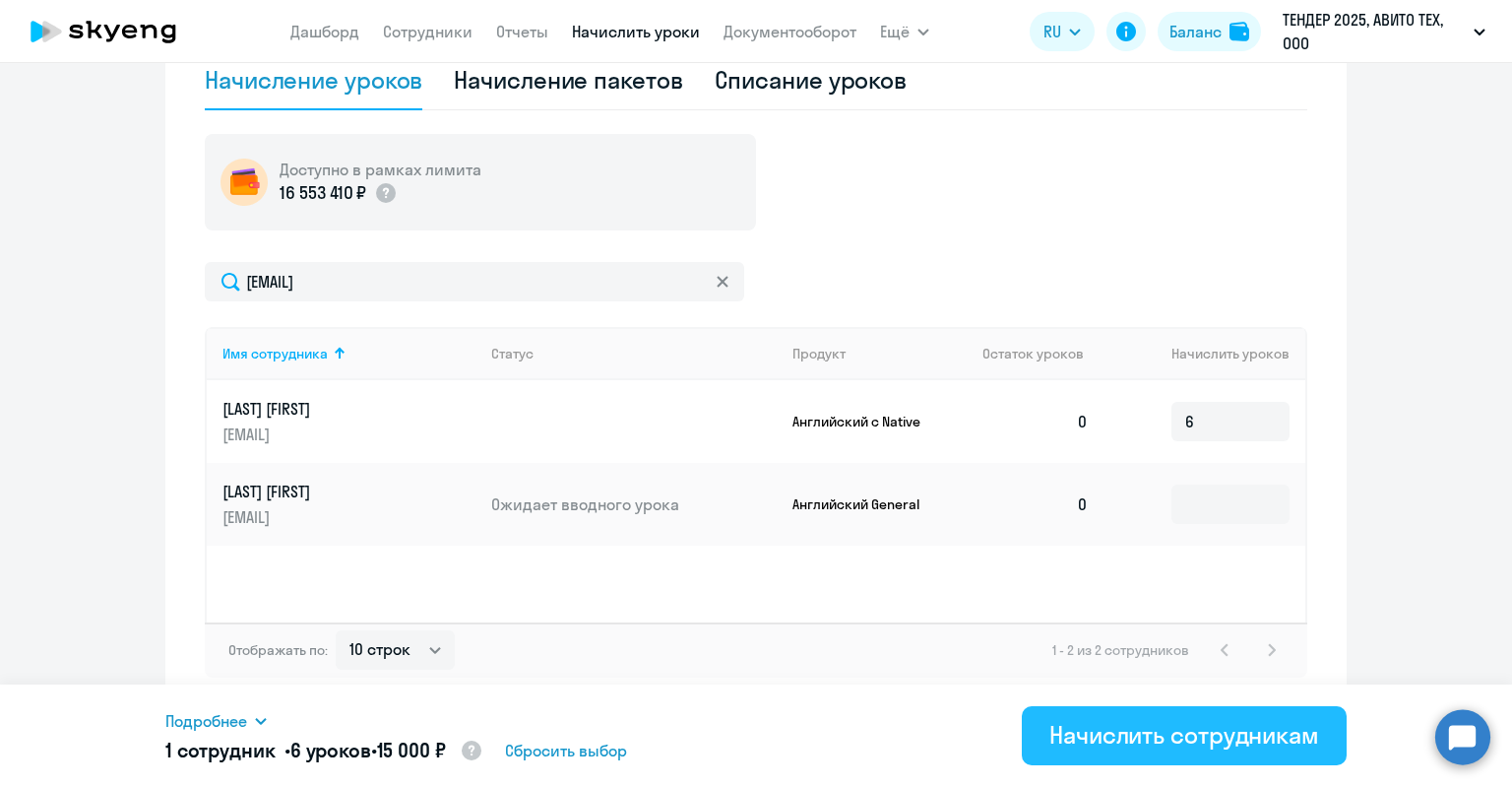 click on "Начислить сотрудникам" at bounding box center [1184, 736] 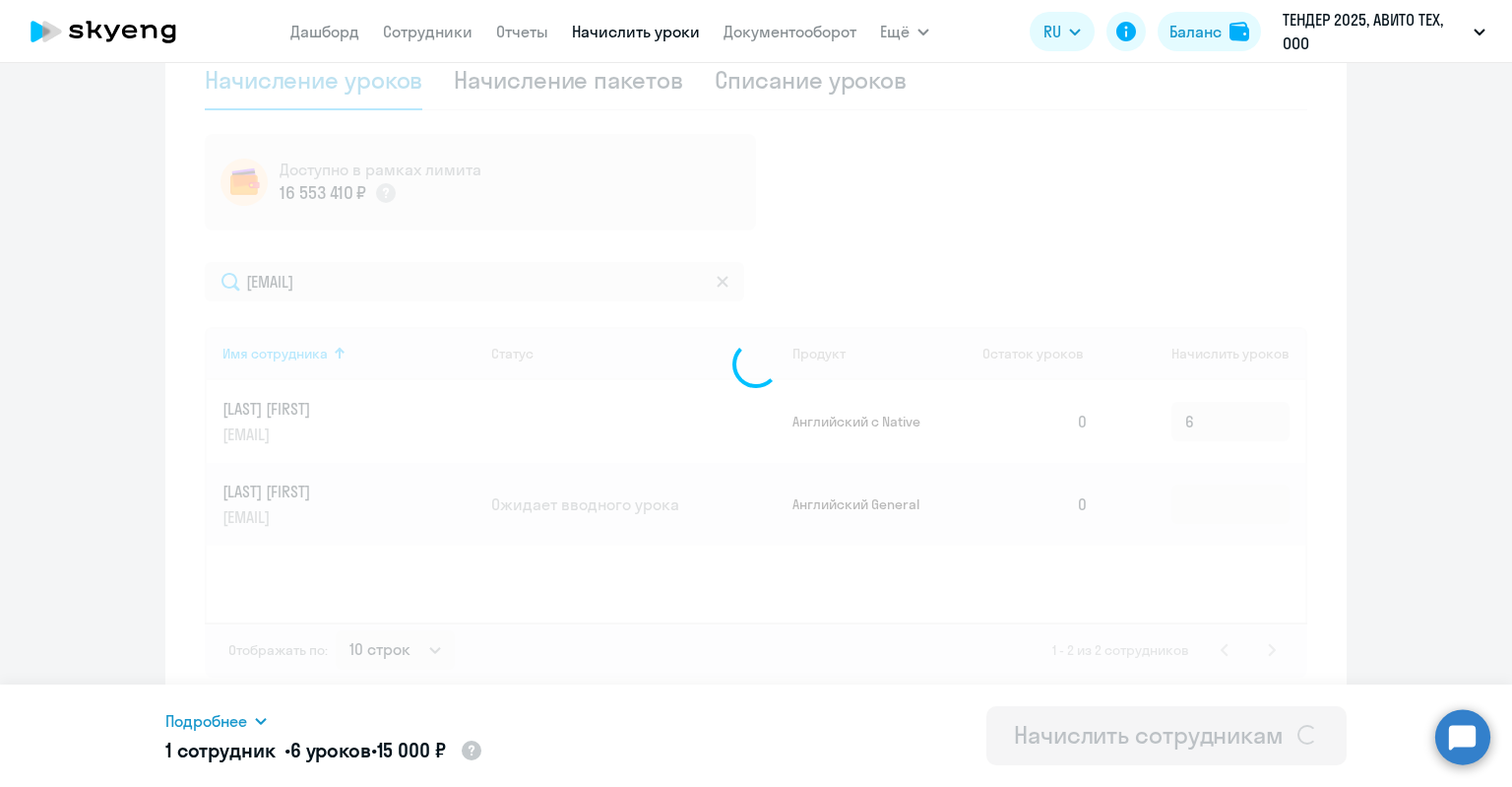 type 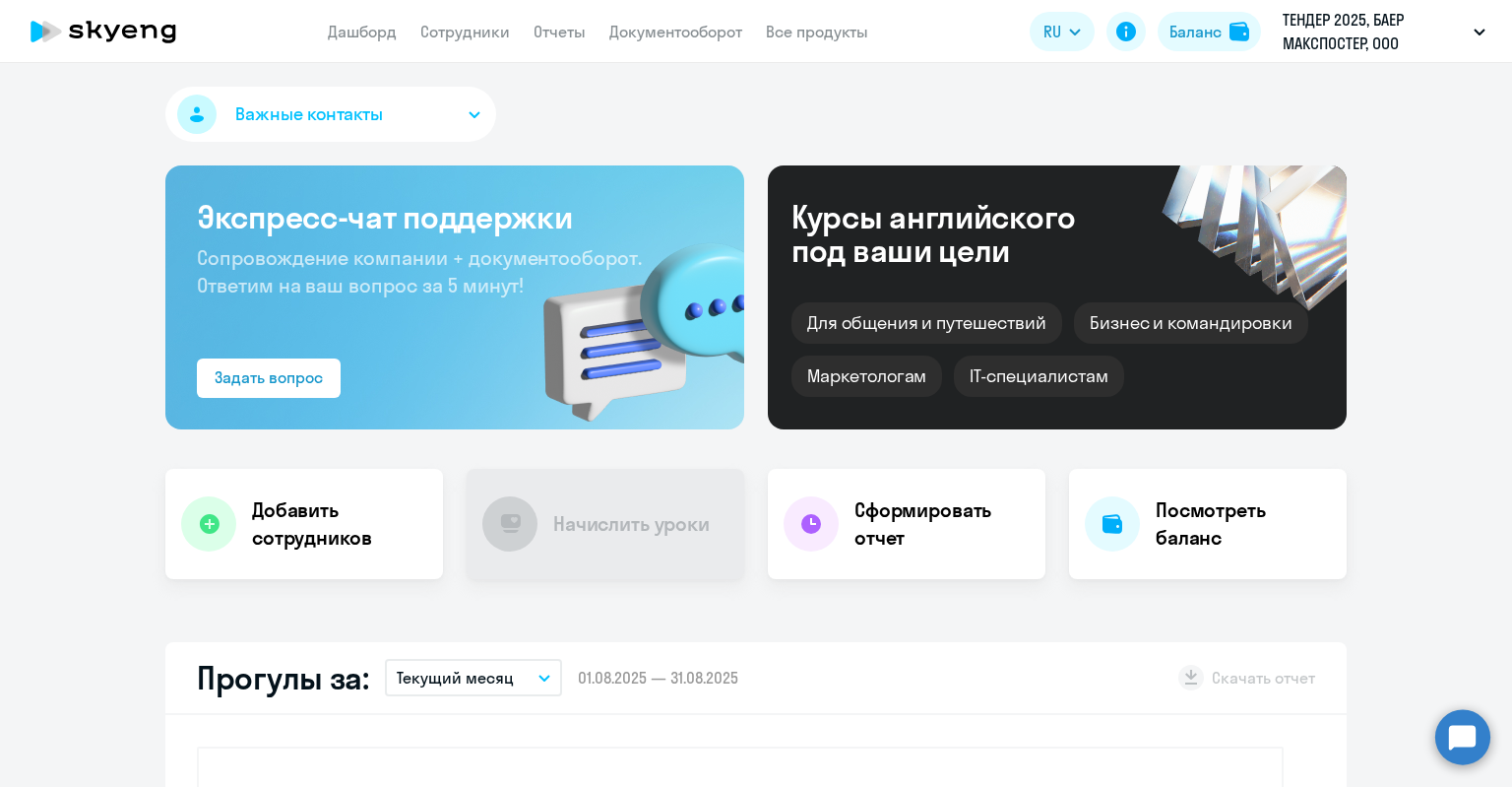 scroll, scrollTop: 0, scrollLeft: 0, axis: both 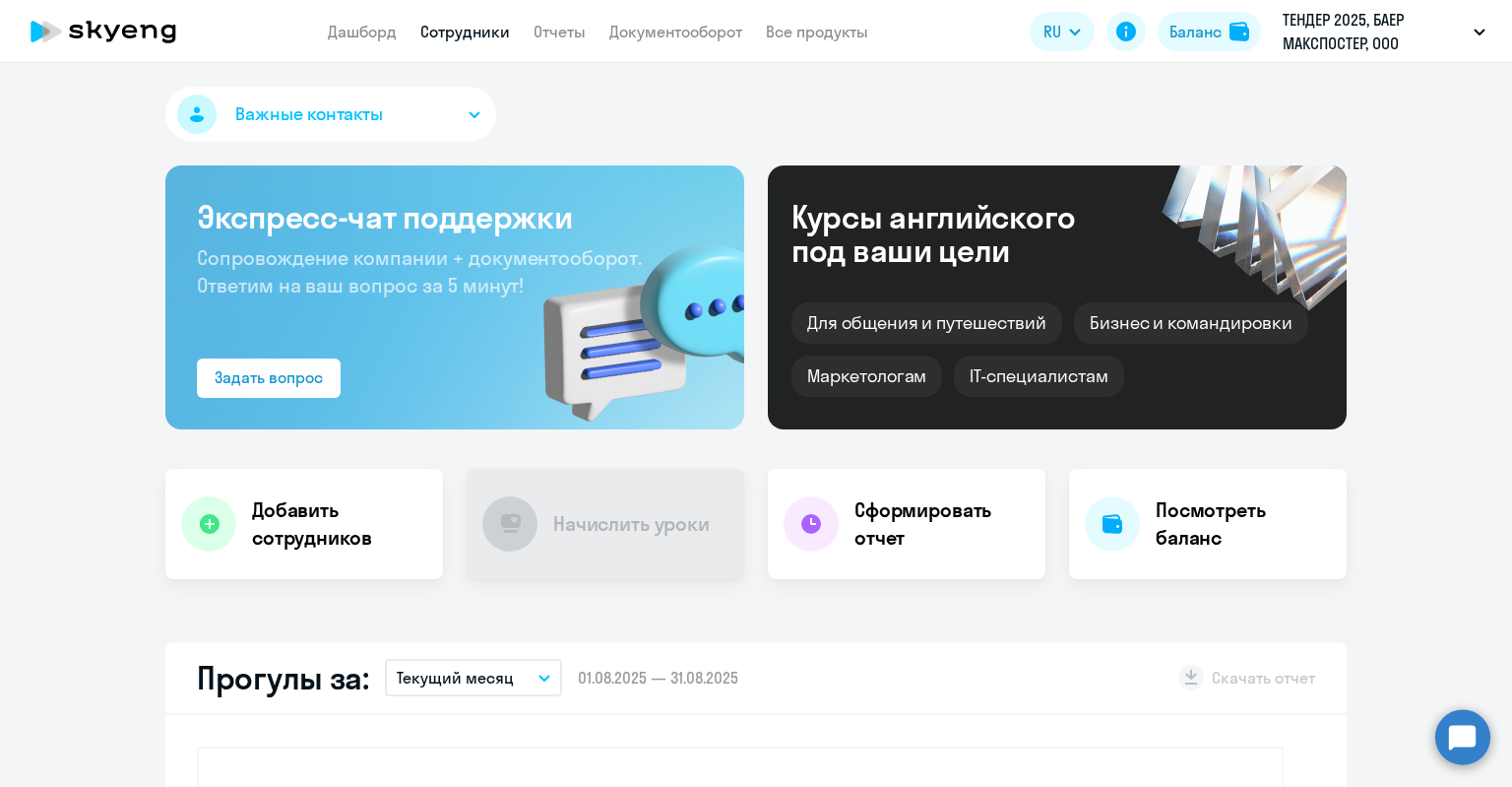 click on "Сотрудники" at bounding box center (465, 32) 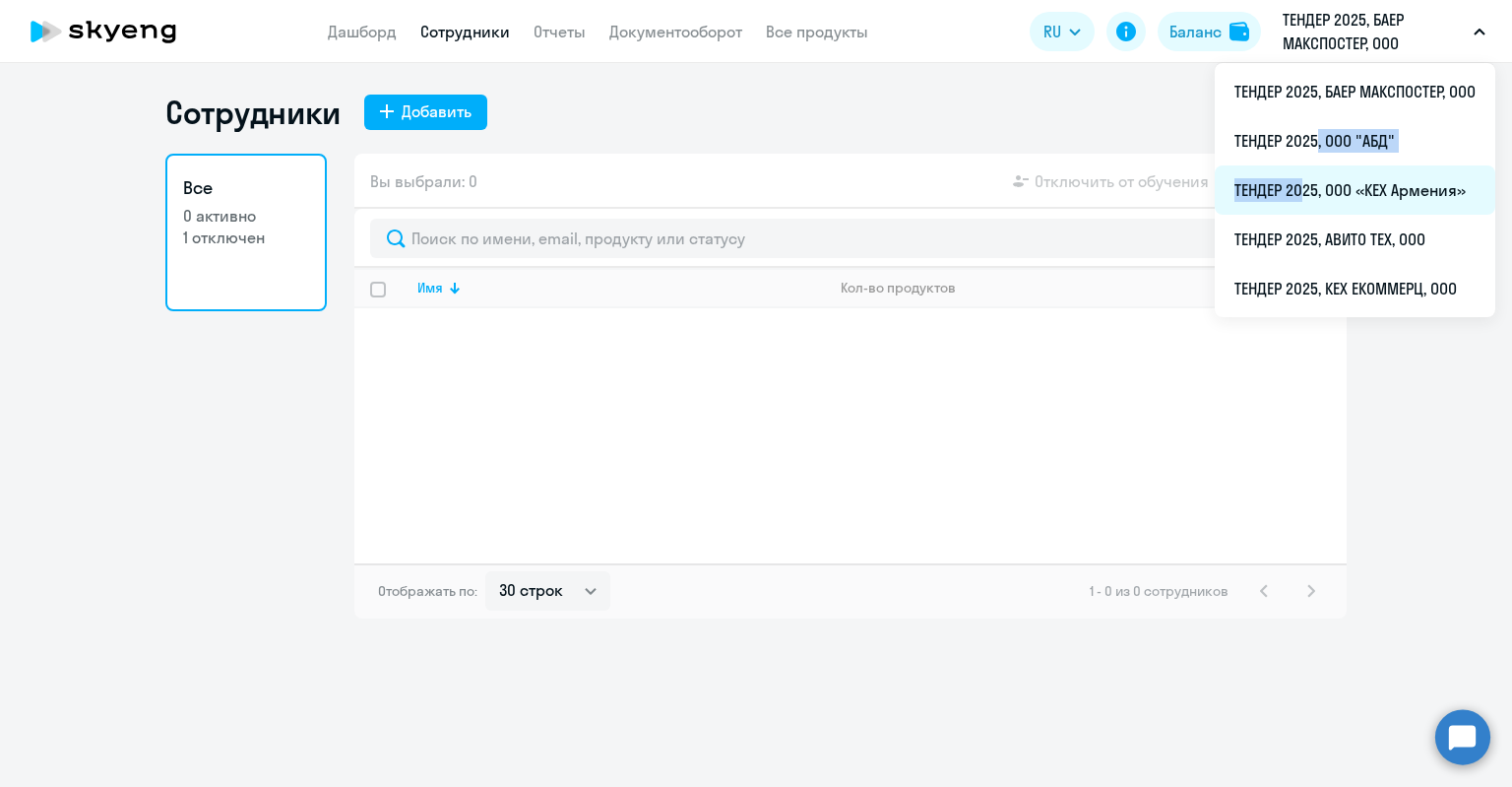drag, startPoint x: 1307, startPoint y: 156, endPoint x: 1288, endPoint y: 214, distance: 61.032778 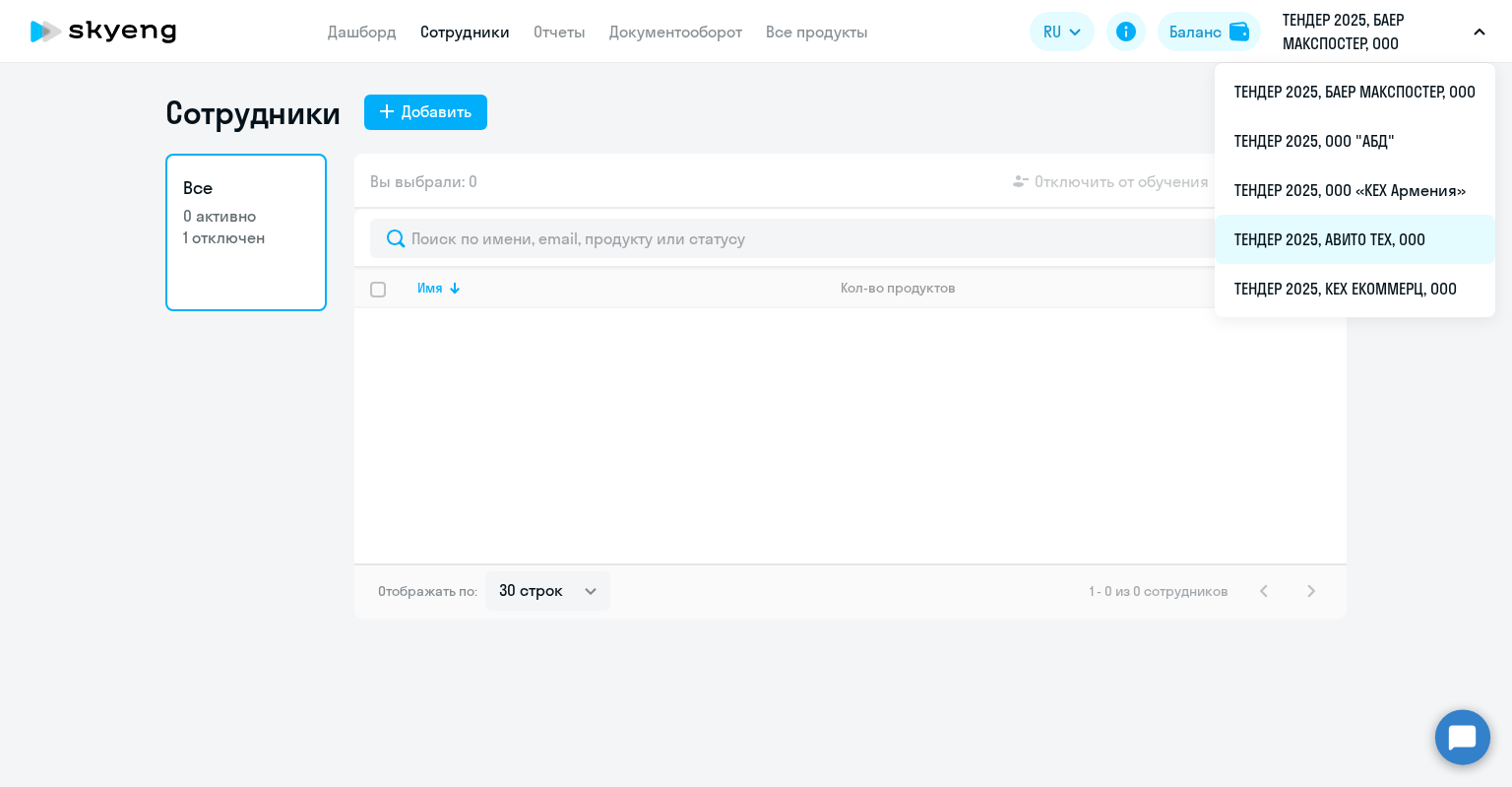 click on "ТЕНДЕР 2025, АВИТО ТЕХ, ООО" at bounding box center [1354, 239] 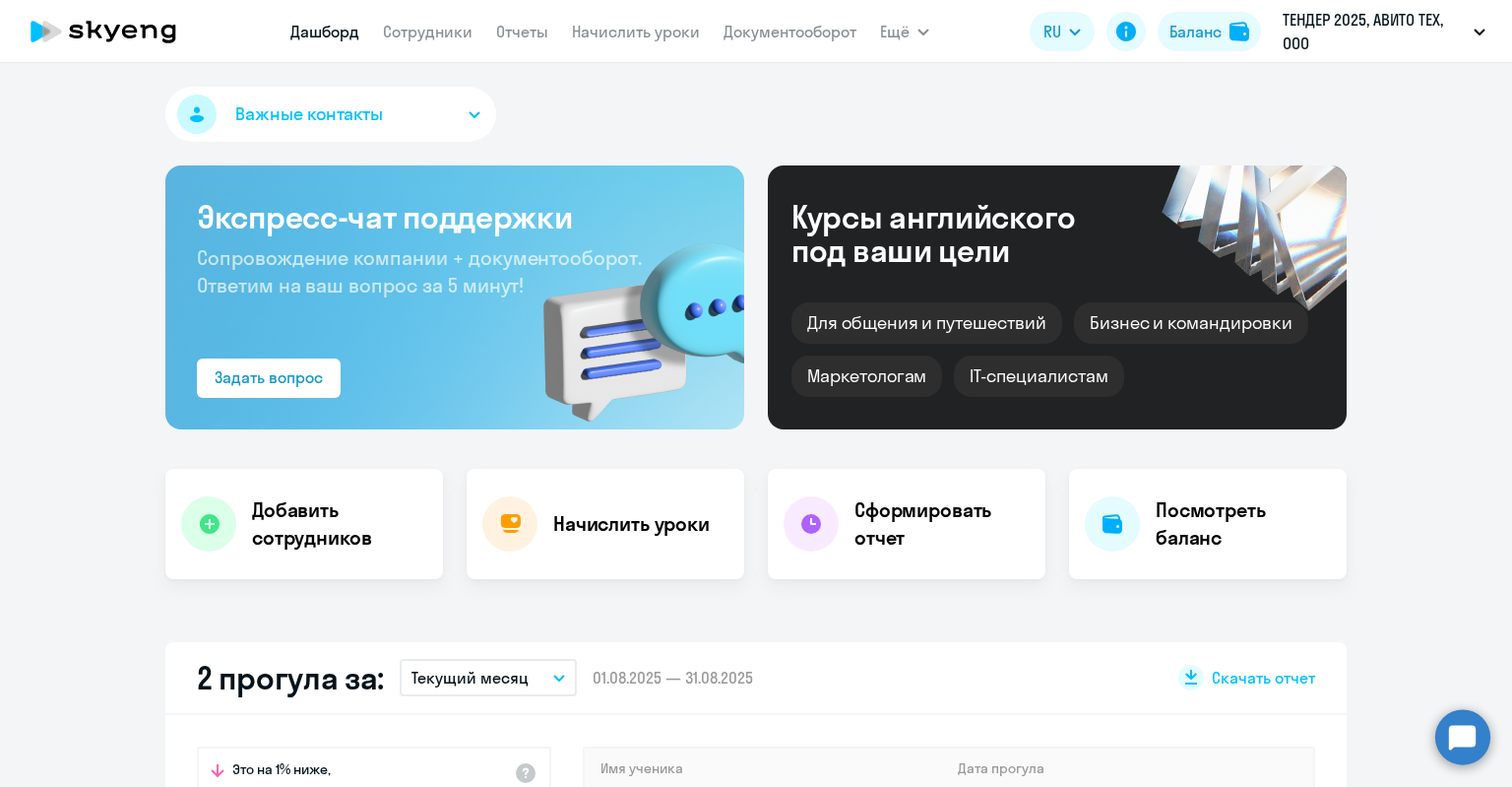 select on "30" 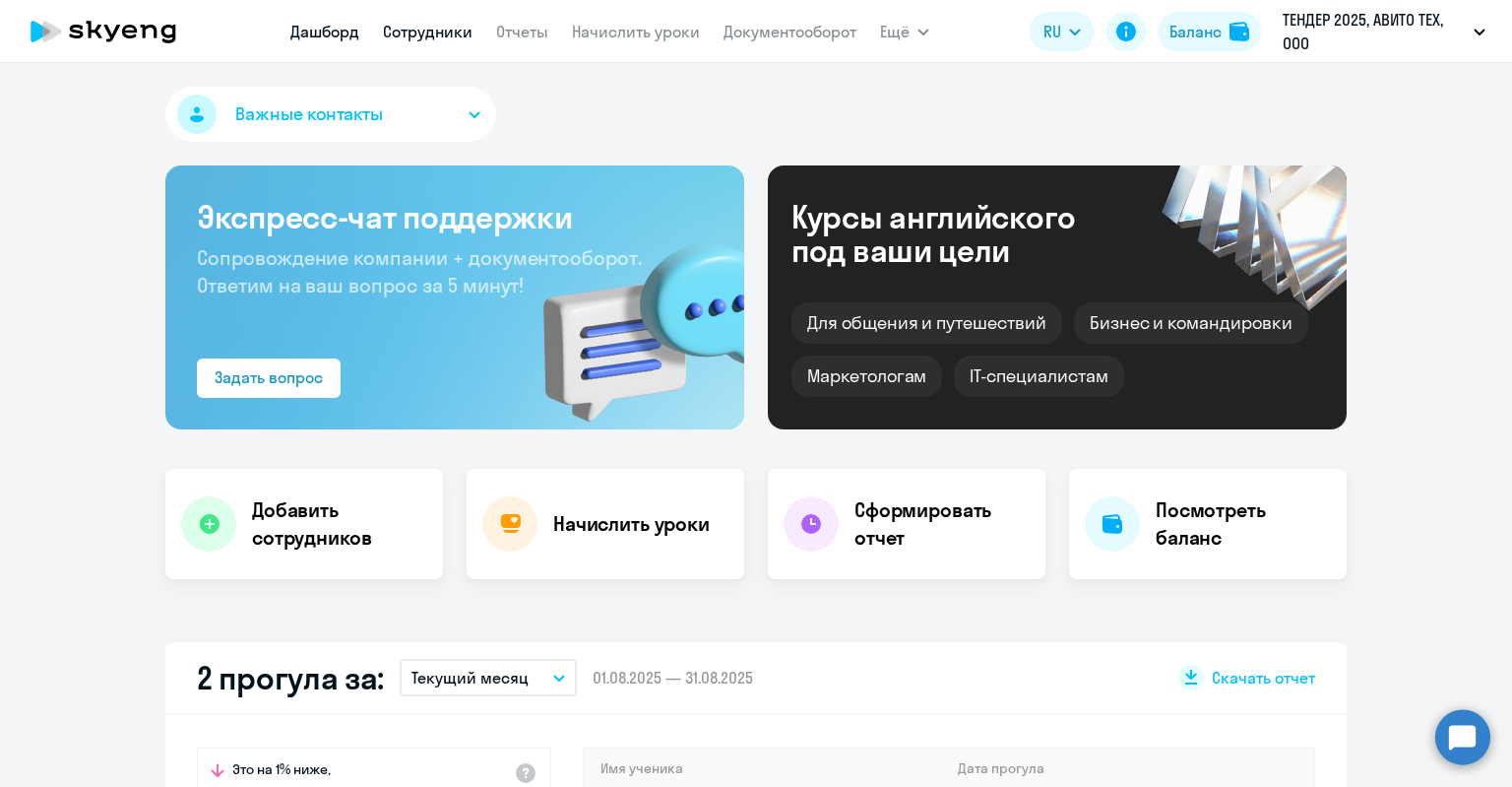 click on "Сотрудники" at bounding box center (427, 32) 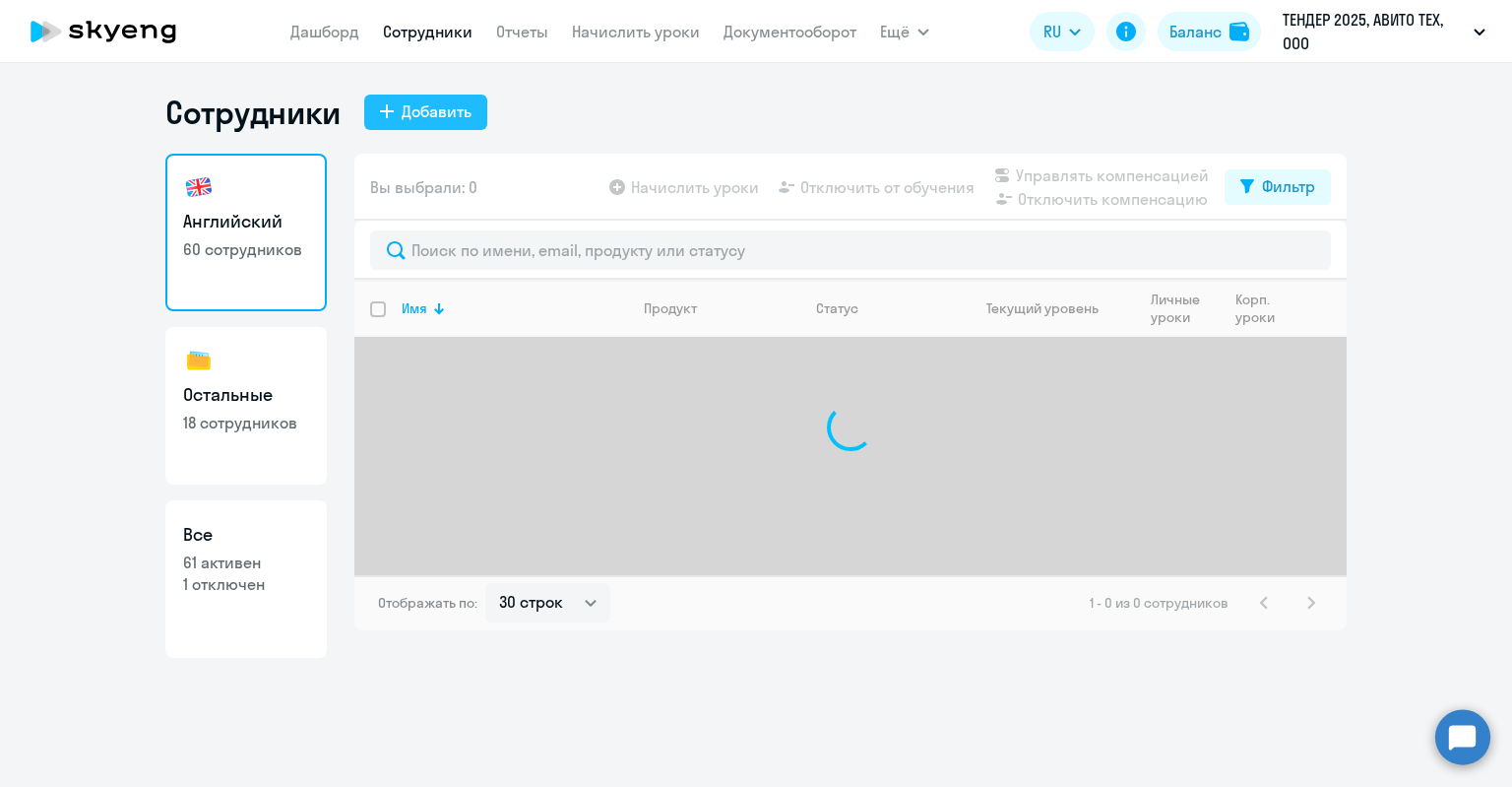 click on "Добавить" 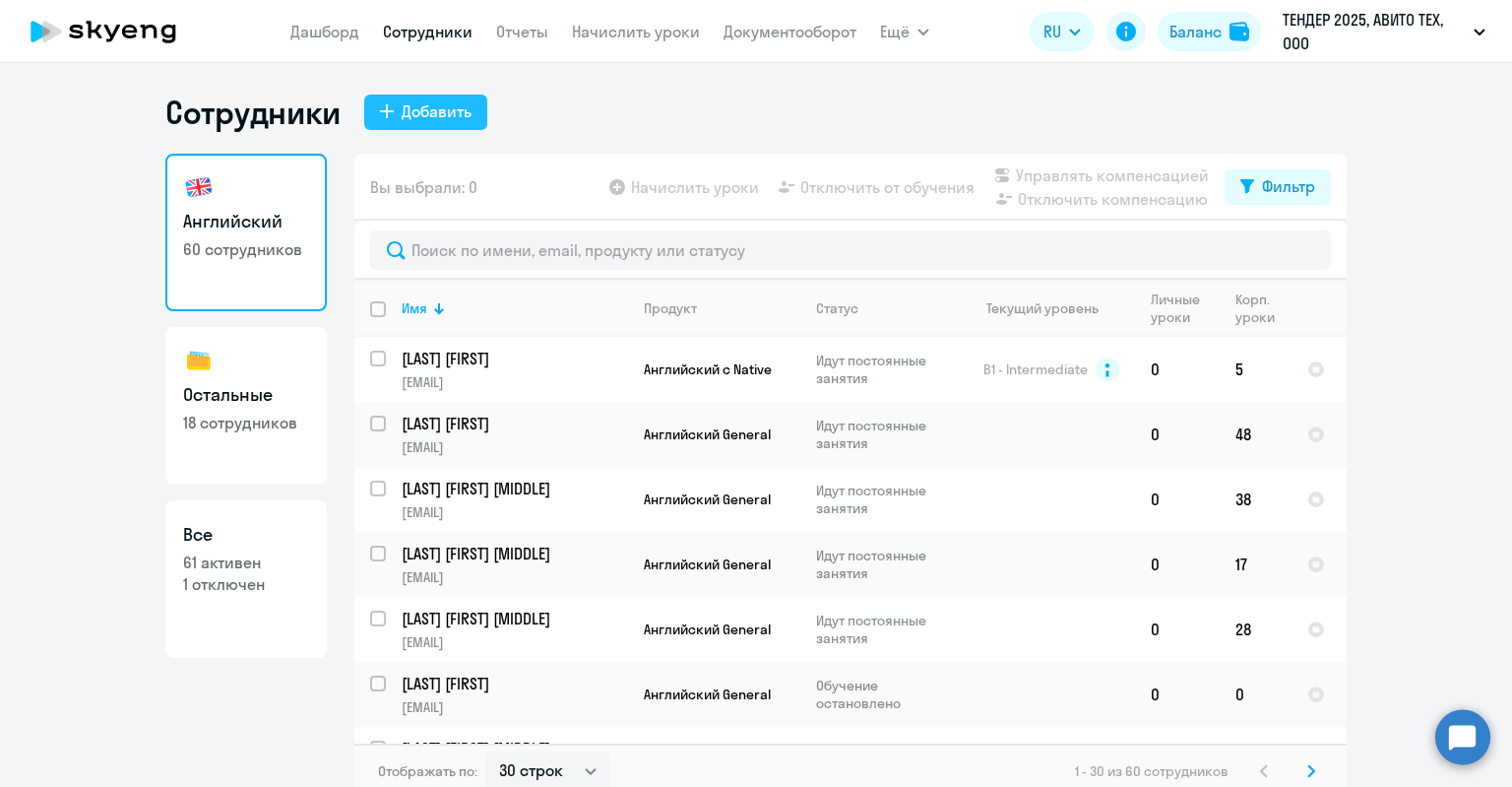 select on "english_adult_not_native_speaker" 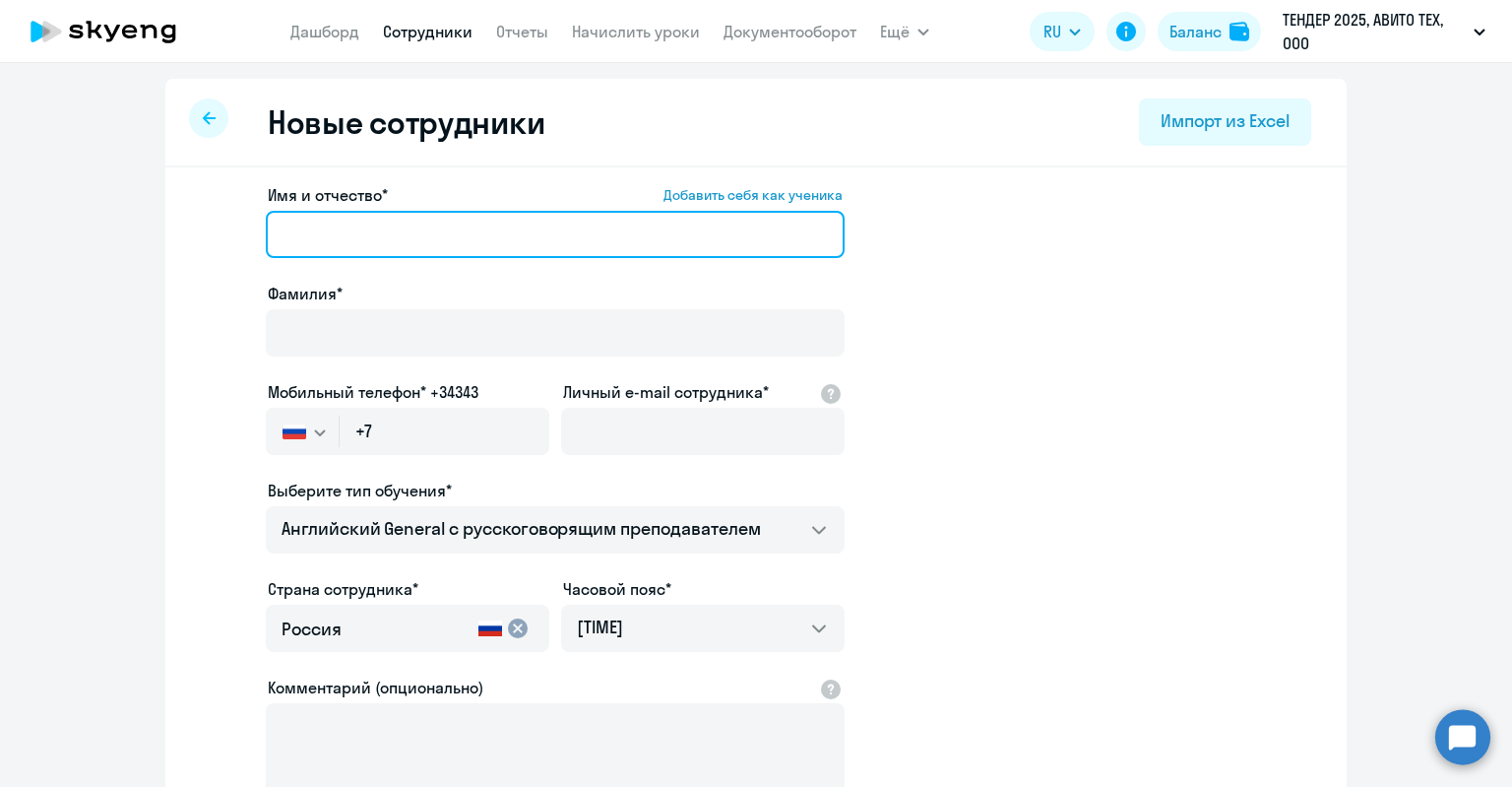 click on "Имя и отчество*  Добавить себя как ученика" at bounding box center [555, 234] 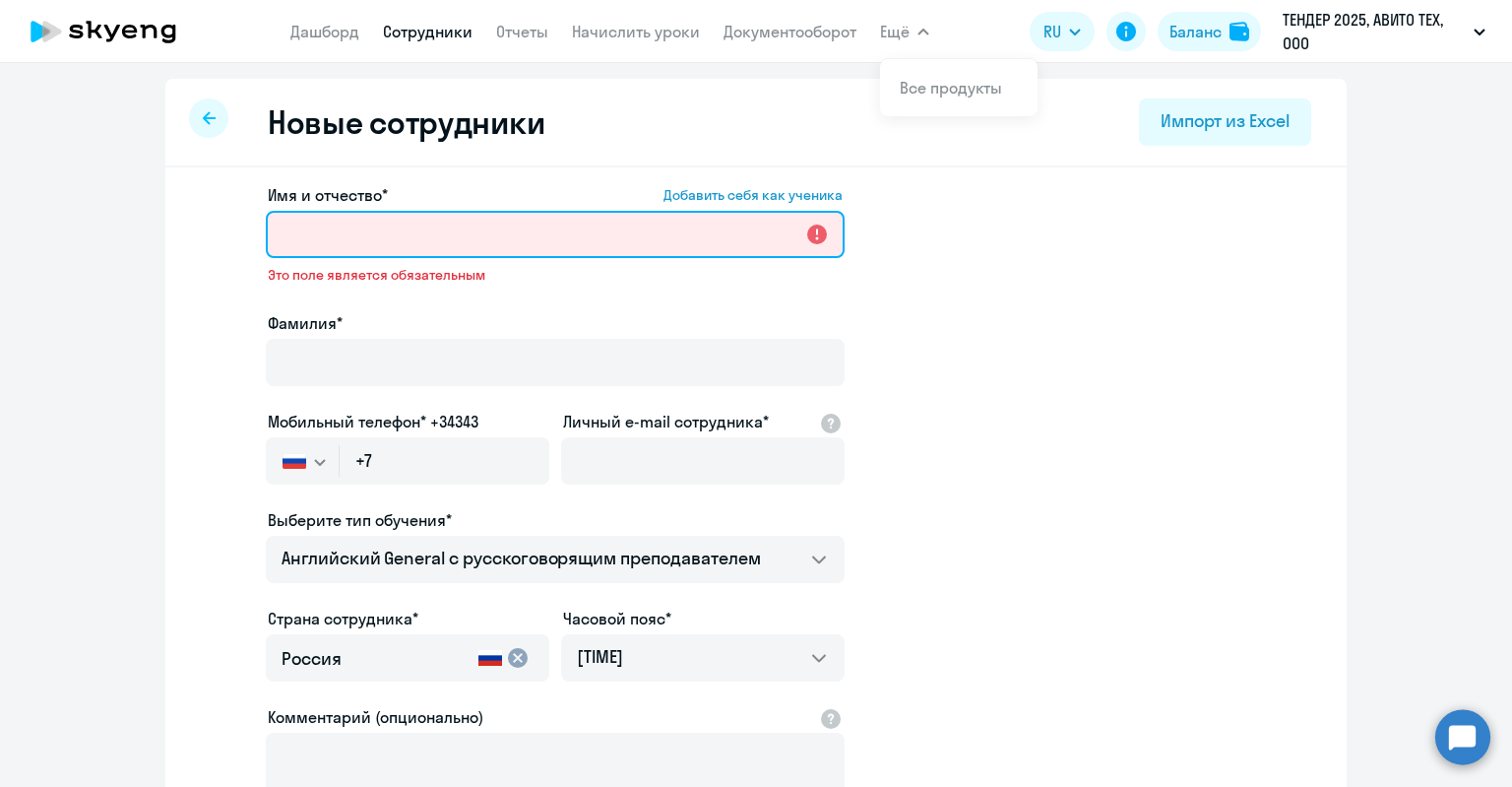 paste on "Кристина Тищук" 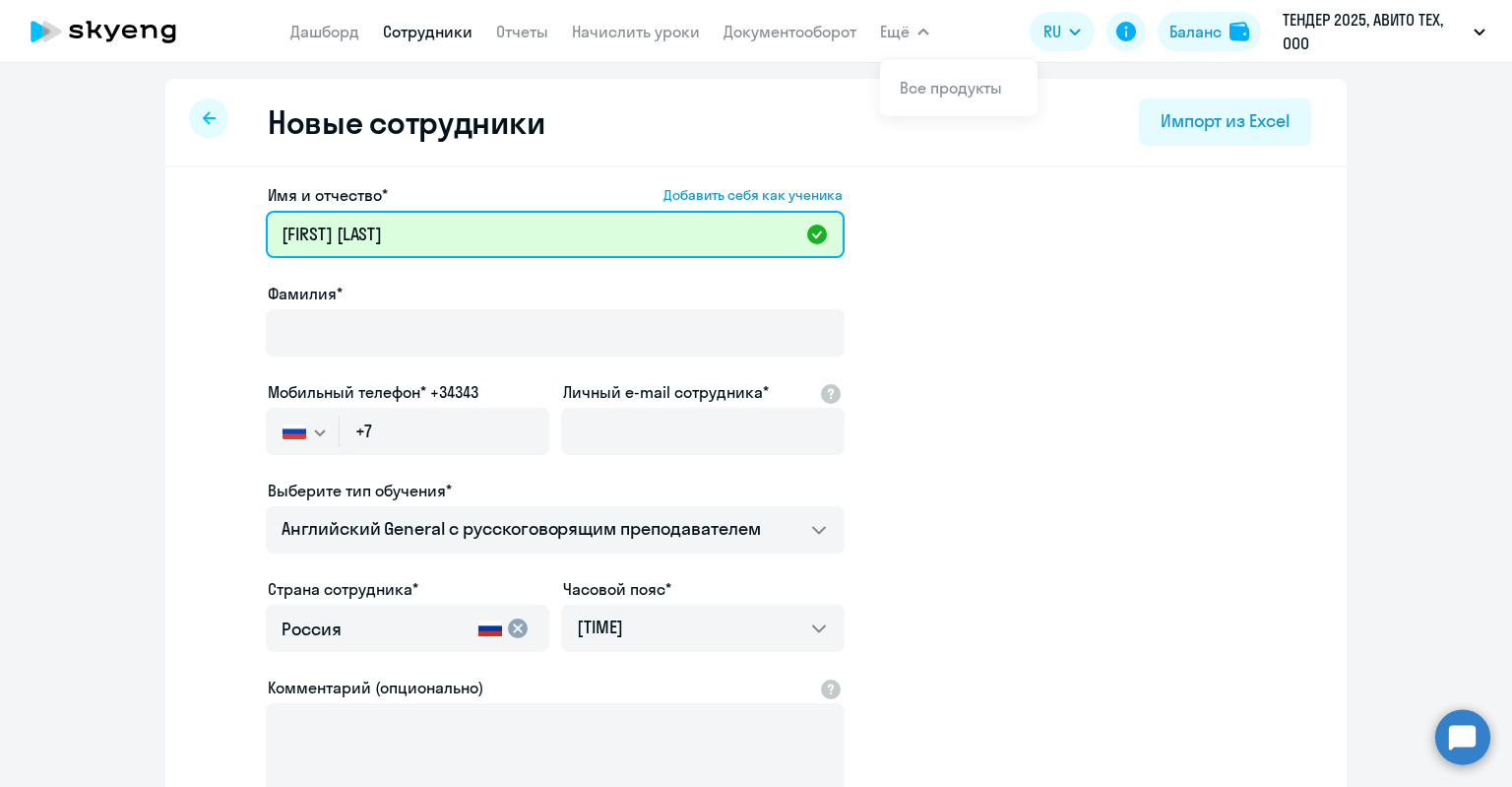 drag, startPoint x: 447, startPoint y: 241, endPoint x: 361, endPoint y: 237, distance: 86.093 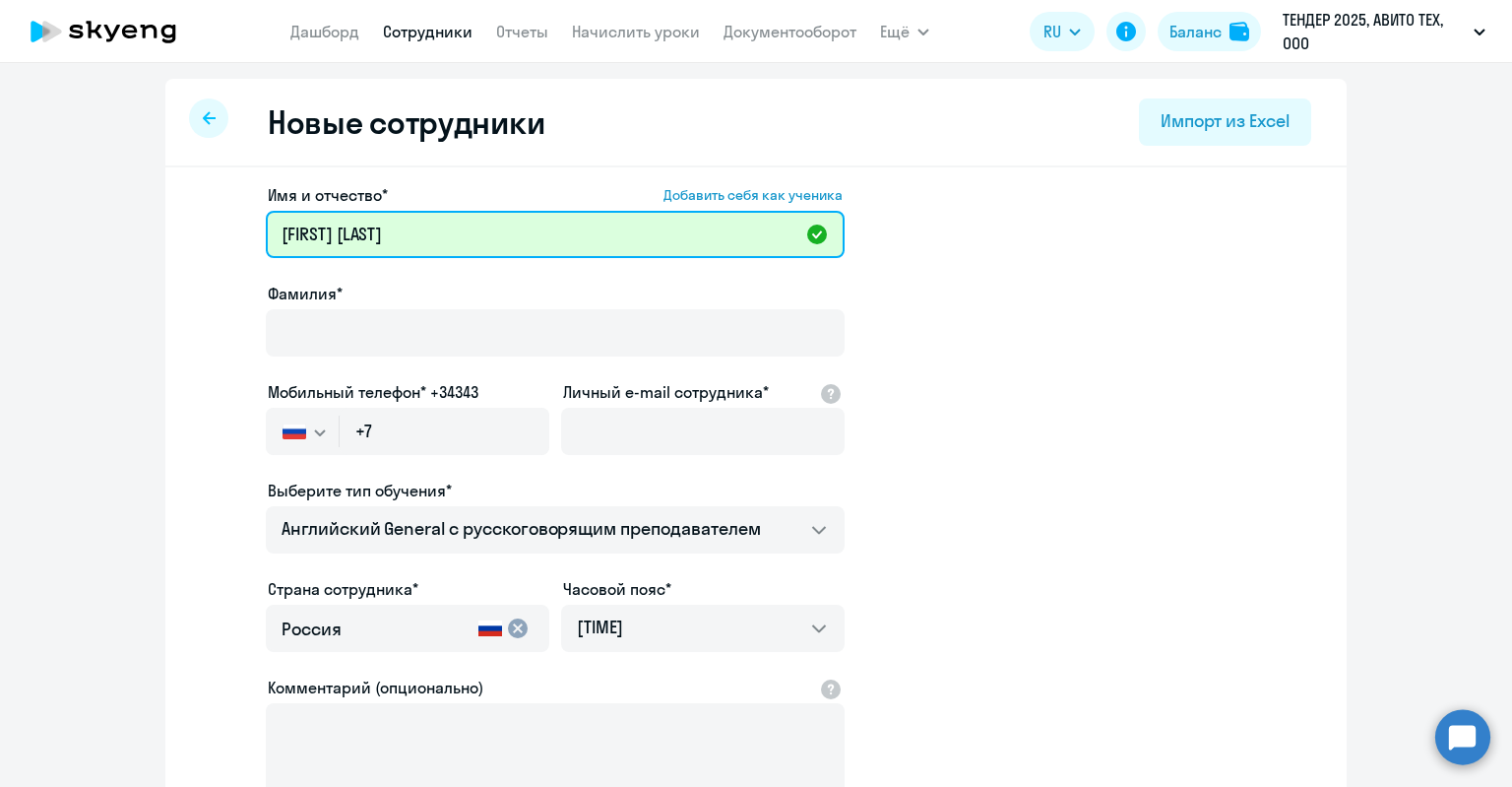 click on "Кристина Тищук" at bounding box center (555, 234) 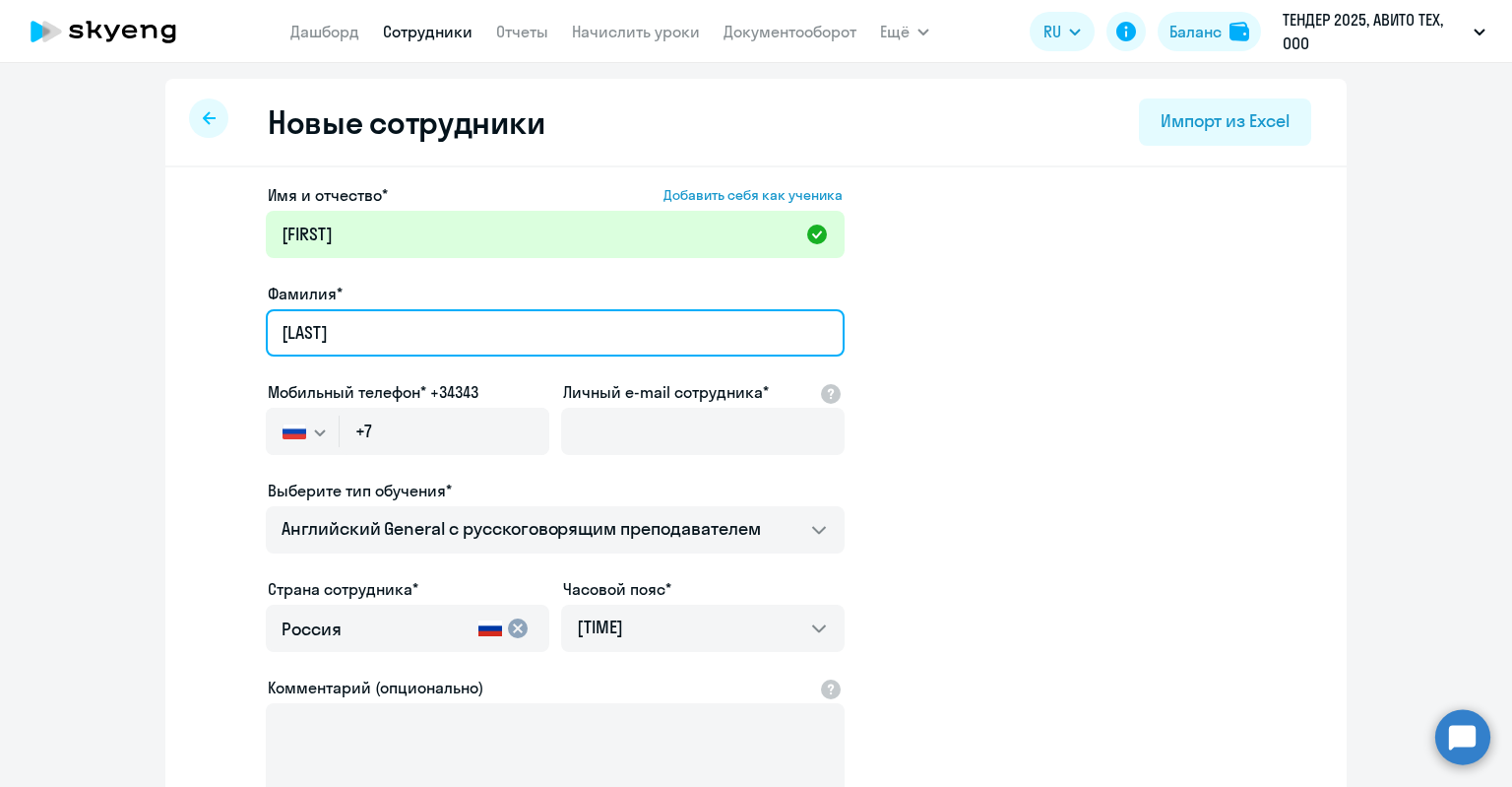 type on "Тищук" 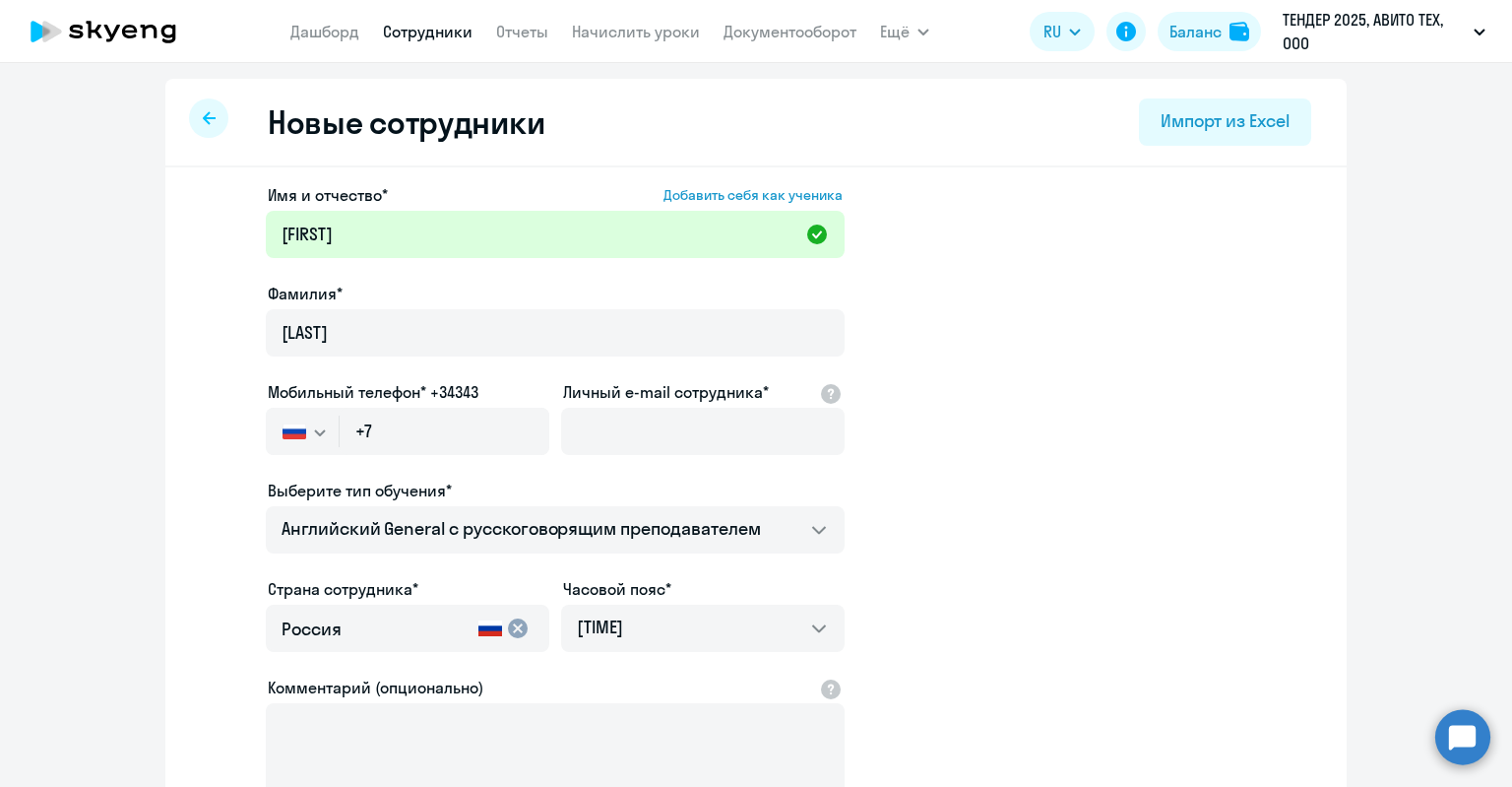 click on "Фамилия*" 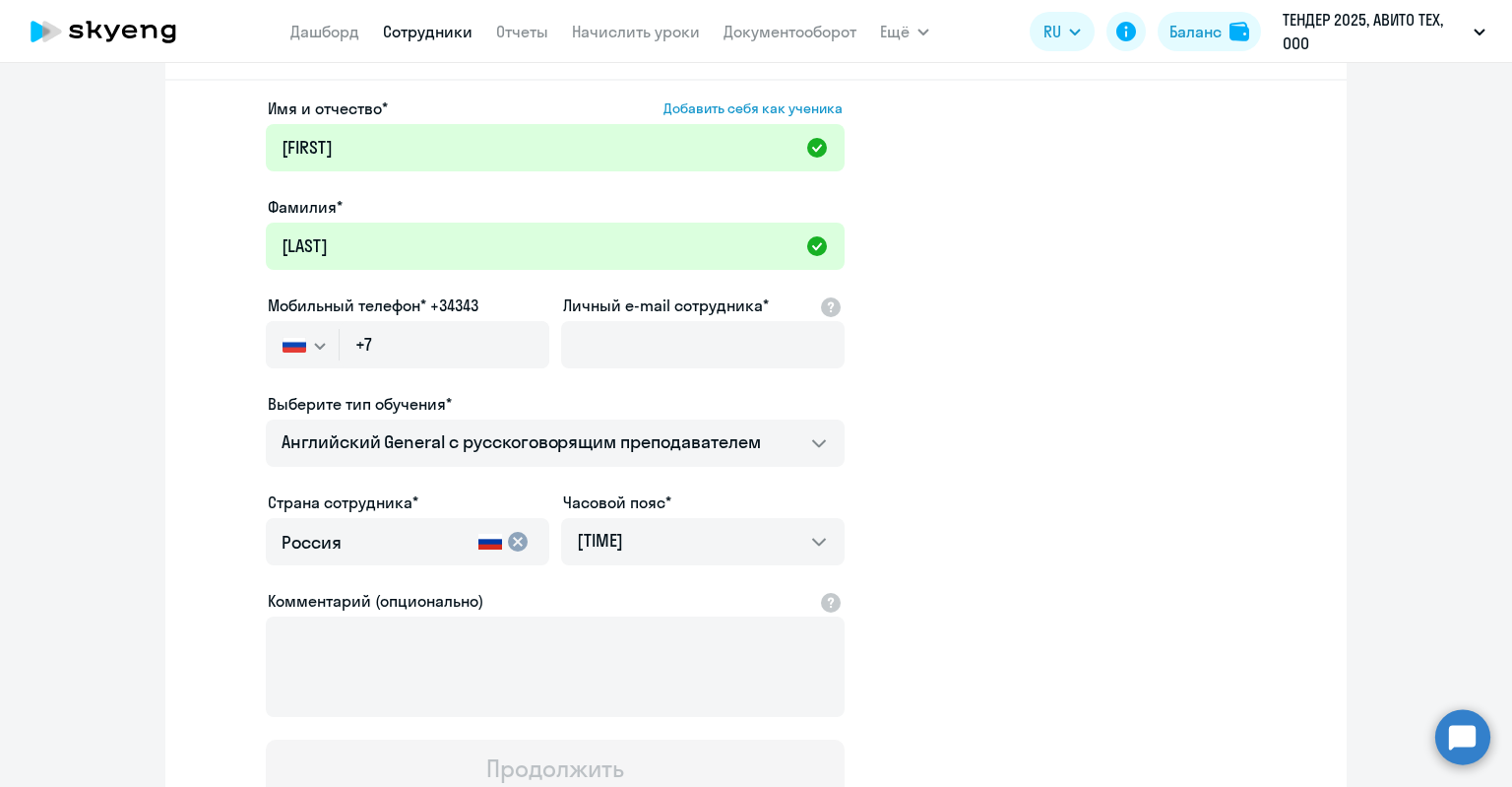 scroll, scrollTop: 98, scrollLeft: 0, axis: vertical 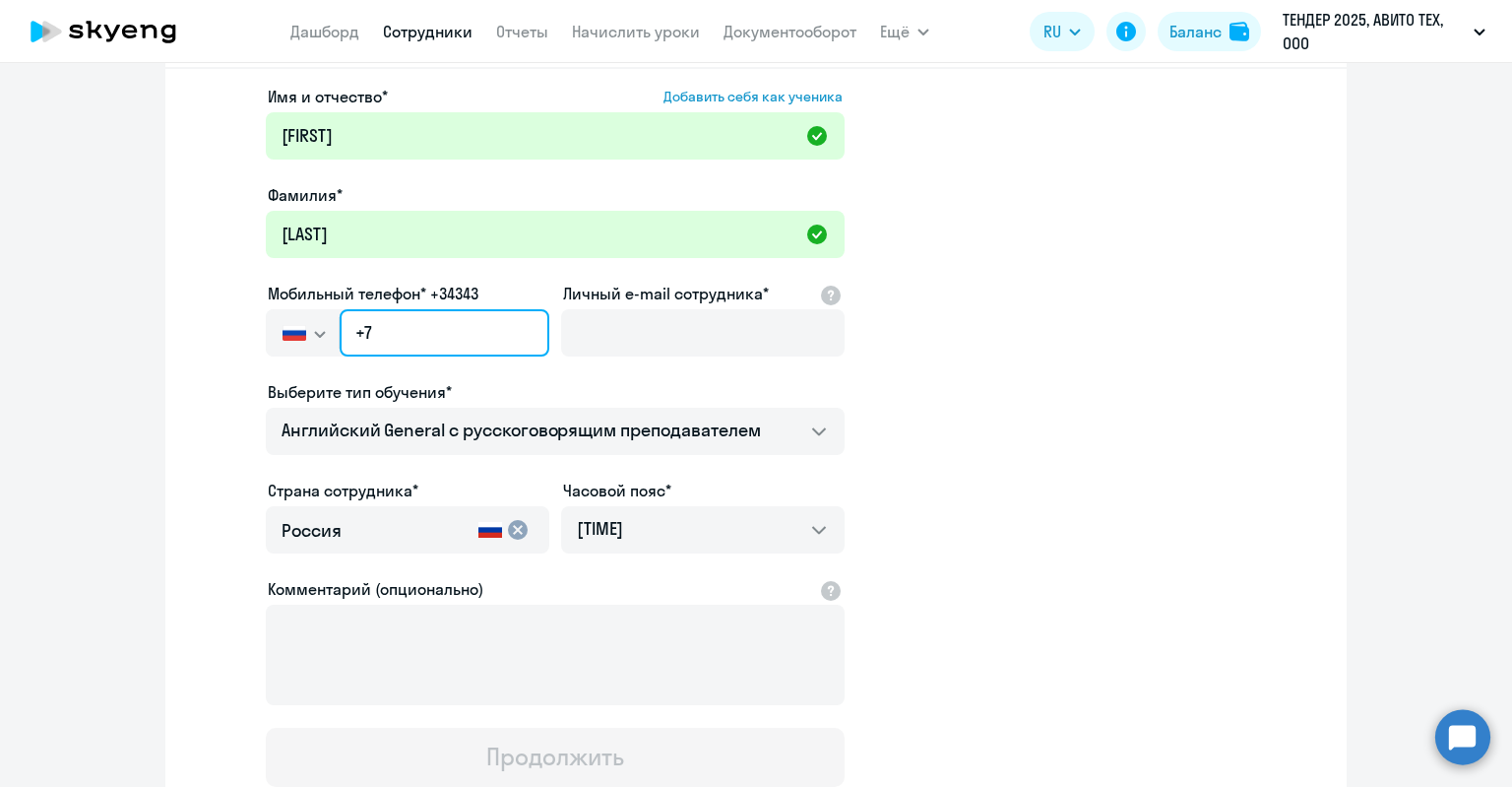 click on "+7" 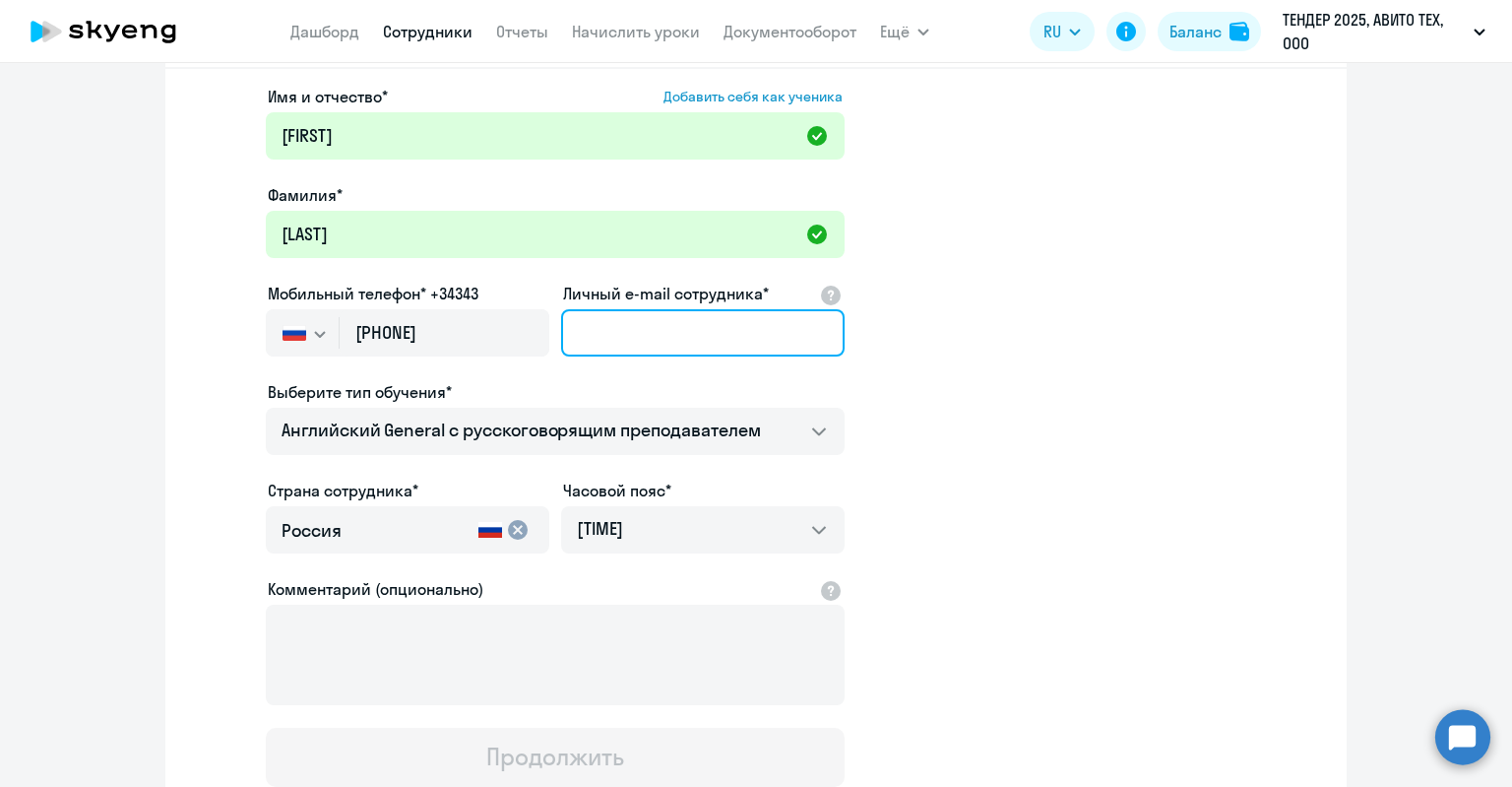 click on "Личный e-mail сотрудника*" at bounding box center (703, 333) 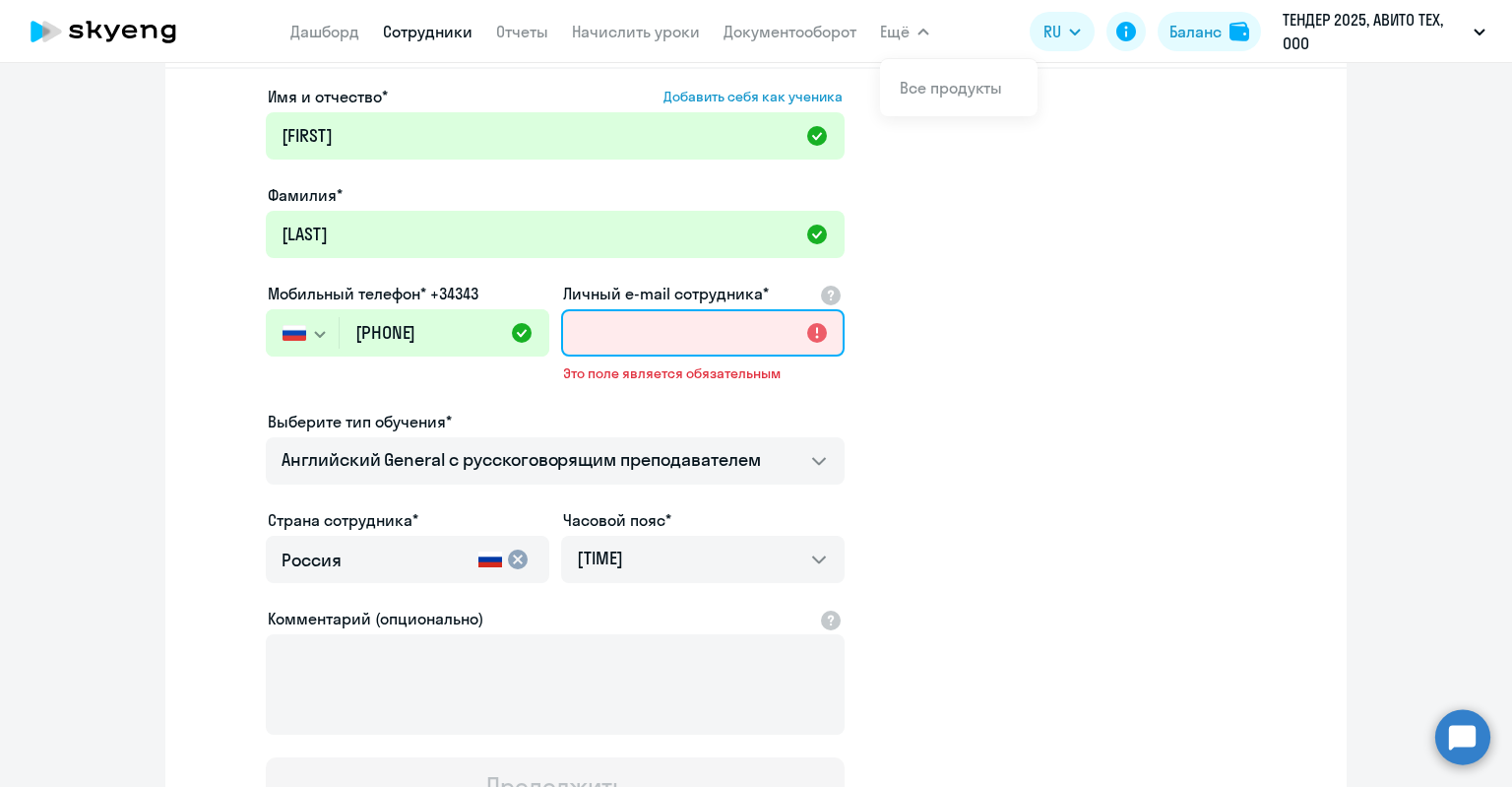 paste on "kbtischuk@avito.ru" 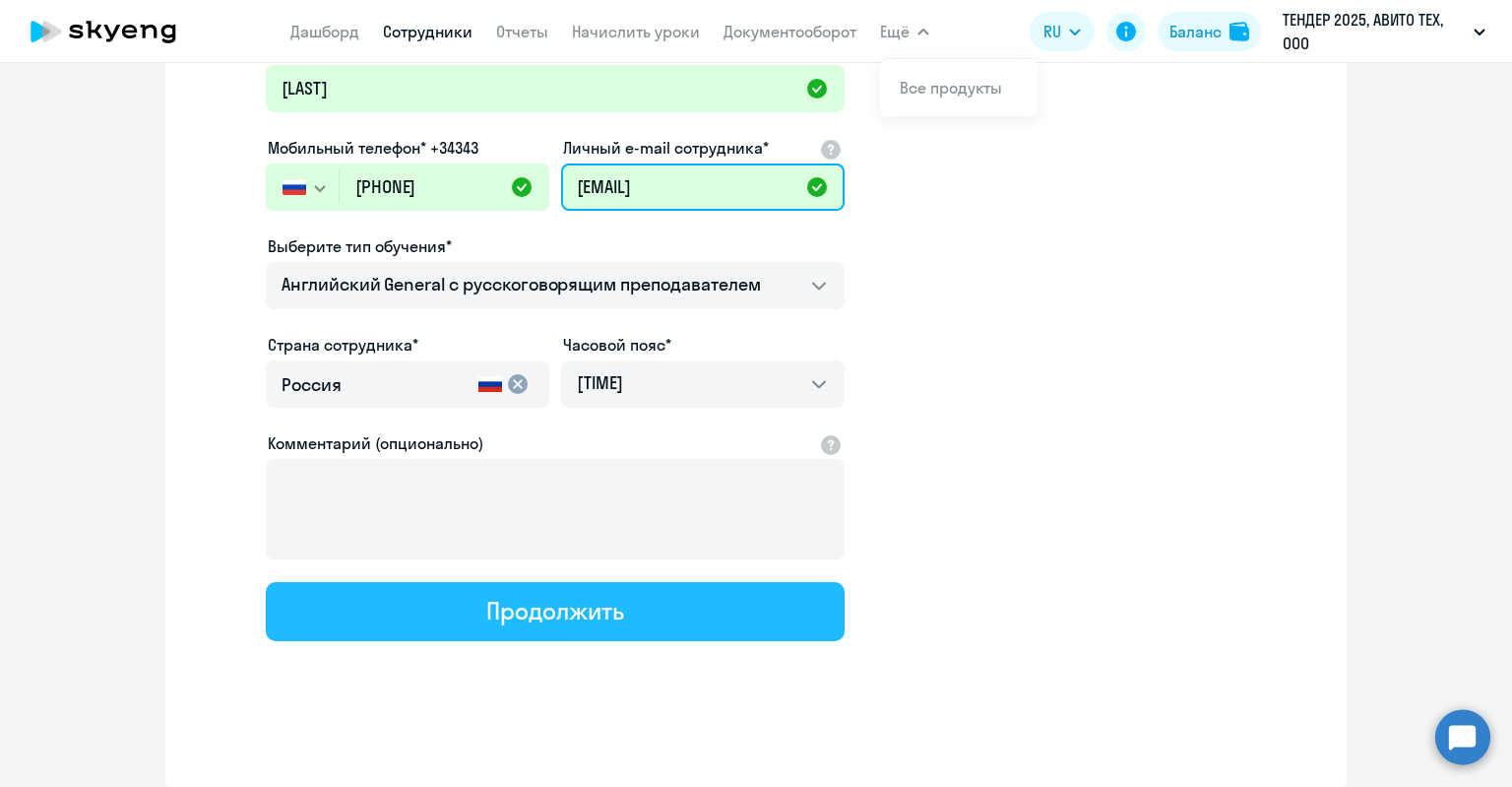 type on "kbtischuk@avito.ru" 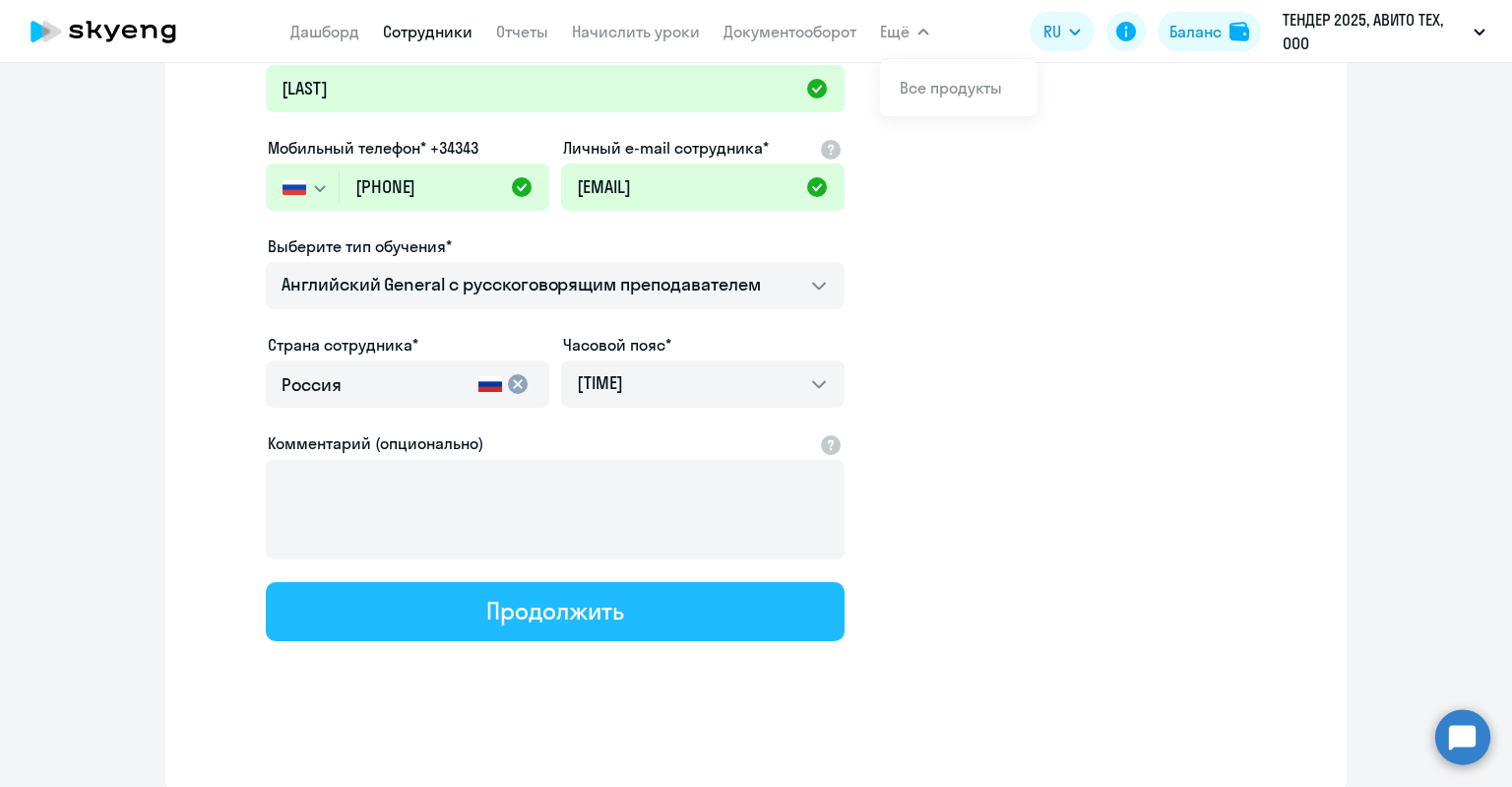 click on "Продолжить" 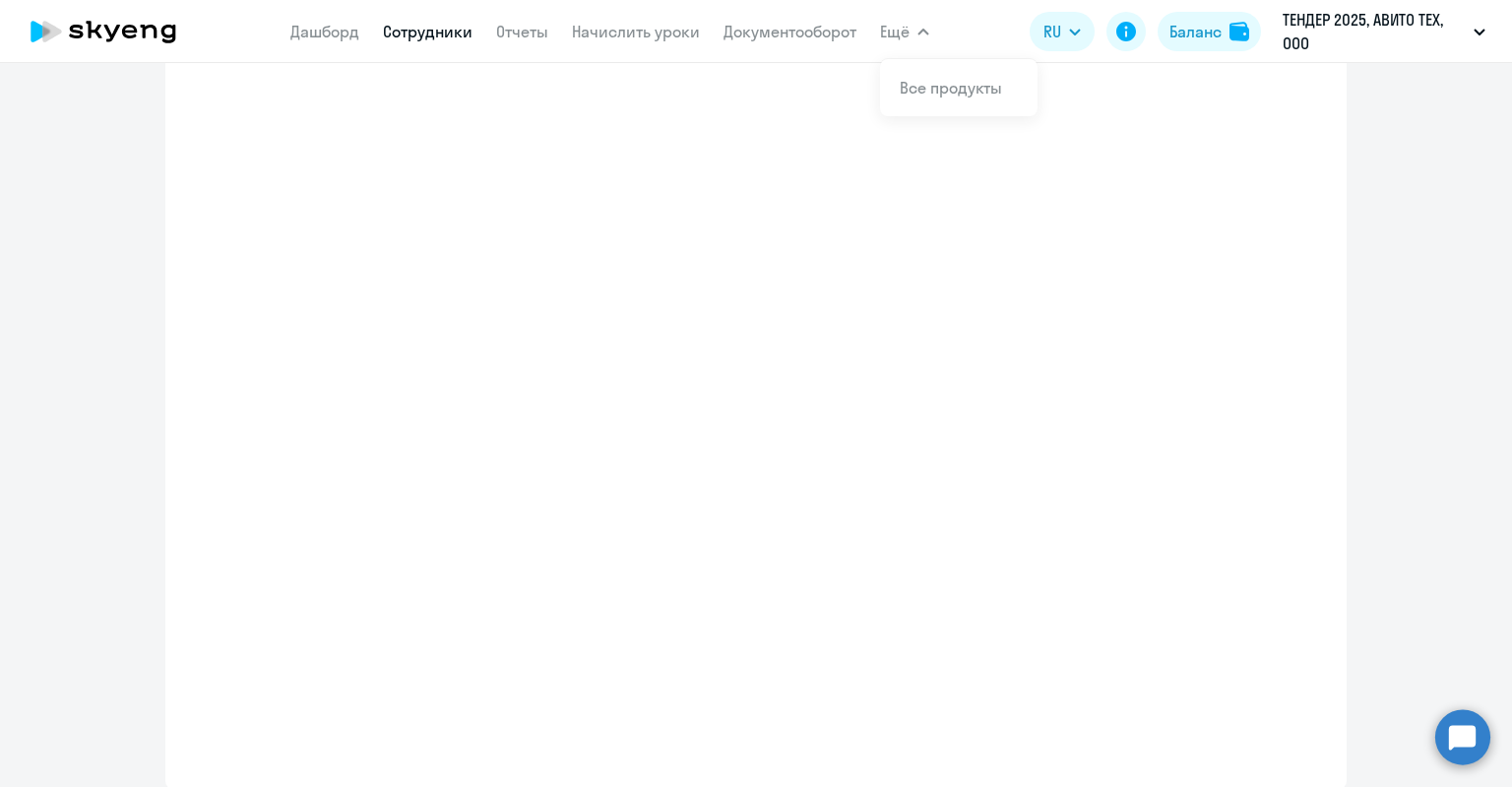 select on "english_adult_not_native_speaker" 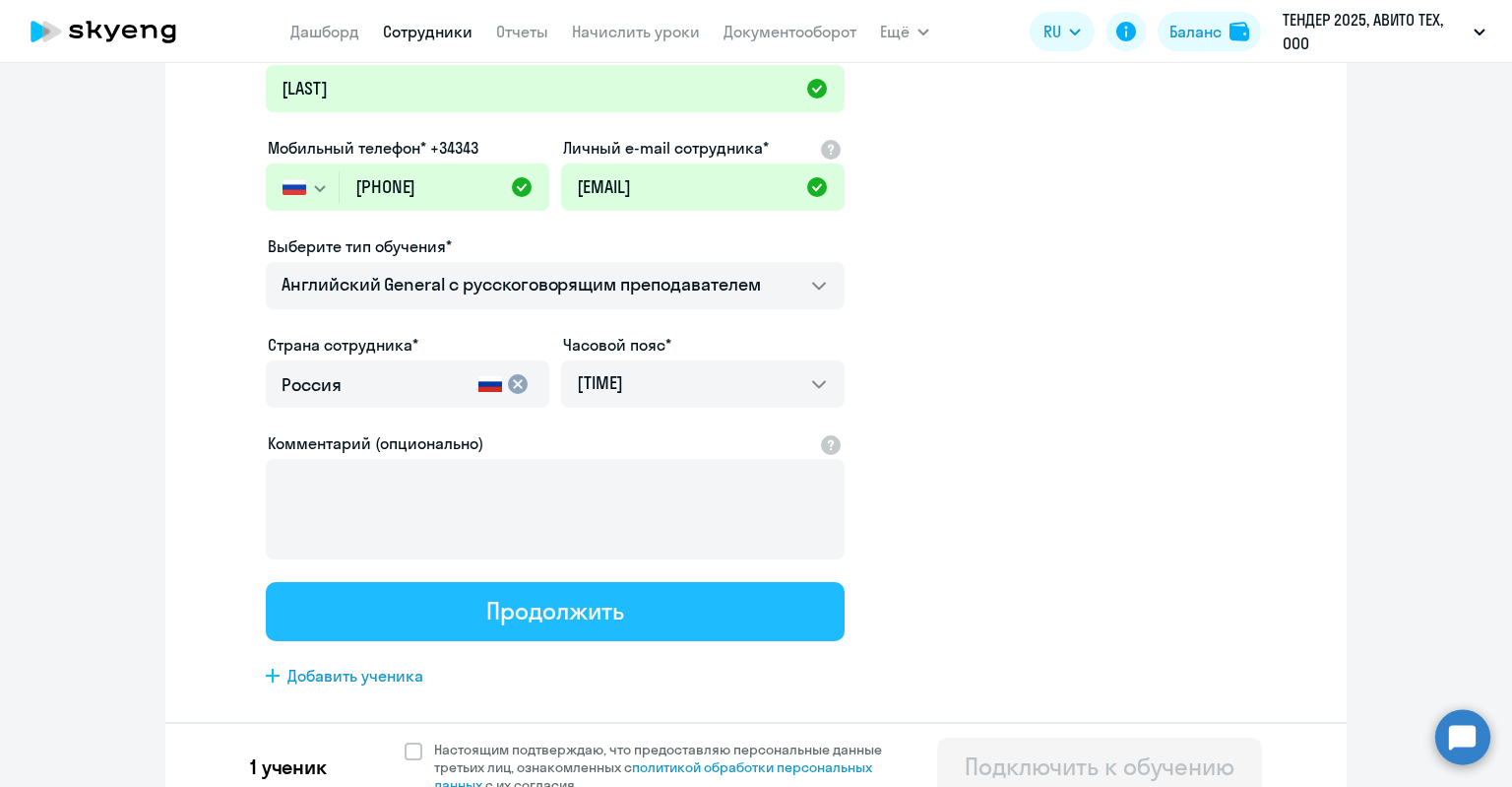 scroll, scrollTop: 0, scrollLeft: 0, axis: both 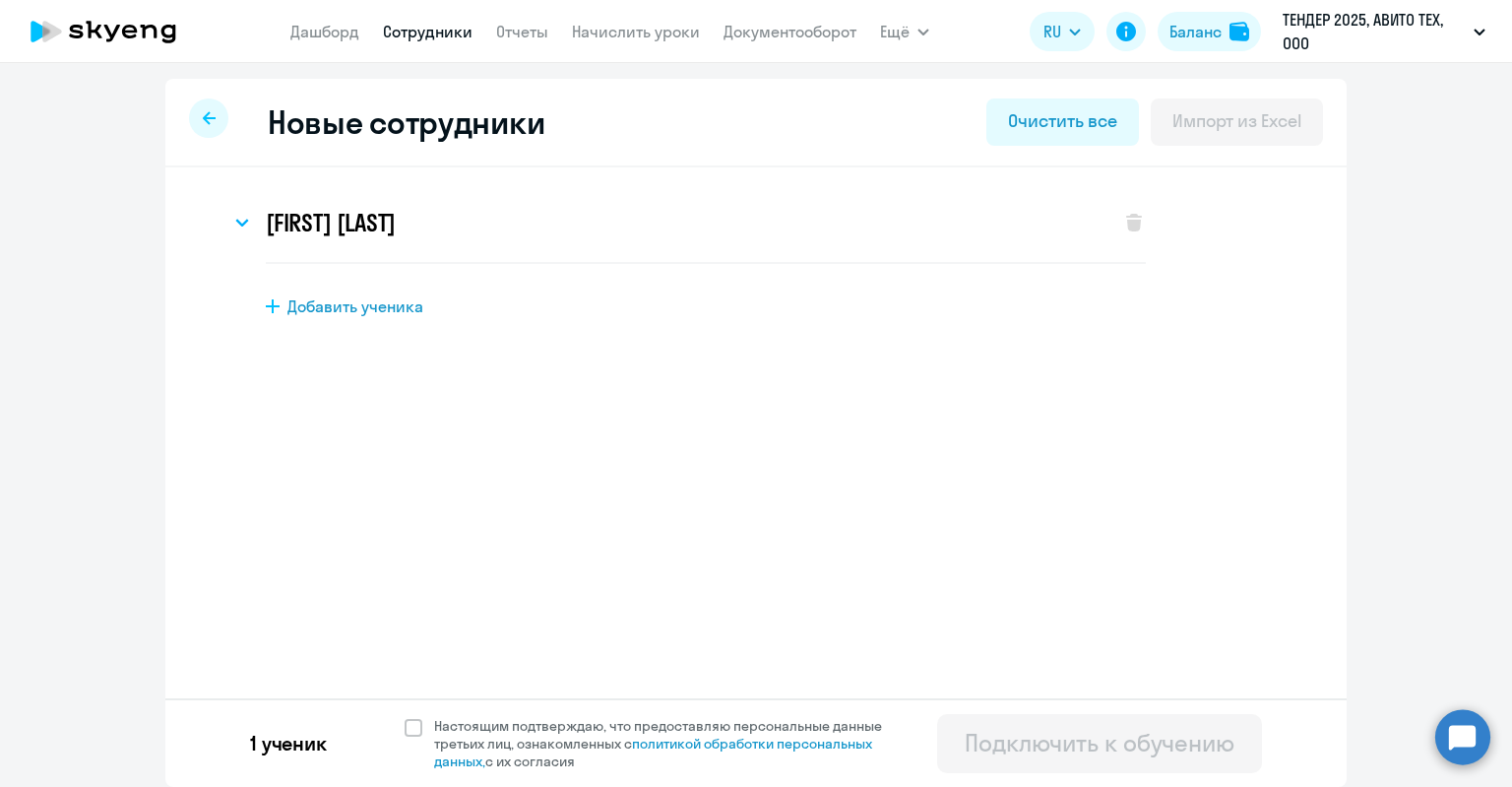 click on "1 ученик  Настоящим подтверждаю, что предоставляю персональные данные третьих лиц, ознакомленных с   политикой обработки персональных данных,   с их согласия   Подключить к обучению" 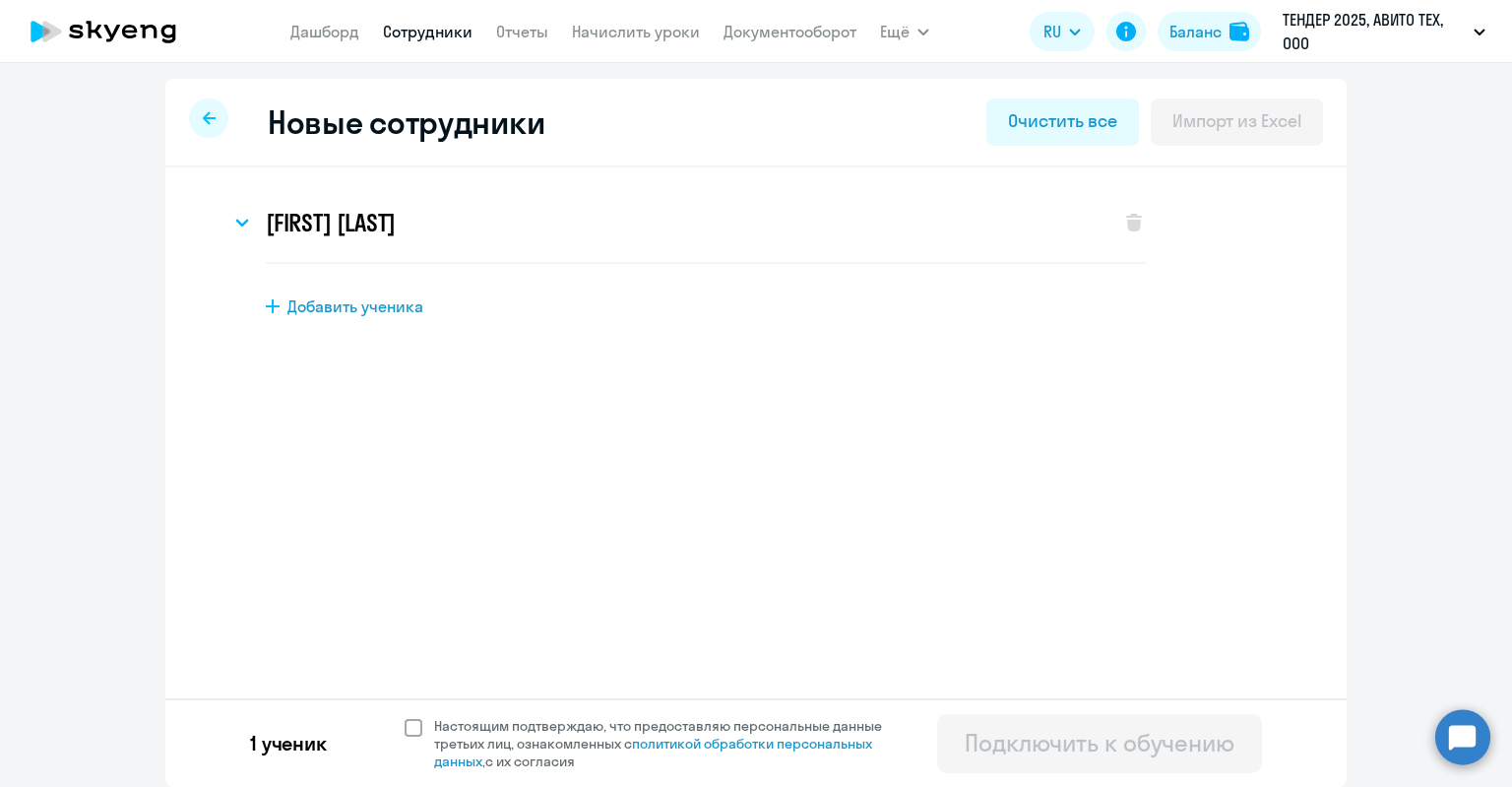 click on "Настоящим подтверждаю, что предоставляю персональные данные третьих лиц, ознакомленных с   политикой обработки персональных данных,   с их согласия" 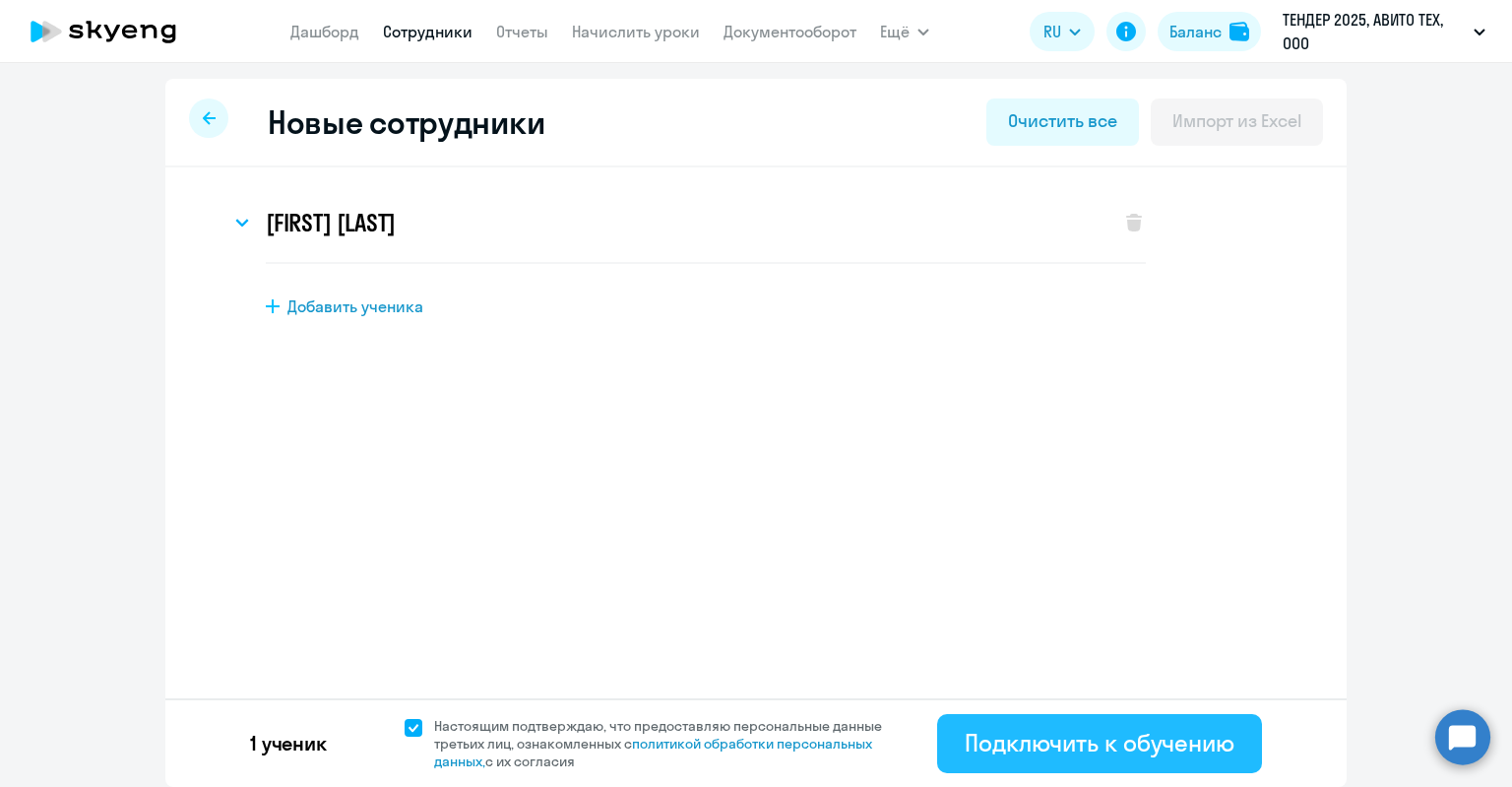 click on "Подключить к обучению" 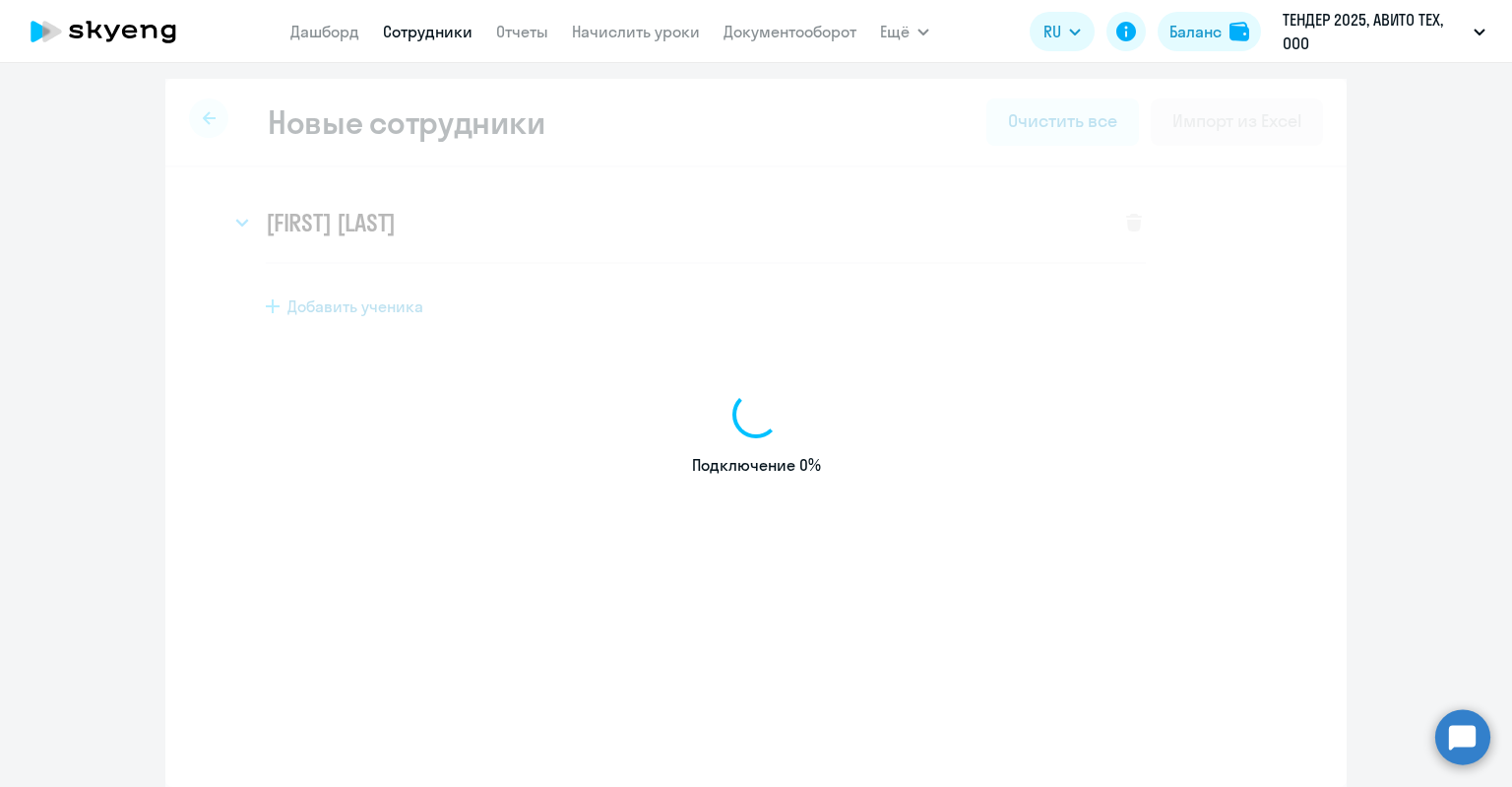 select on "english_adult_not_native_speaker" 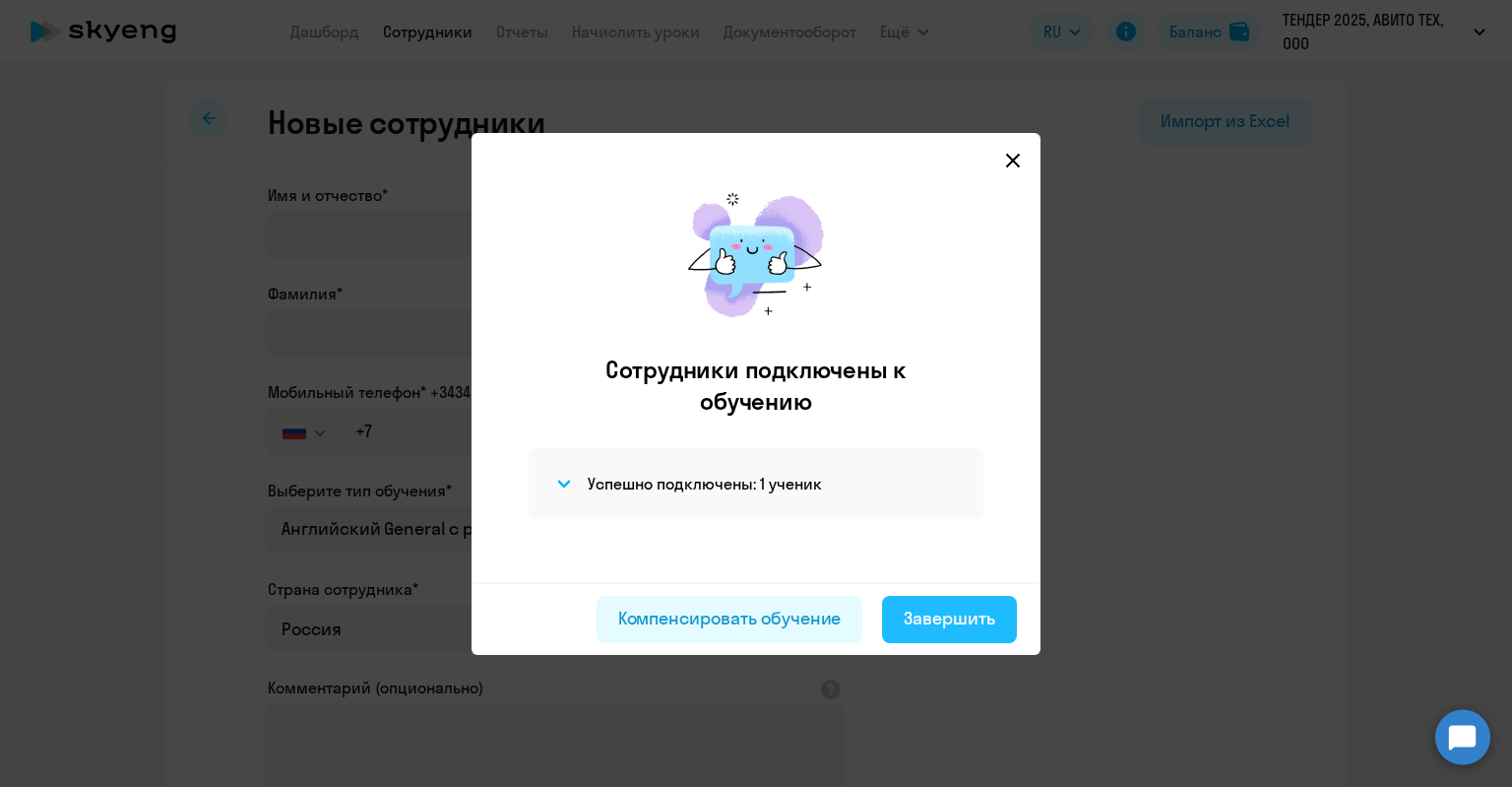 click on "Завершить" at bounding box center (949, 619) 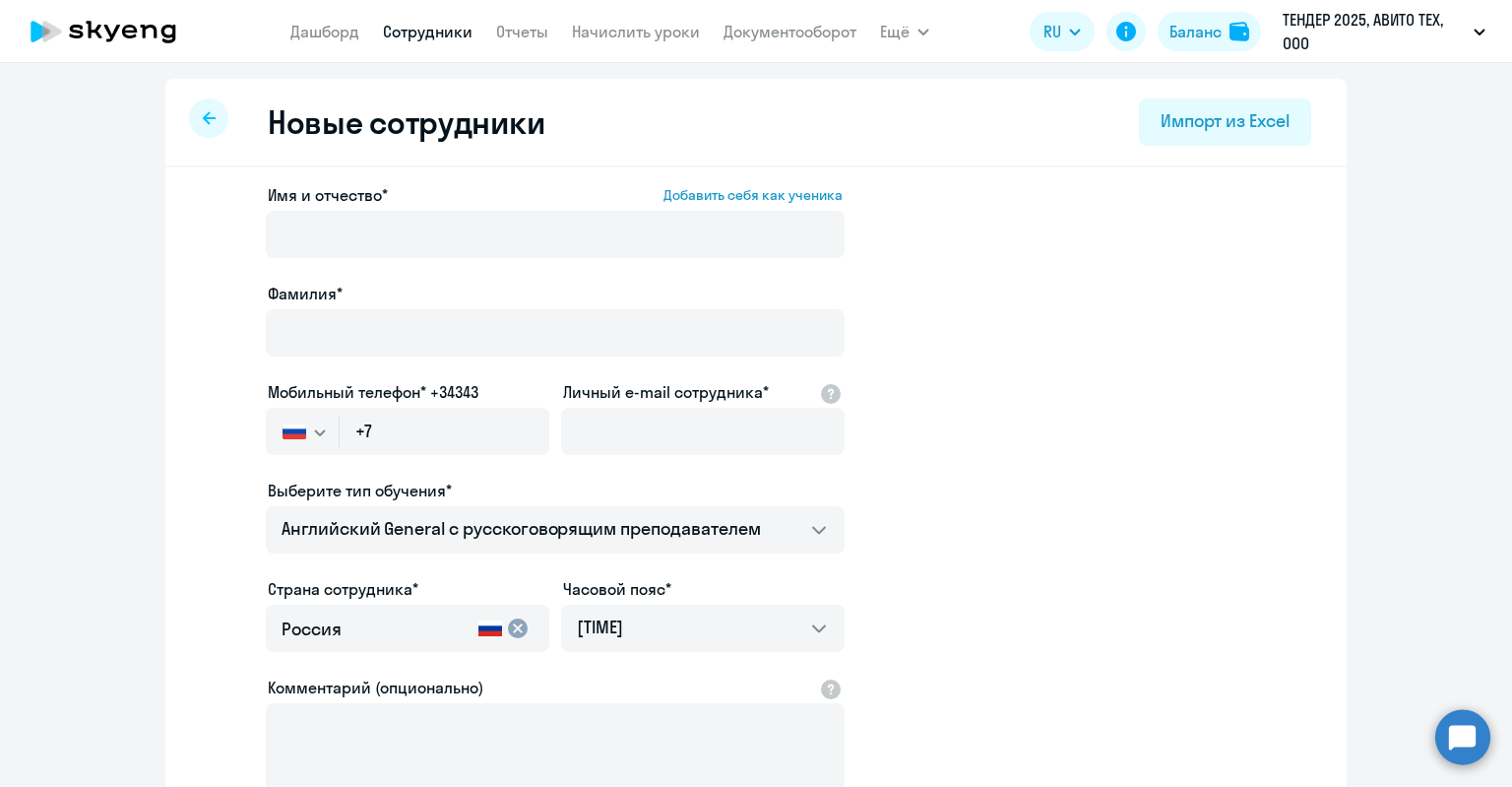 select on "30" 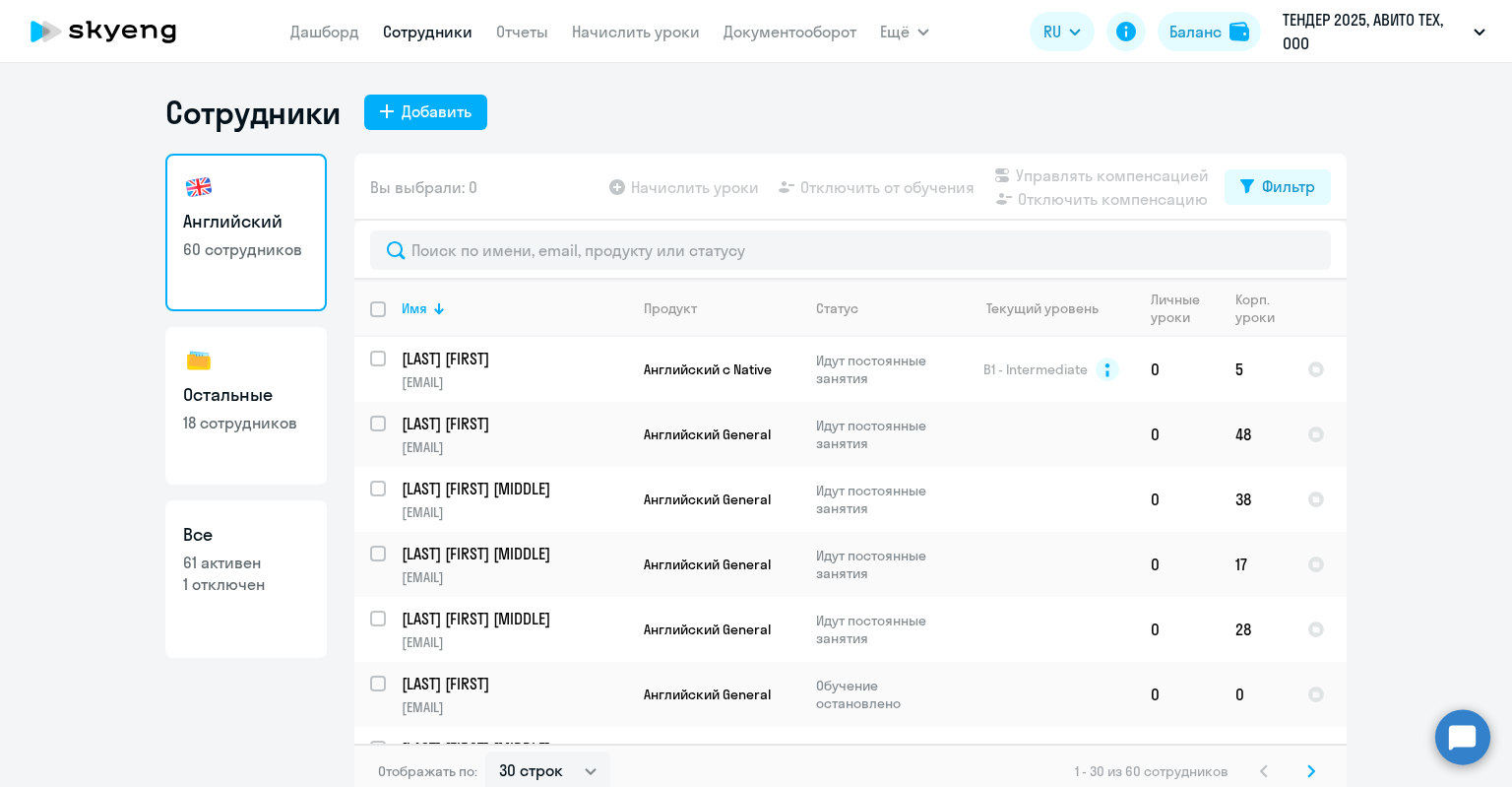click on "Все" 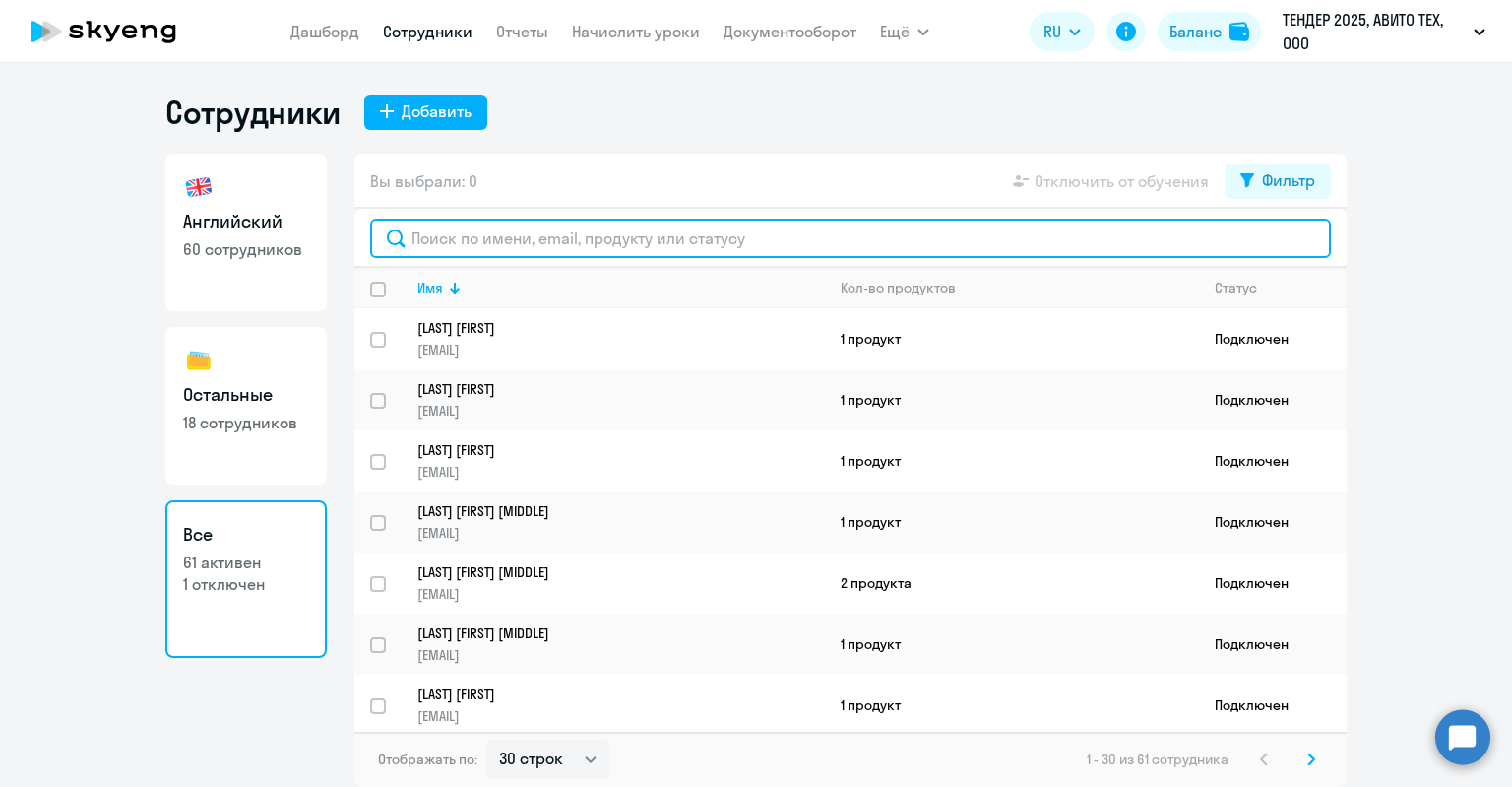 click 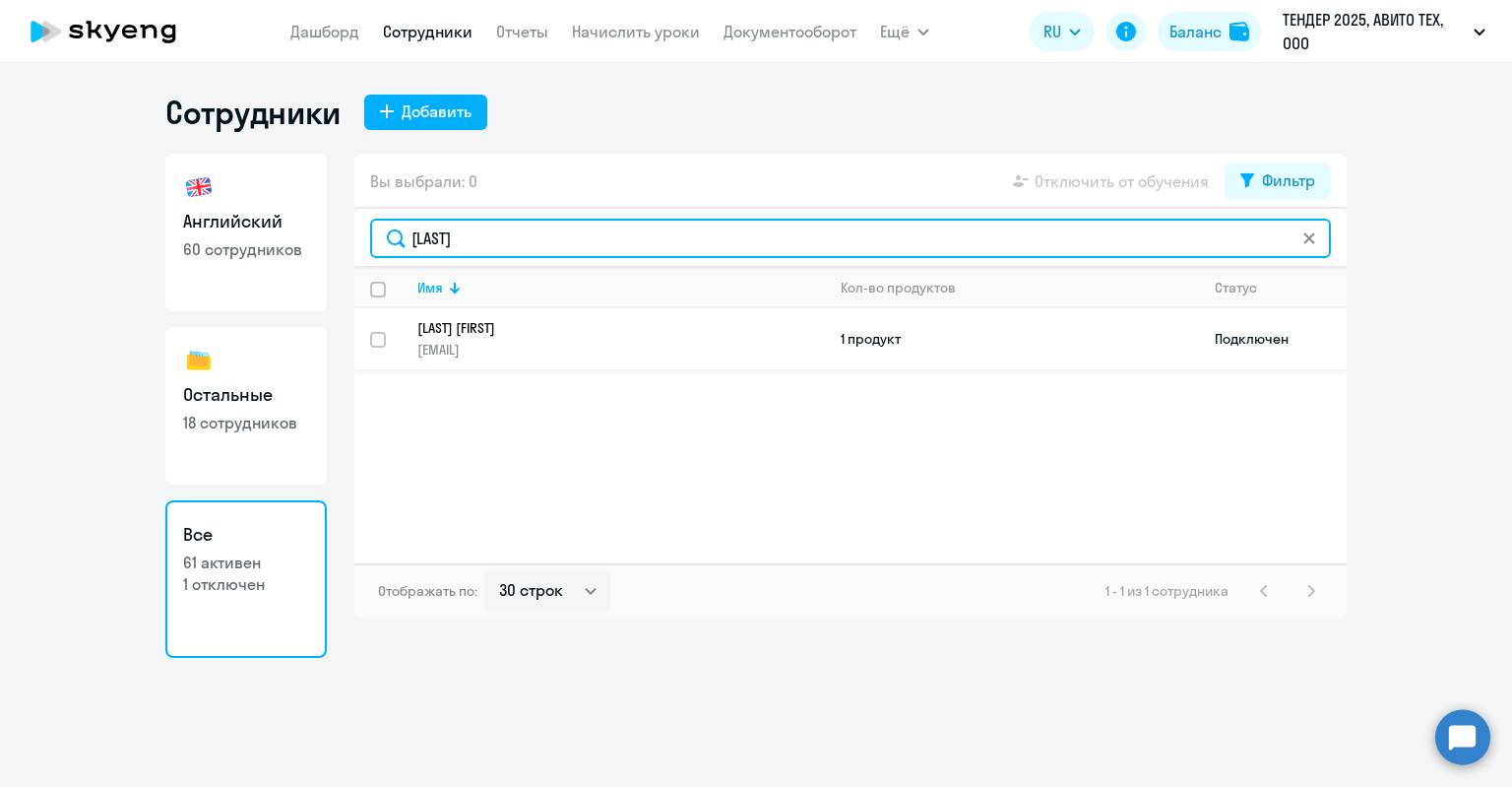 type on "тищук" 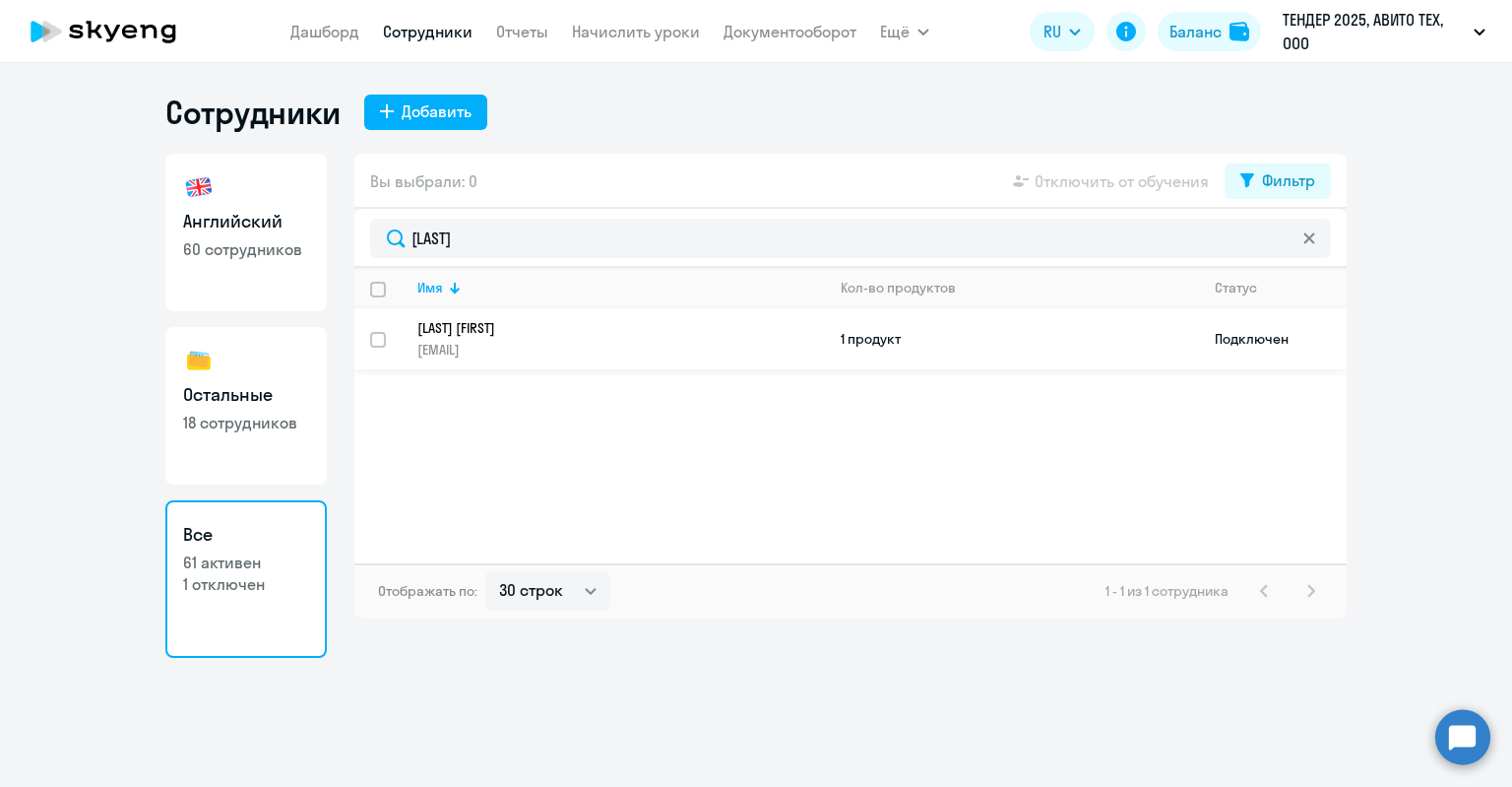 click at bounding box center [390, 352] 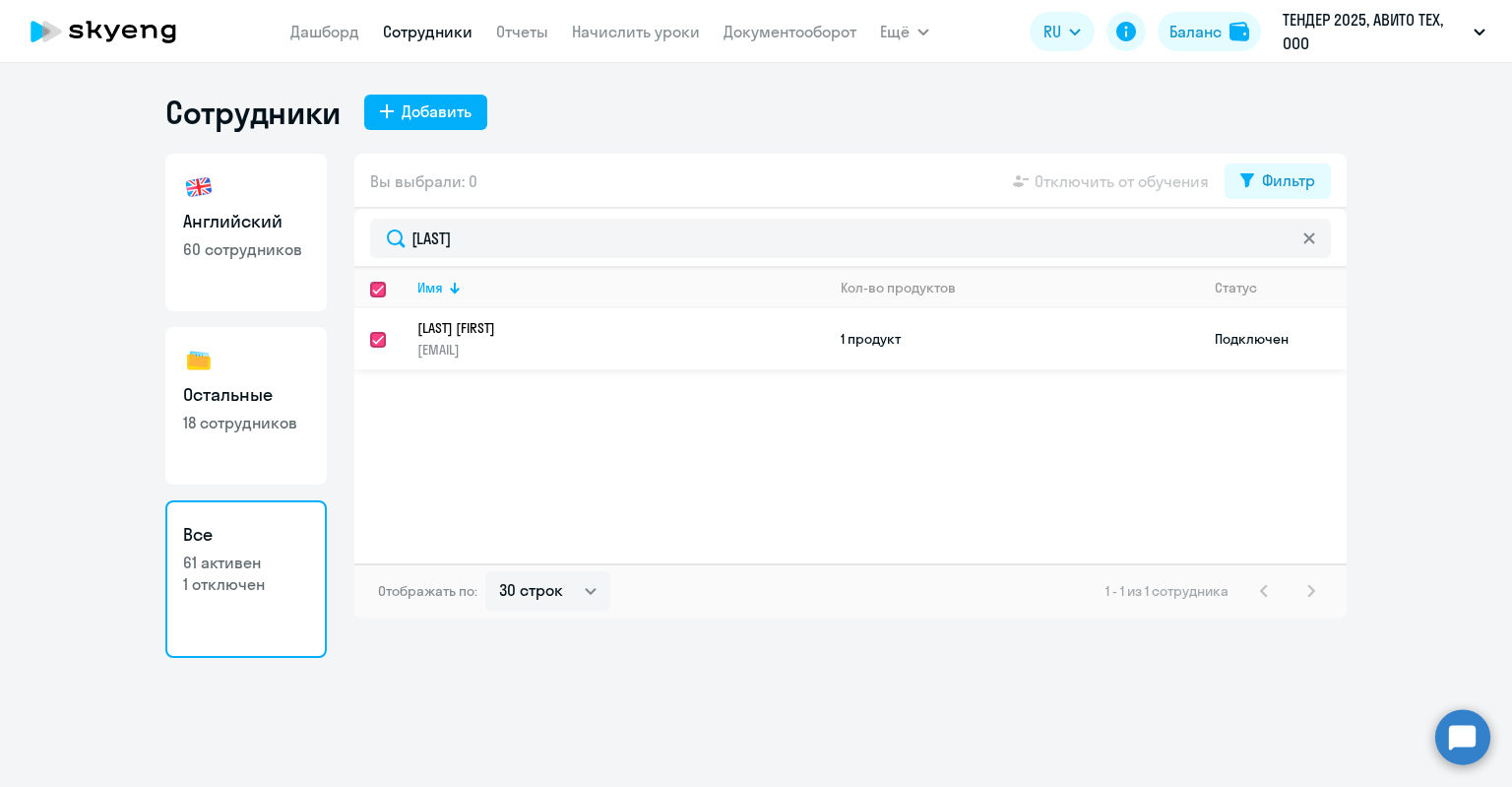 checkbox on "true" 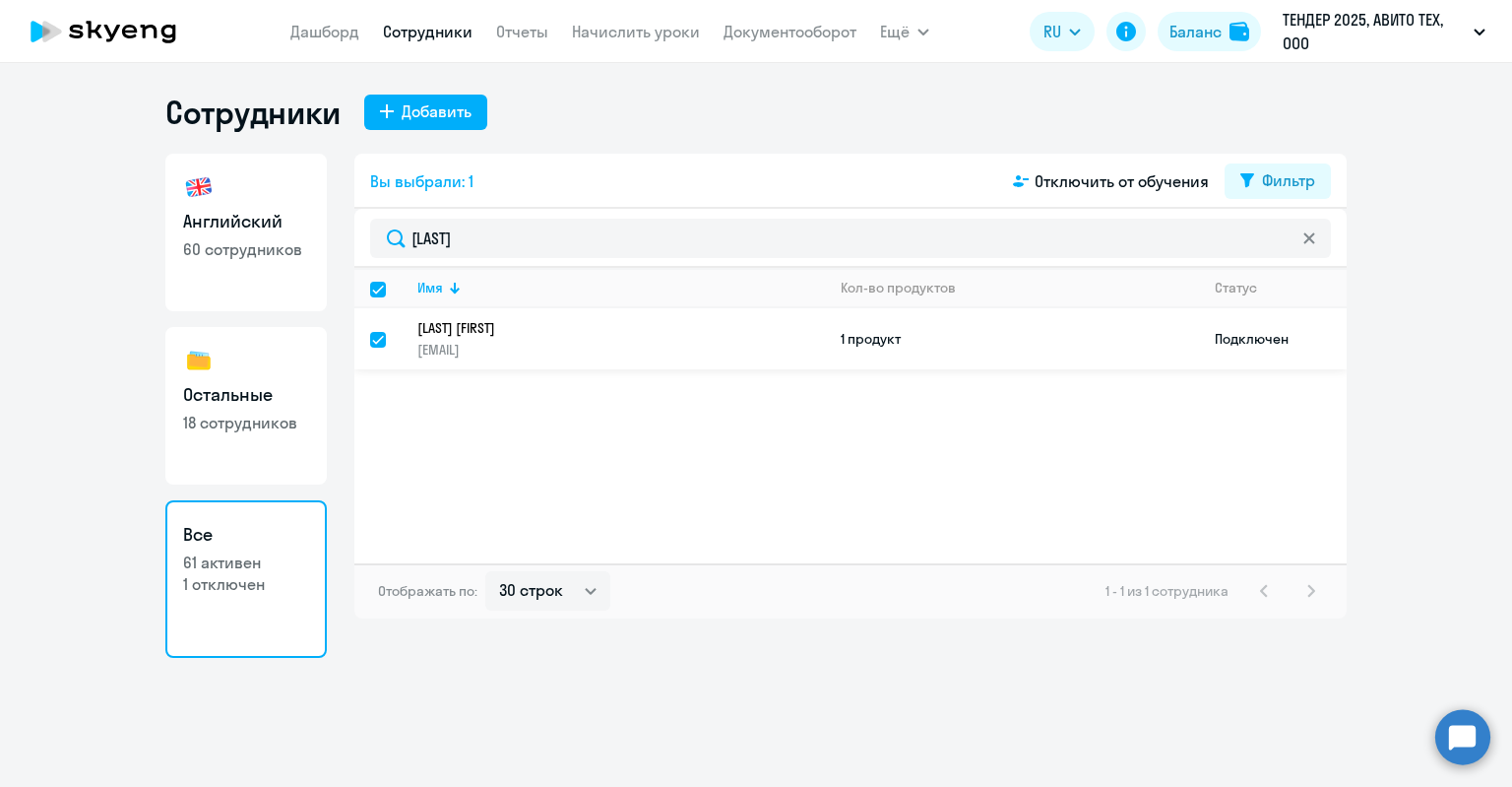 click at bounding box center [390, 352] 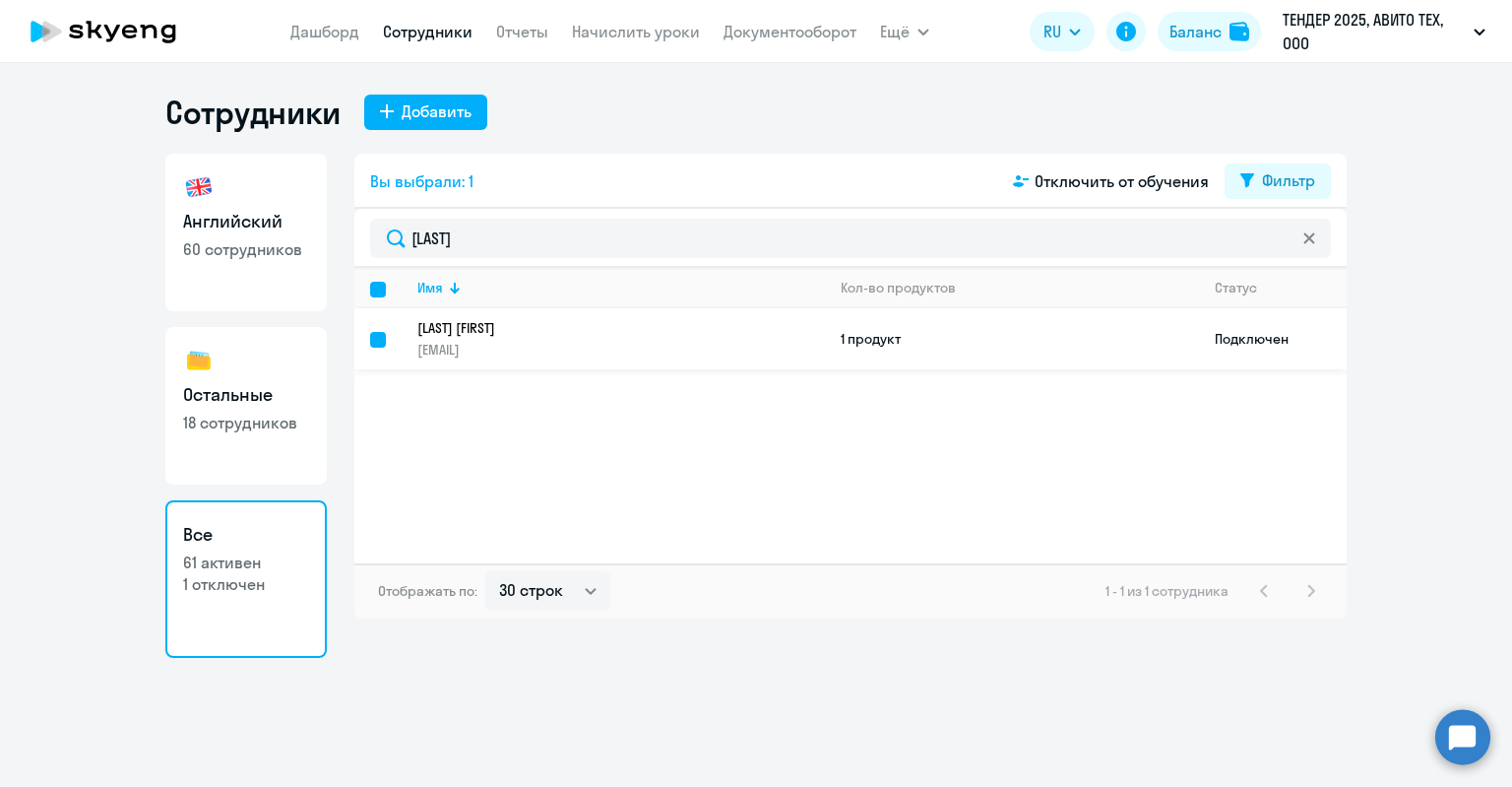 checkbox on "false" 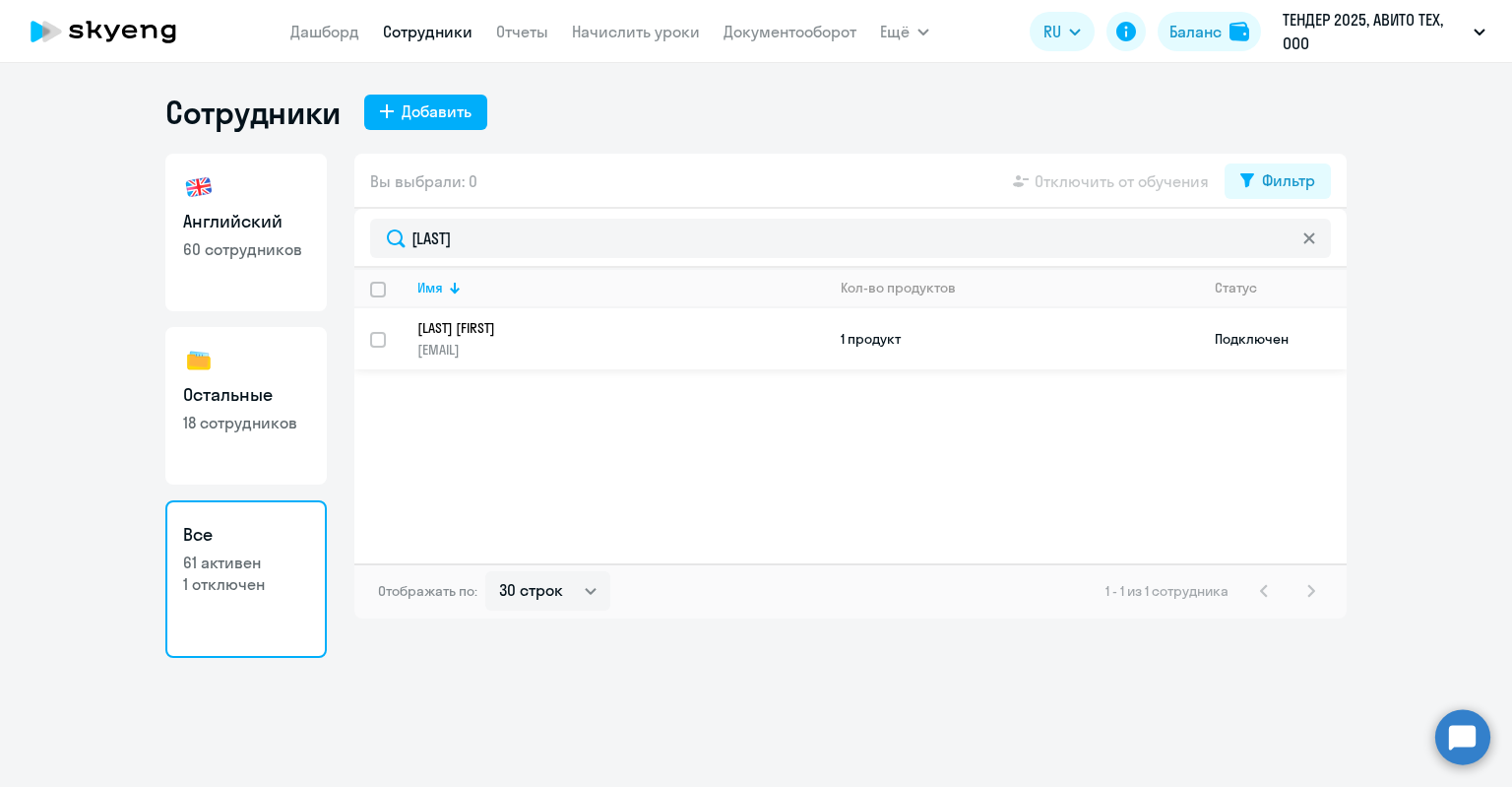 click on "Тищук Кристина k-tina97@mail.ru" 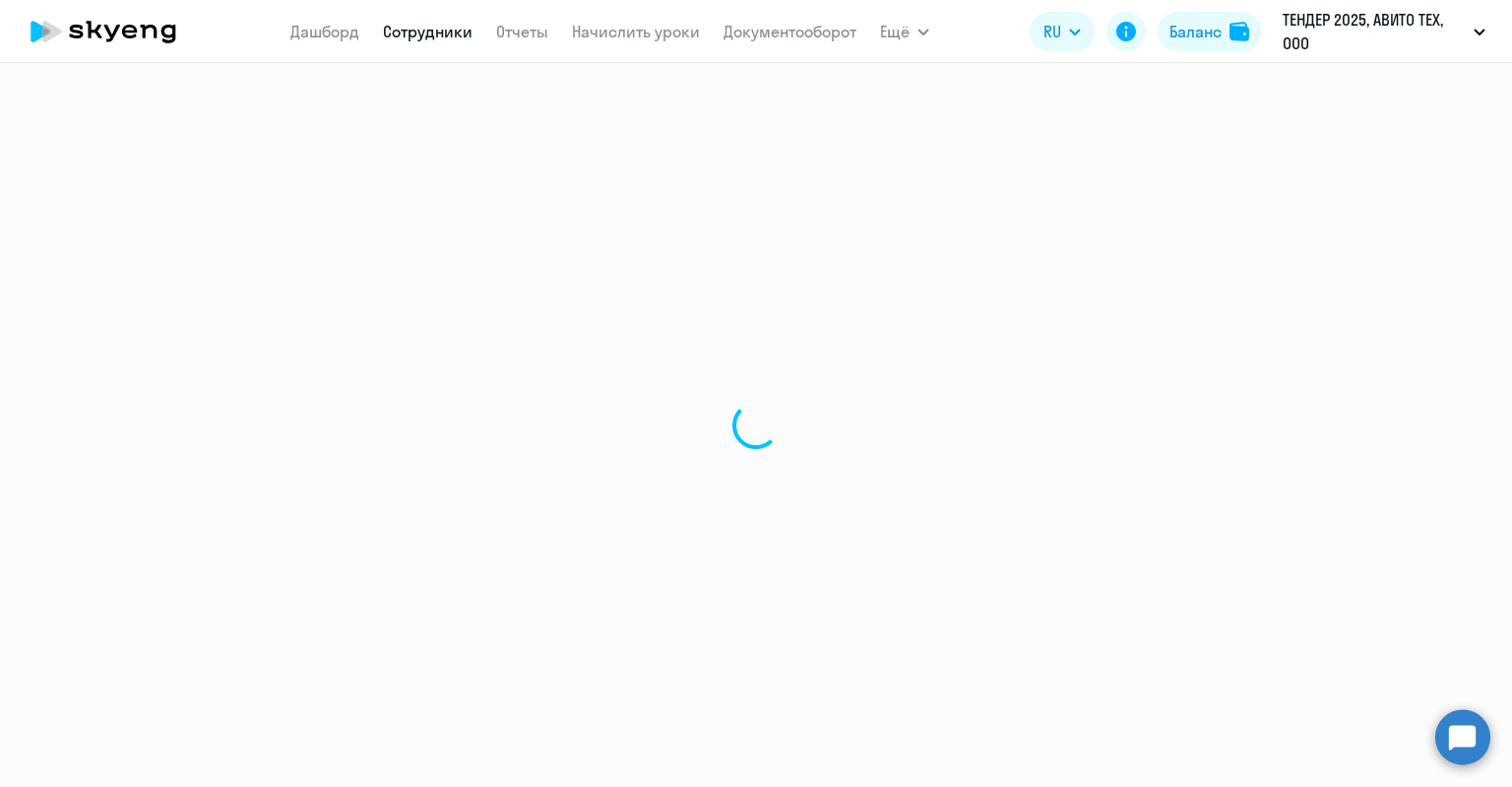 select on "english" 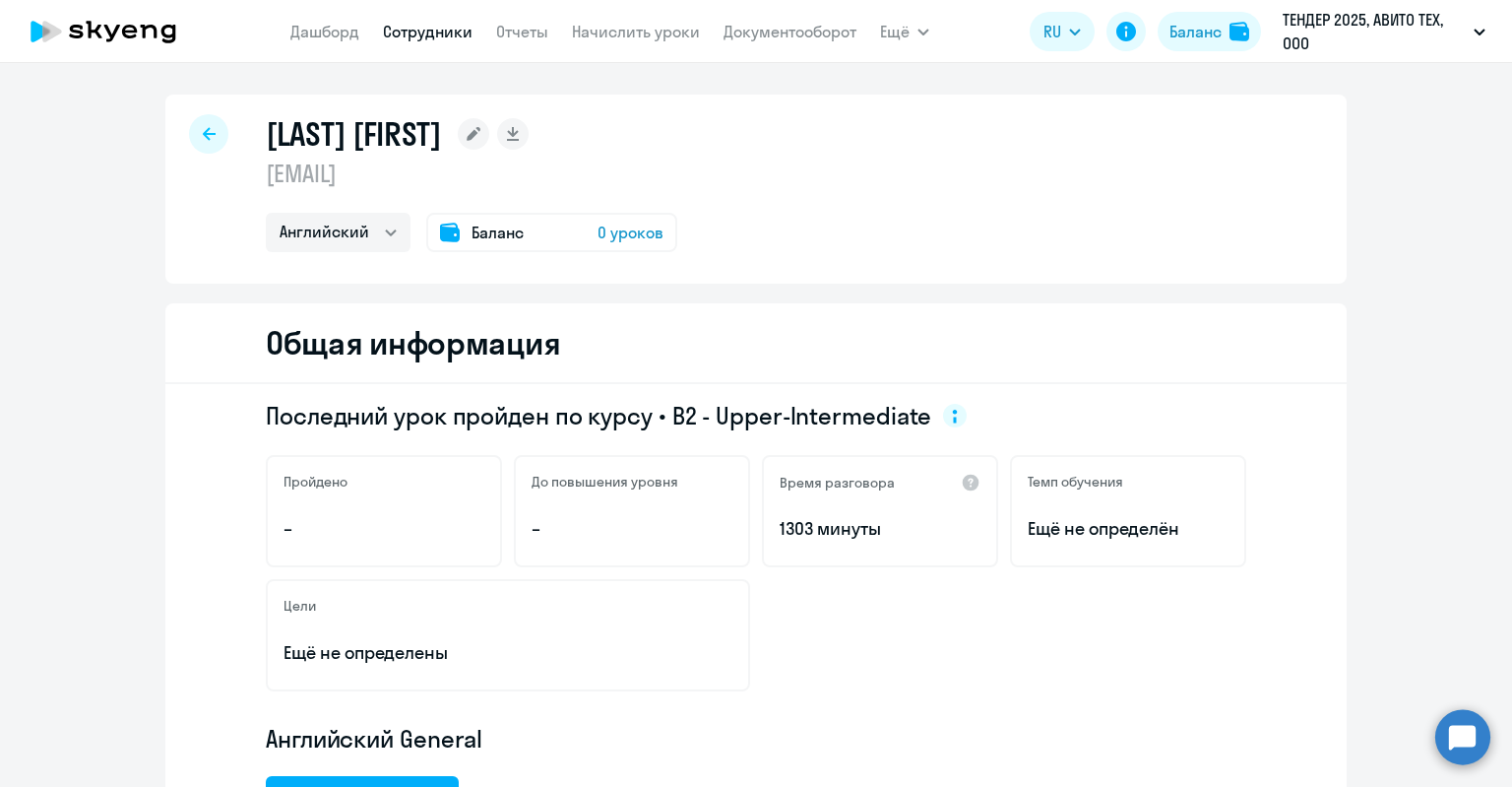 click on "Баланс" 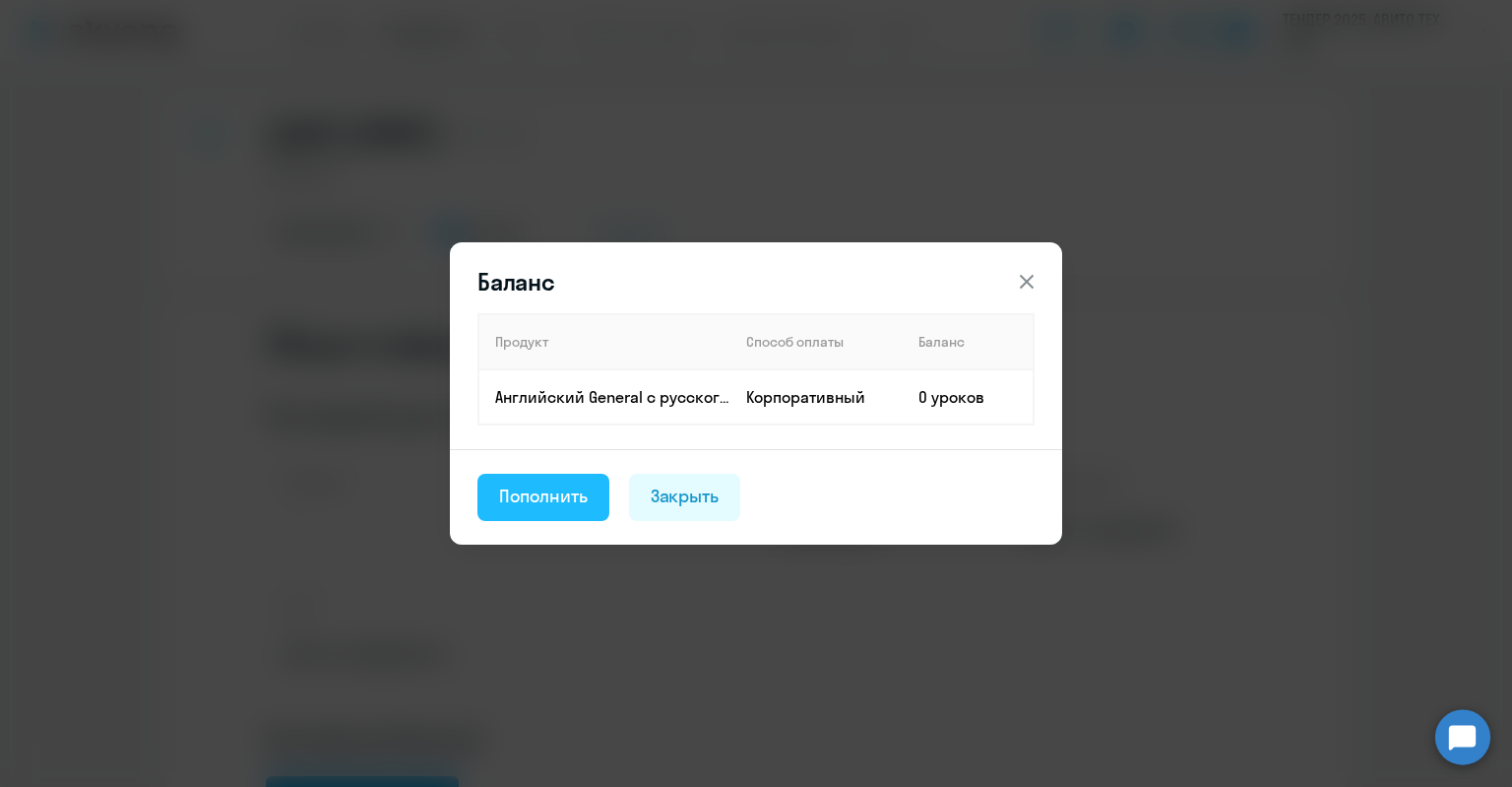 click on "Пополнить" at bounding box center (543, 496) 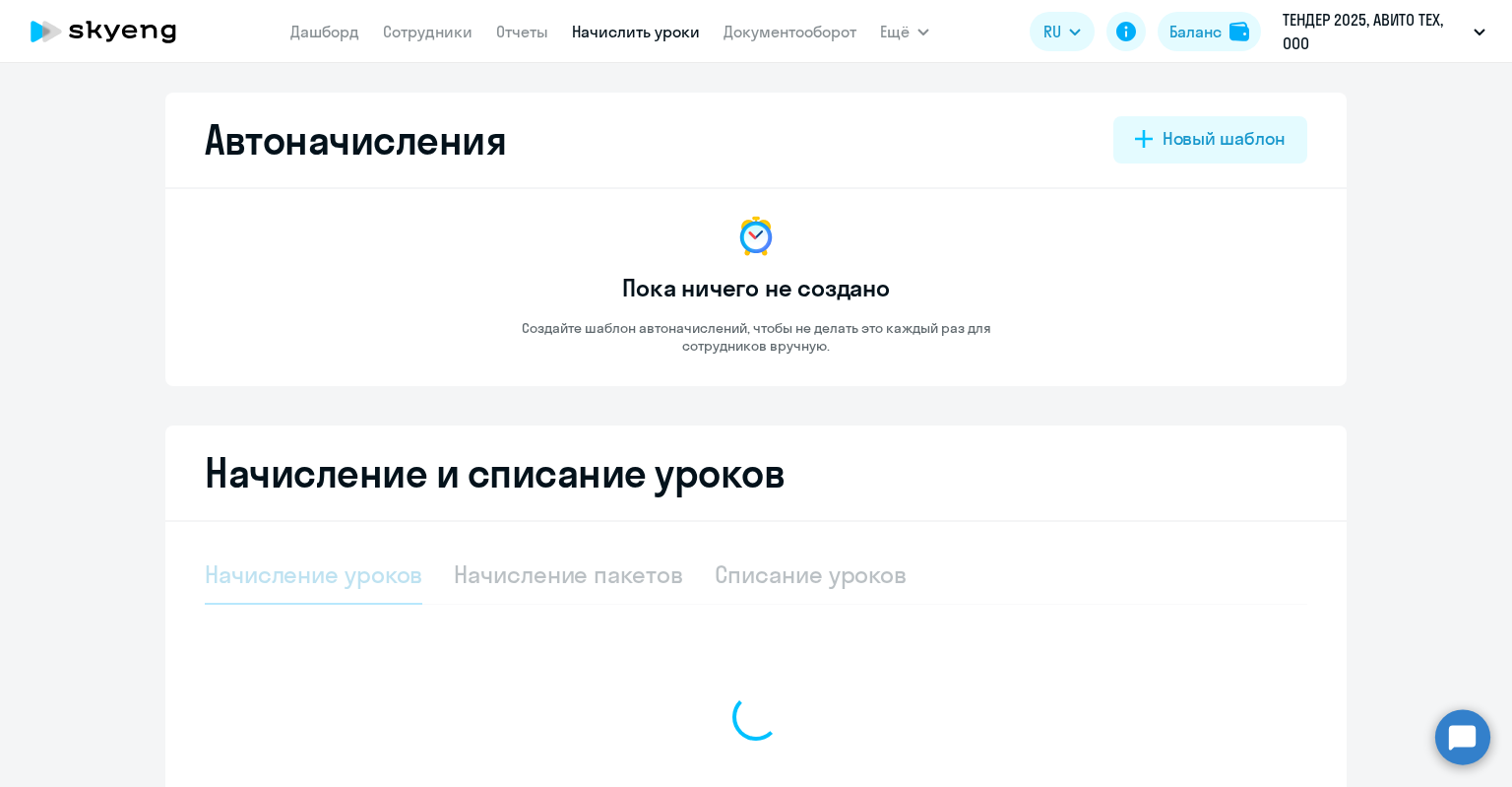 select on "10" 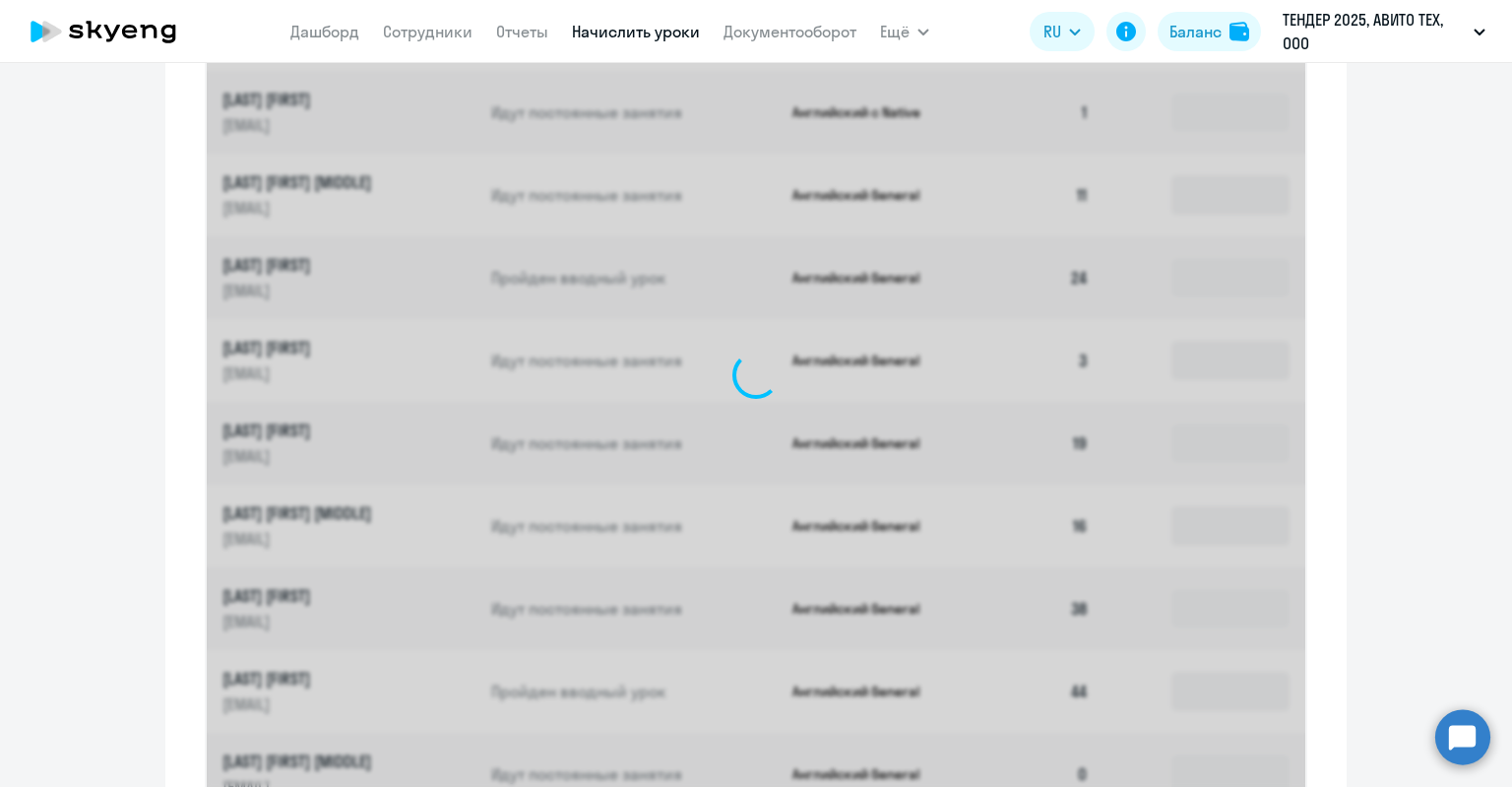 scroll, scrollTop: 494, scrollLeft: 0, axis: vertical 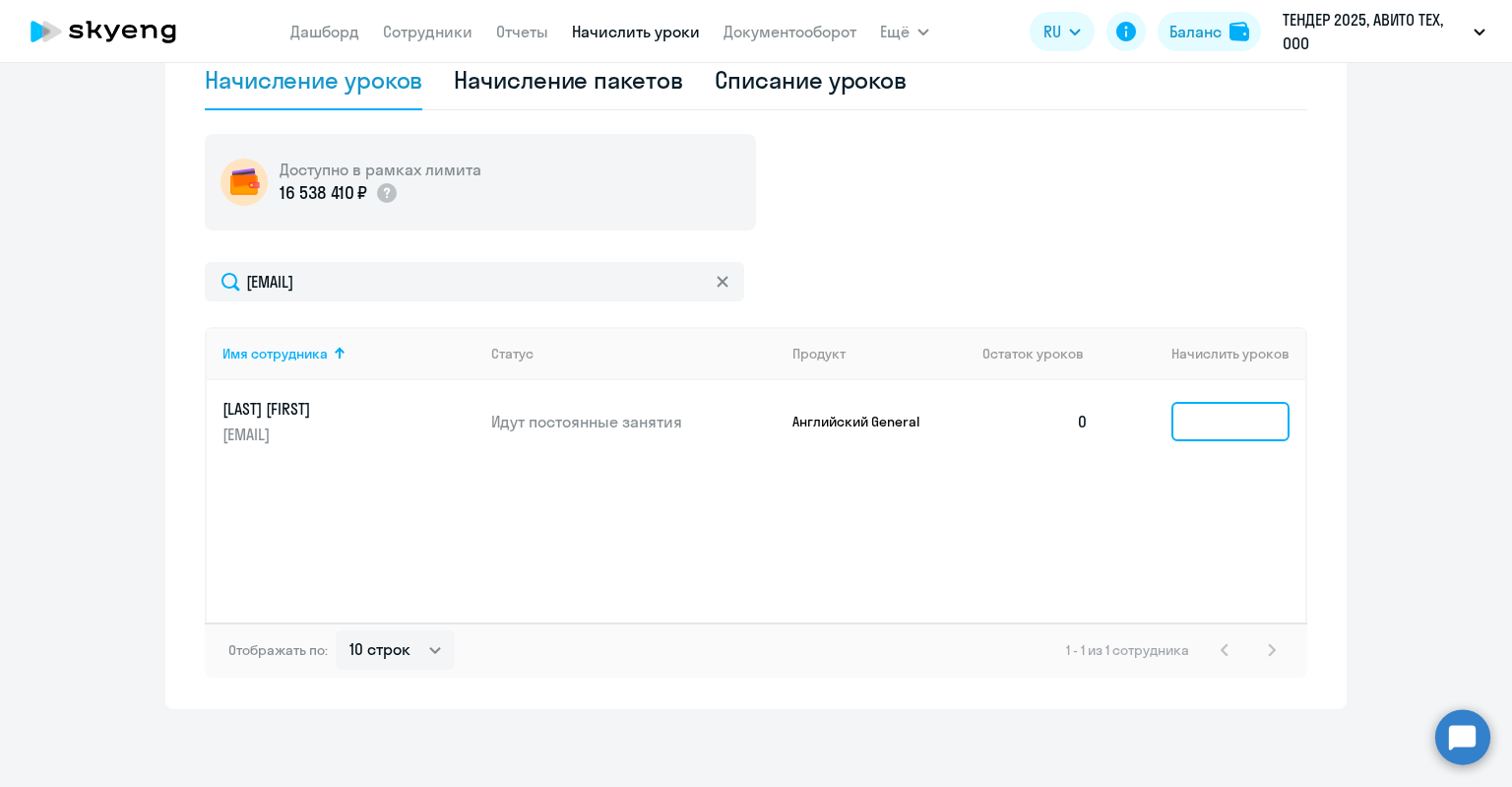 click 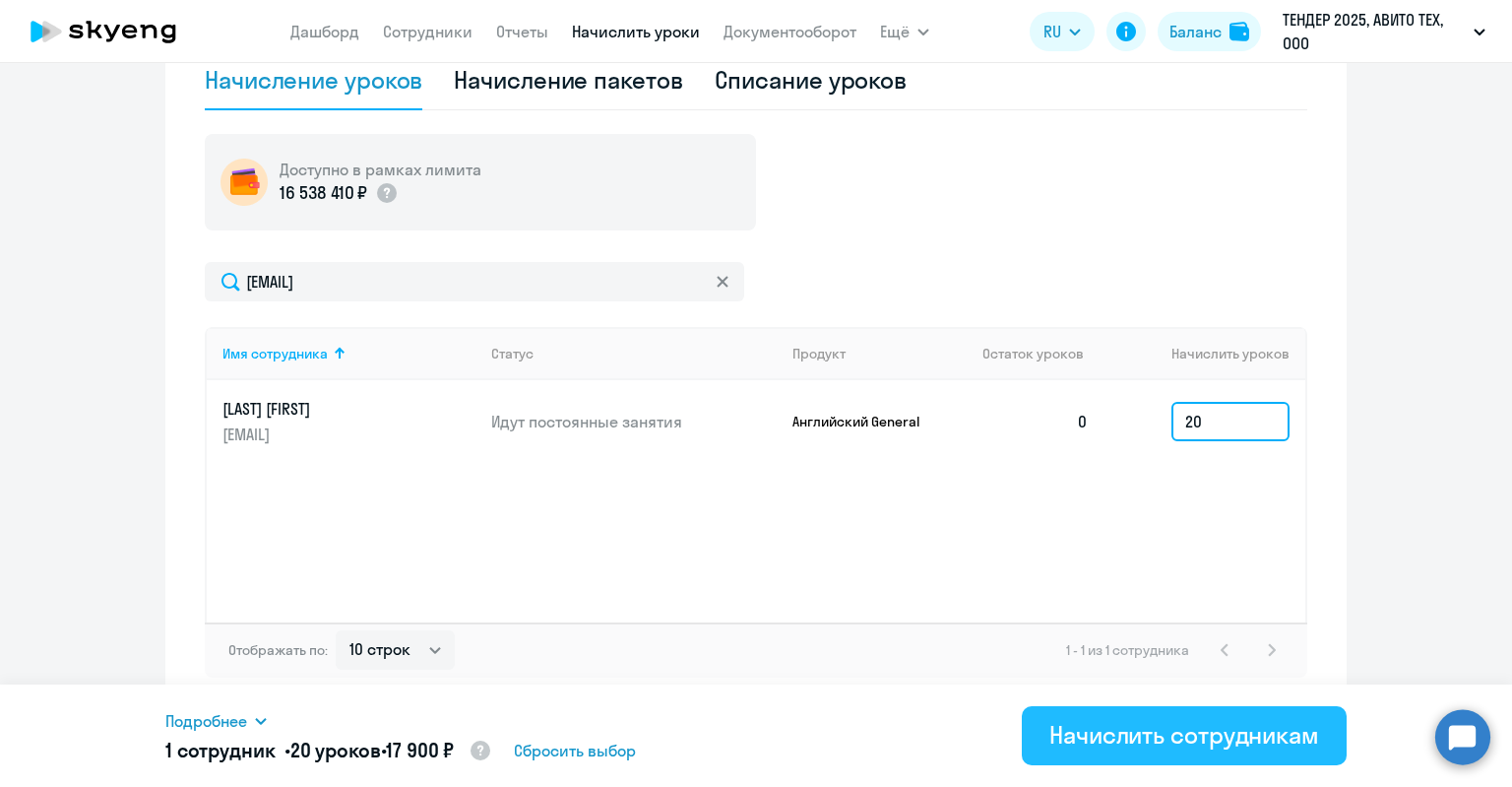 type on "20" 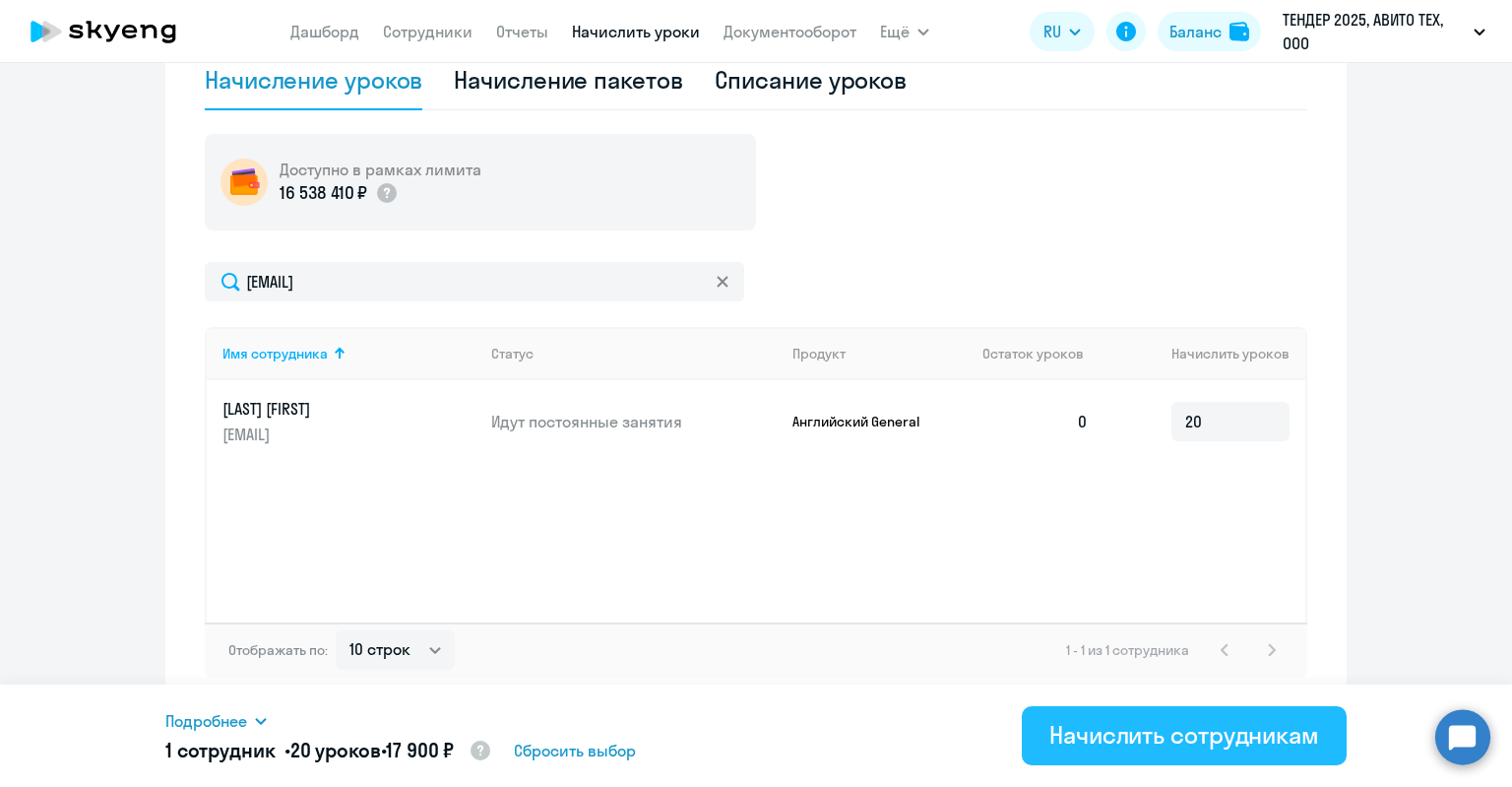 click on "Начислить сотрудникам" at bounding box center (1184, 735) 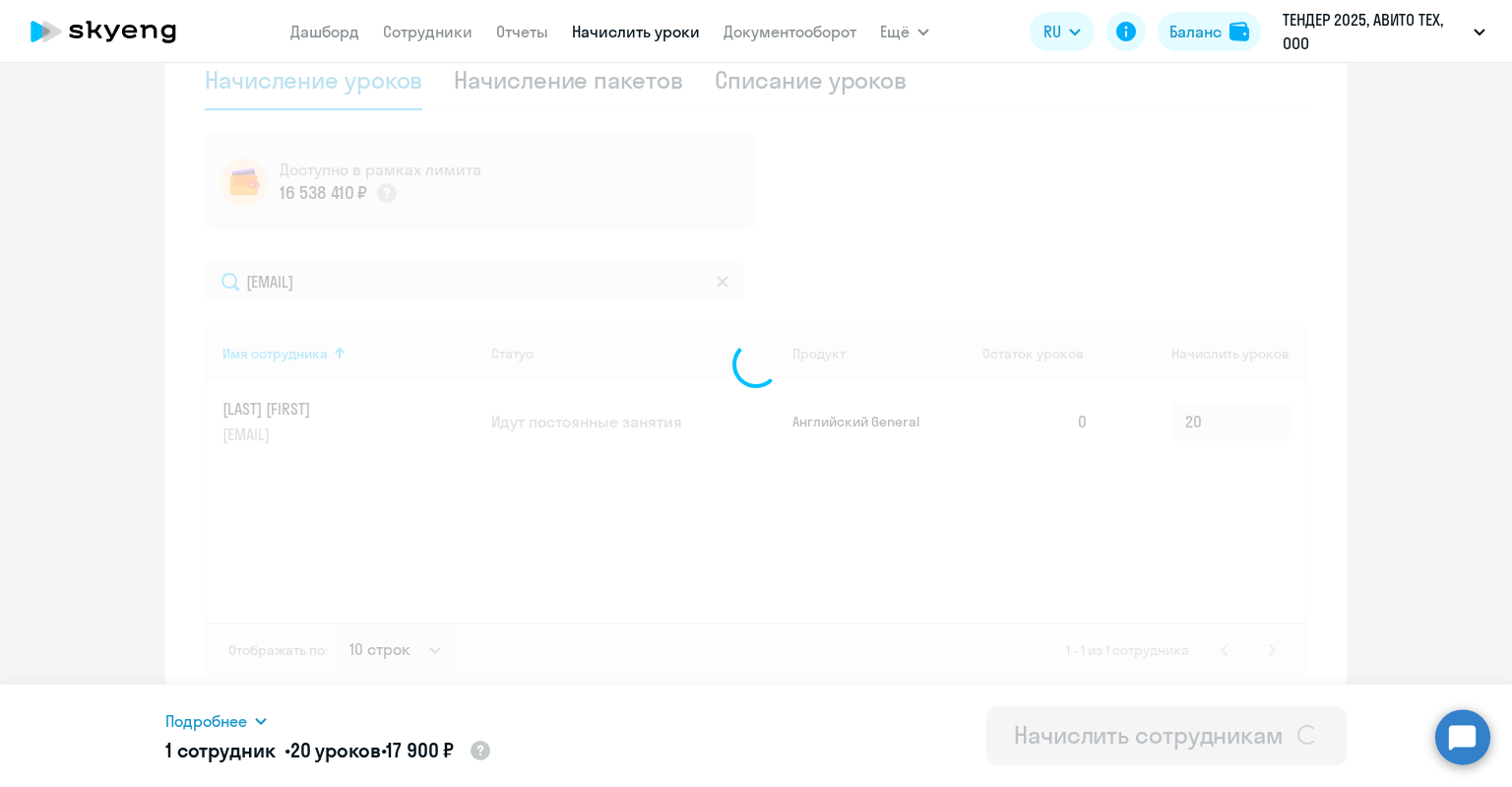 type 